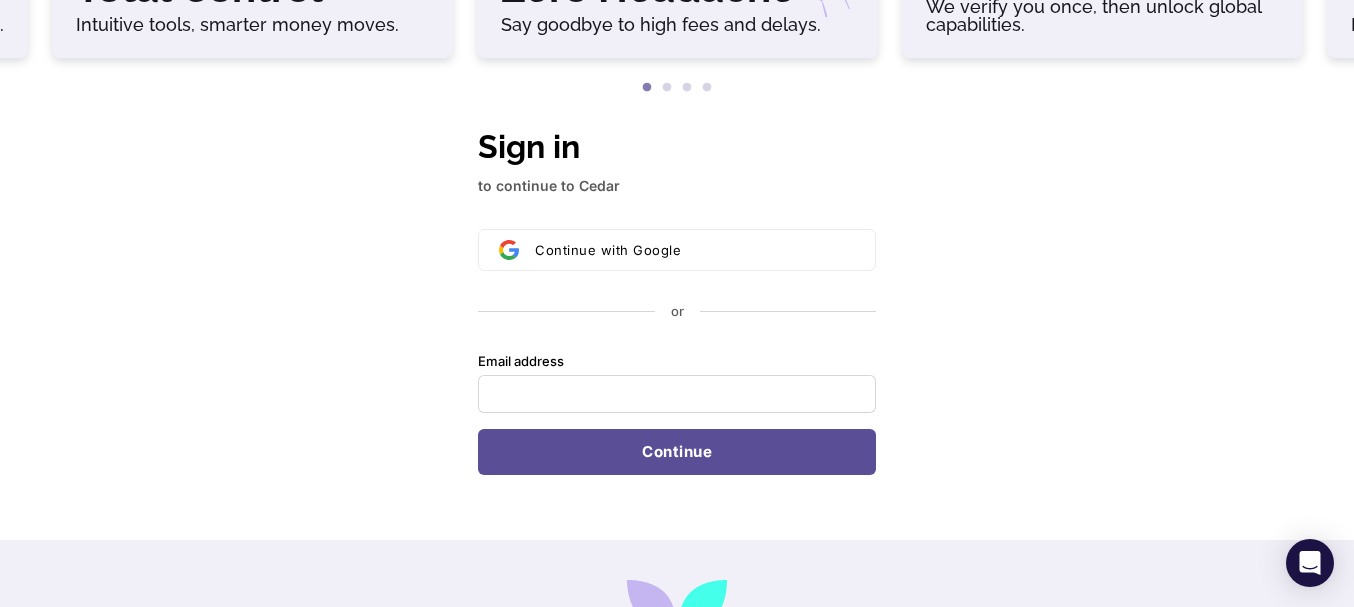 scroll, scrollTop: 600, scrollLeft: 0, axis: vertical 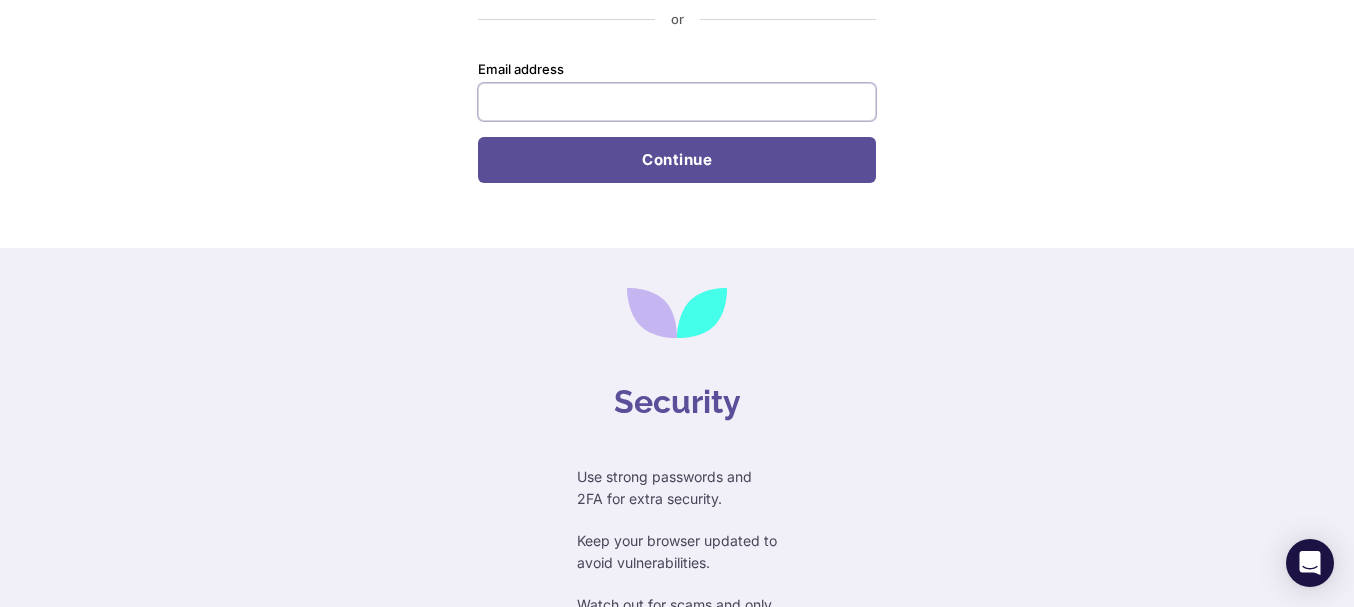 click on "Email address" at bounding box center (677, 102) 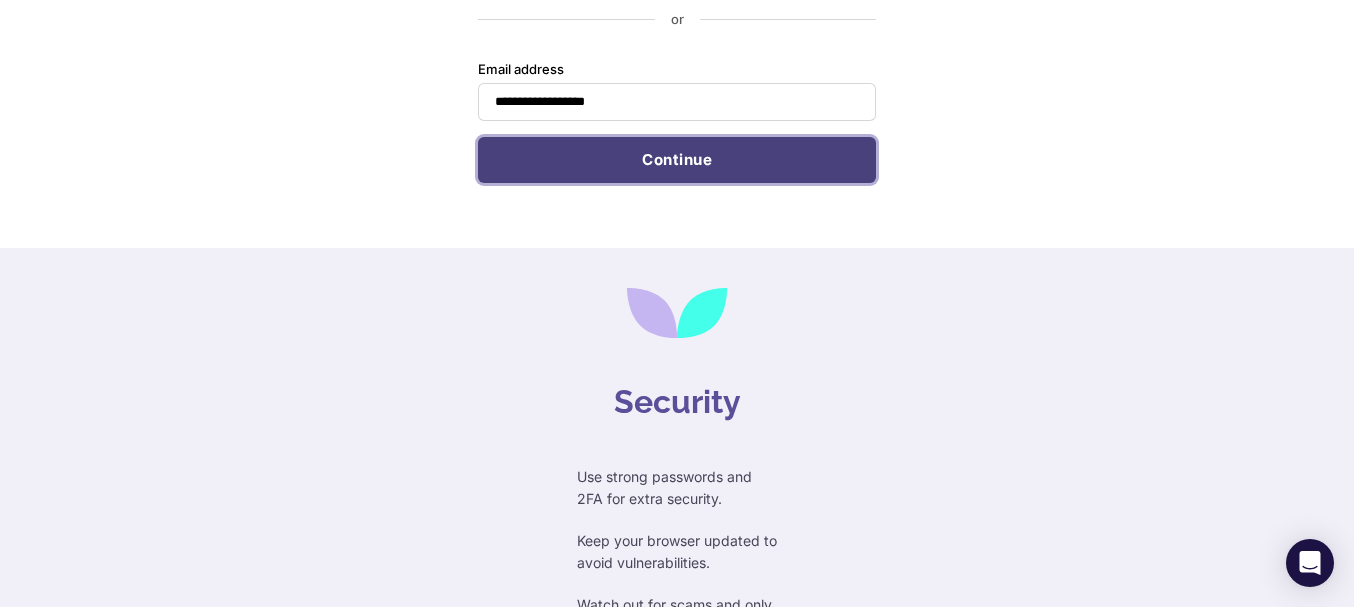 click on "Continue" at bounding box center (677, 160) 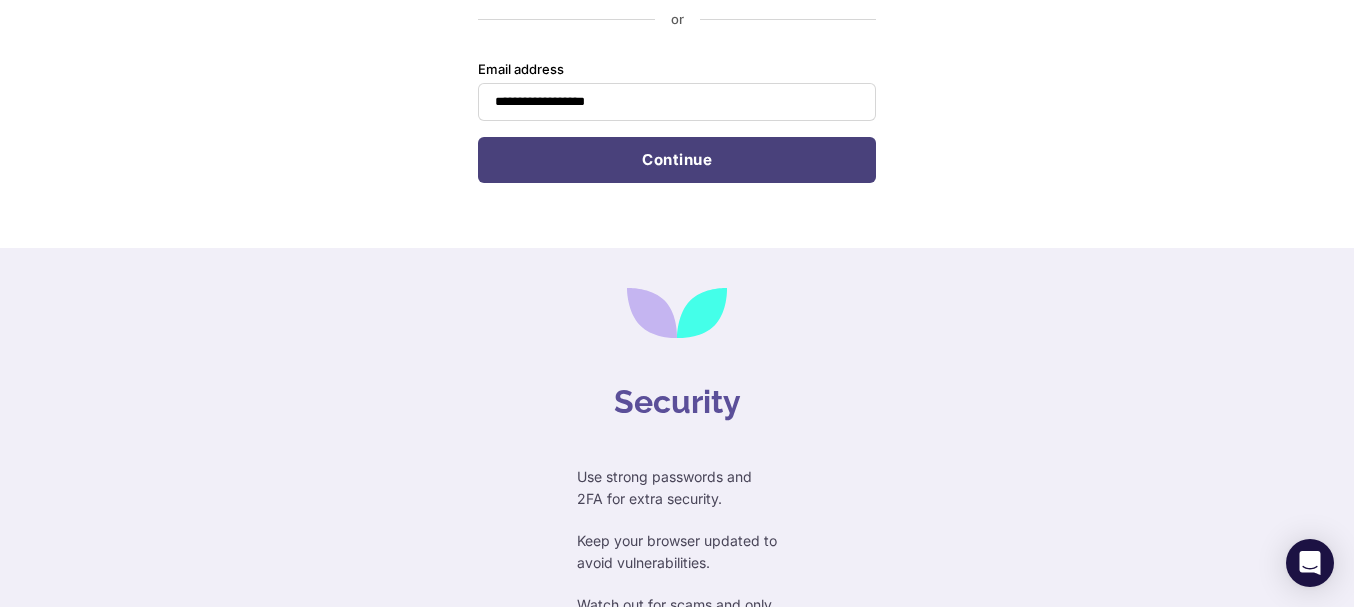 type on "**********" 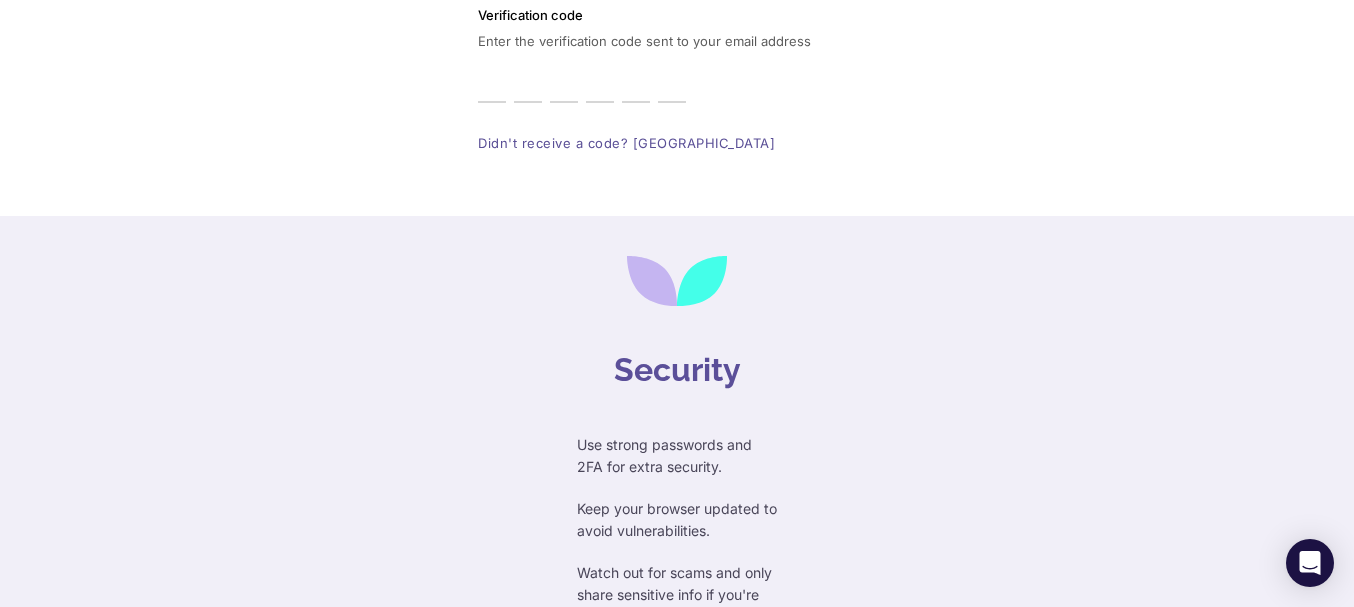 type on "*" 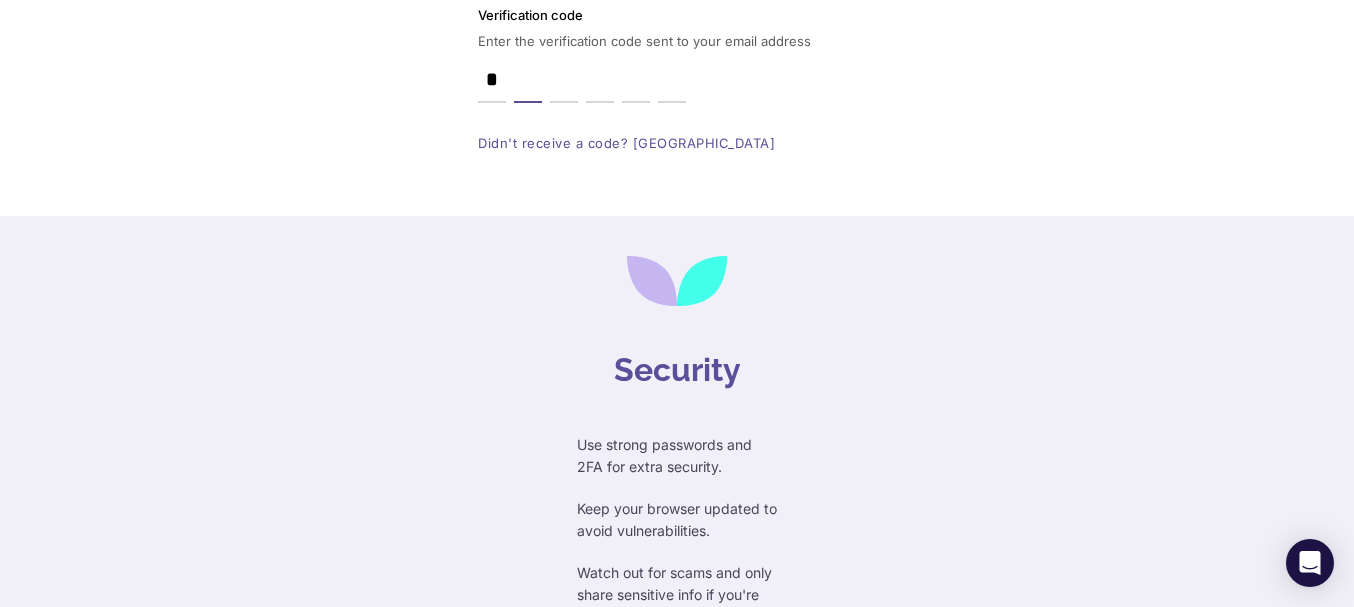 type on "*" 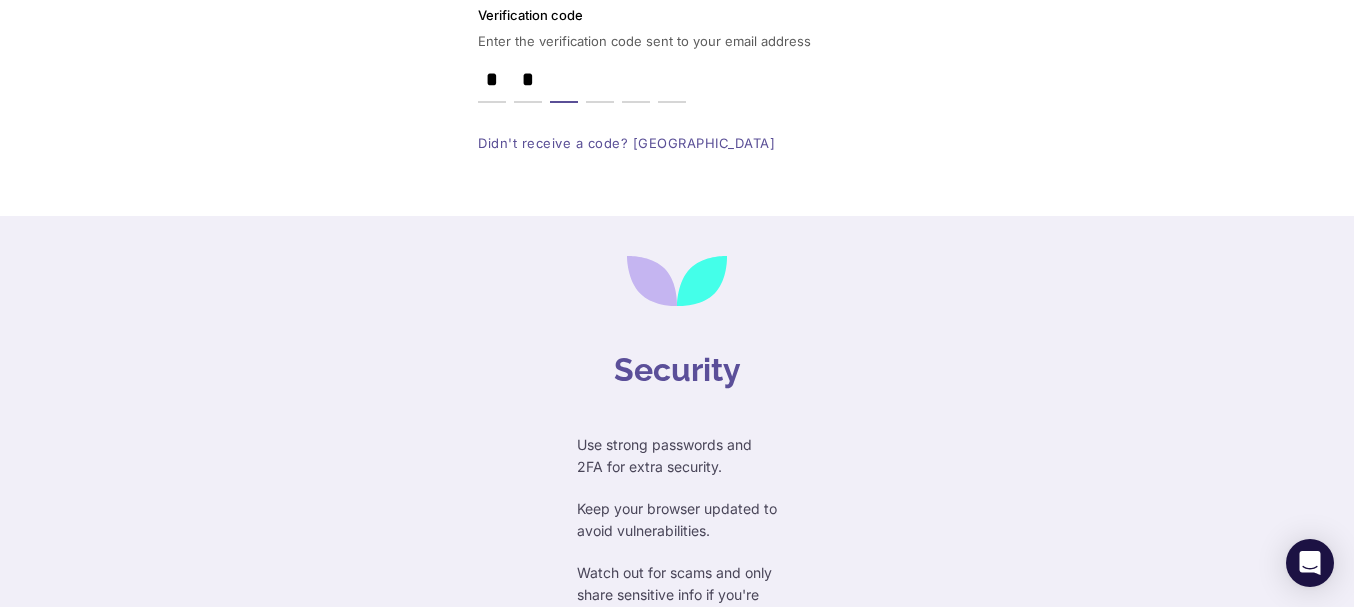 type on "*" 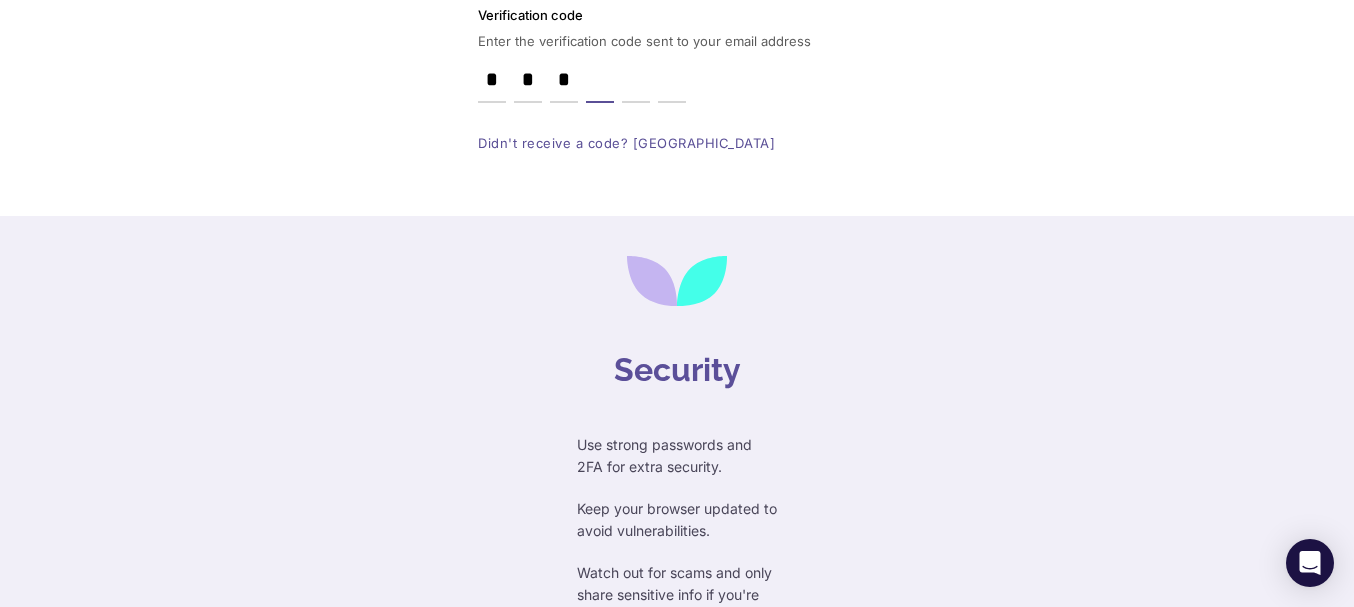 type on "*" 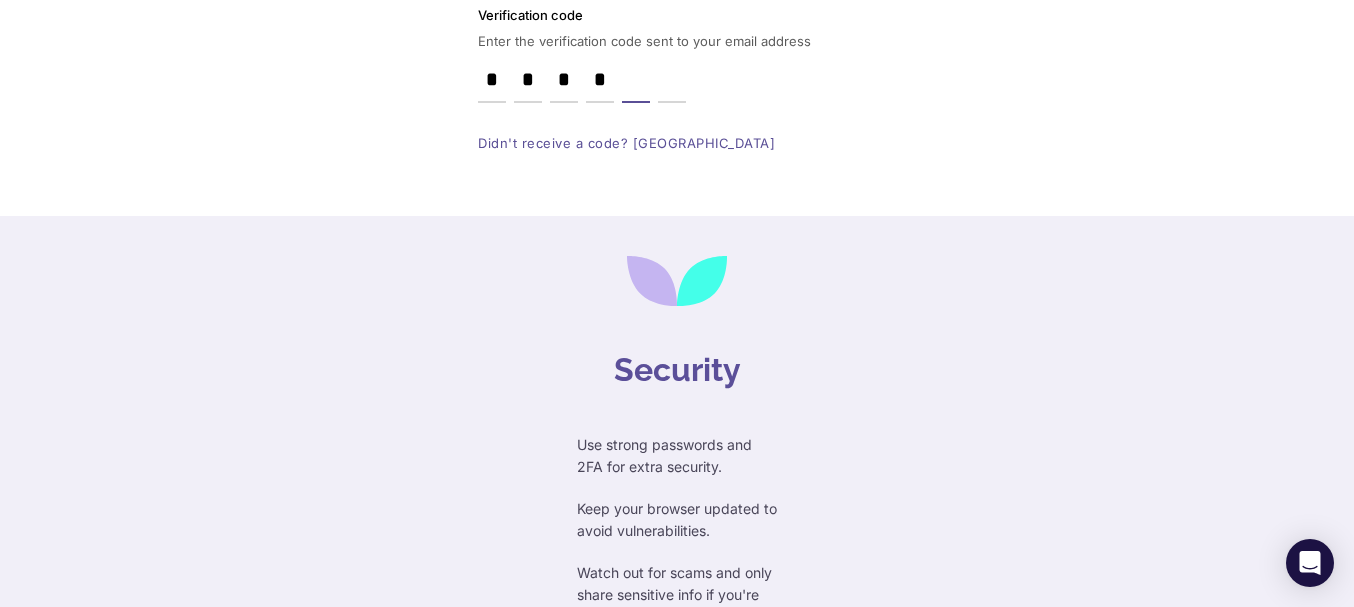 type on "*" 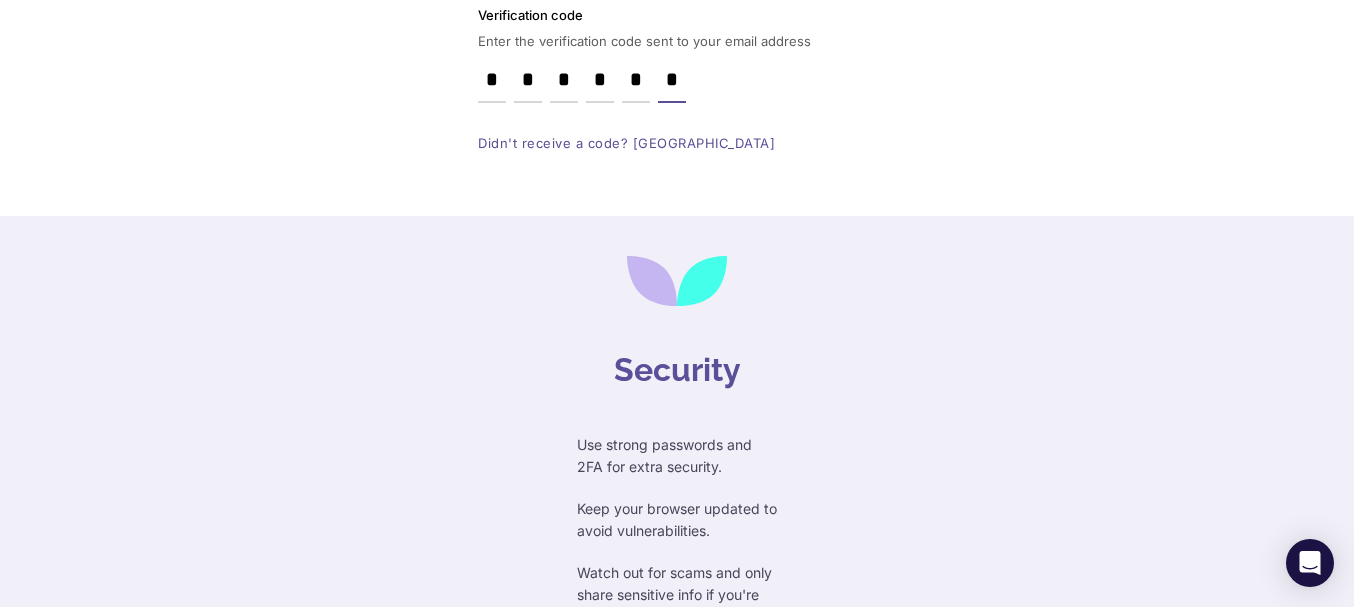 type on "*" 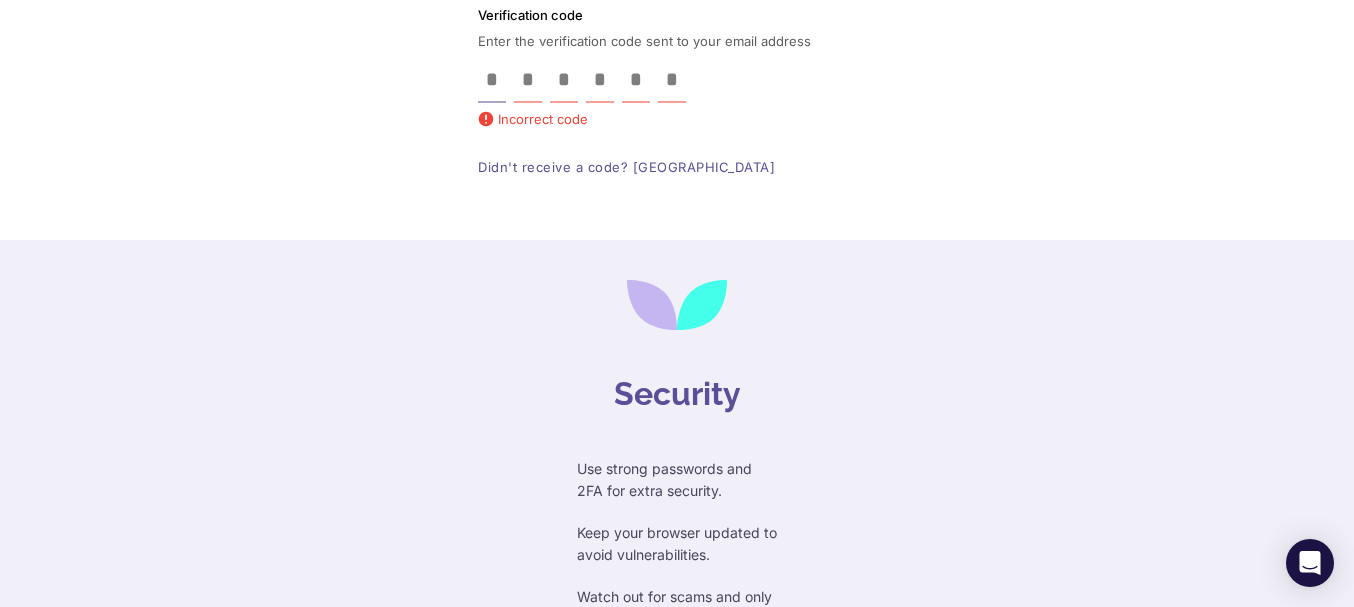 type 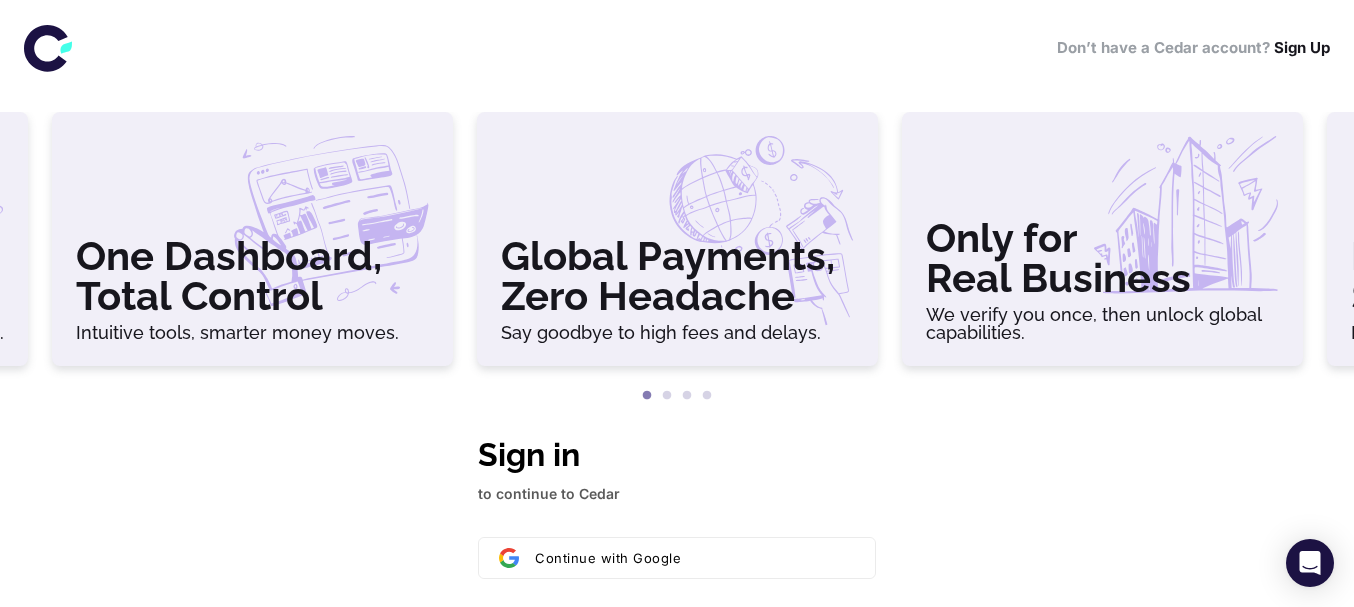 scroll, scrollTop: 300, scrollLeft: 0, axis: vertical 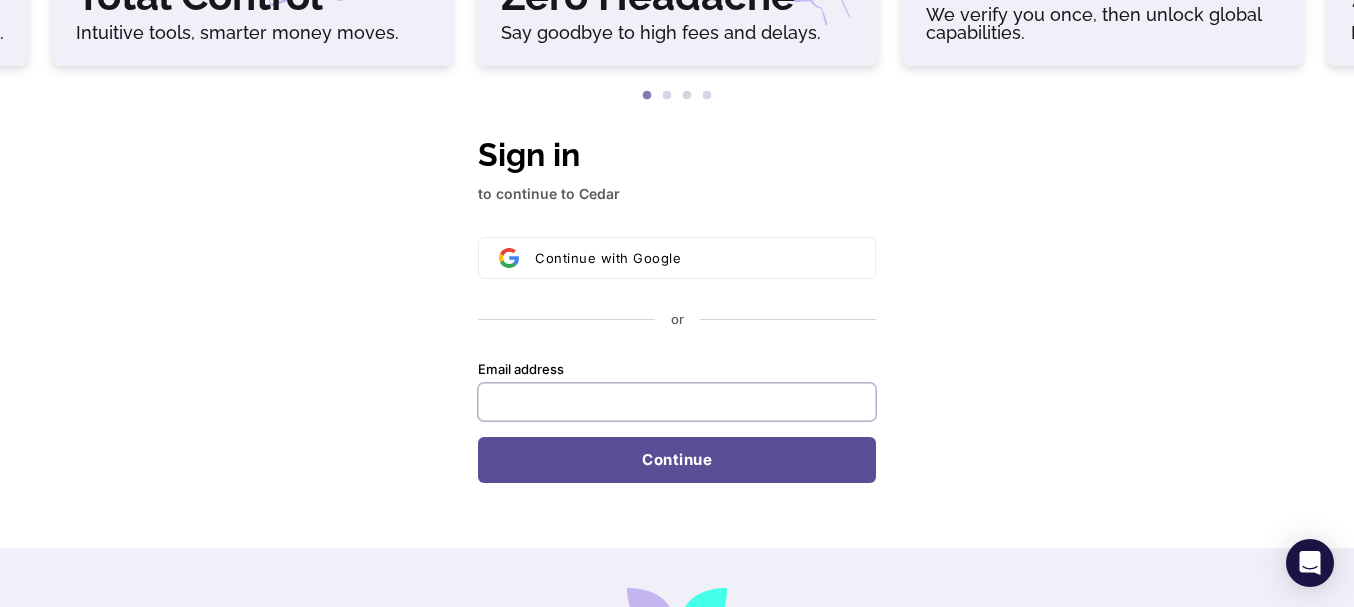 click on "Email address" at bounding box center (677, 402) 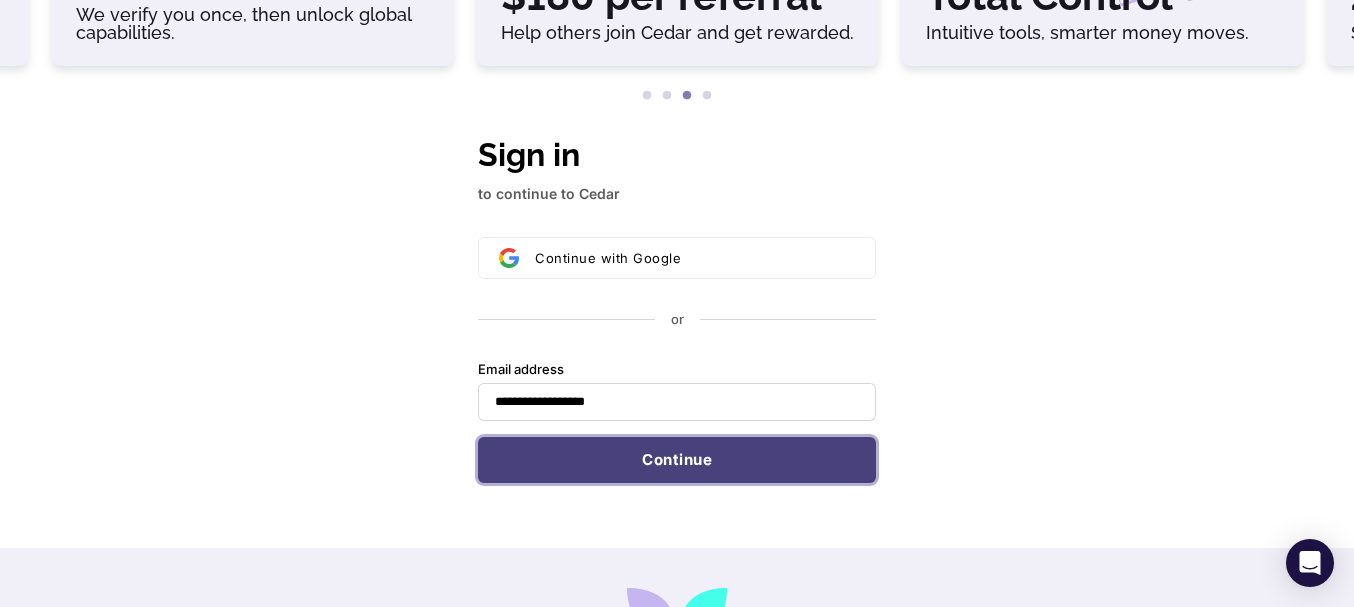 click on "Continue" at bounding box center [677, 460] 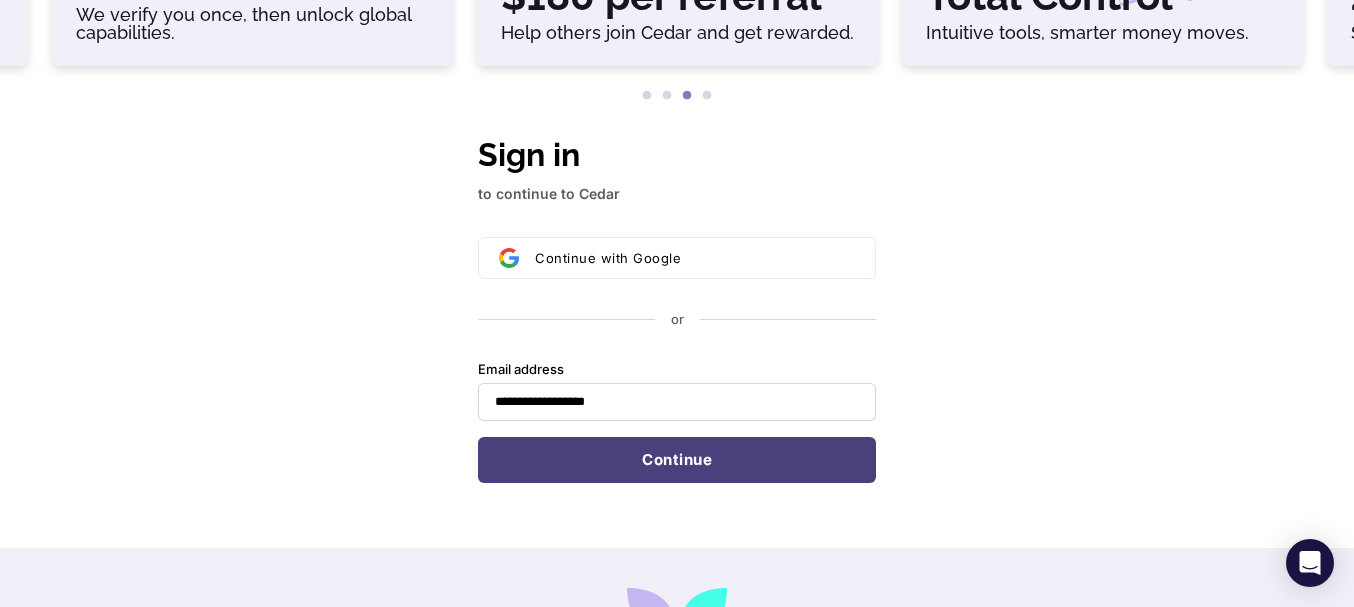 type on "**********" 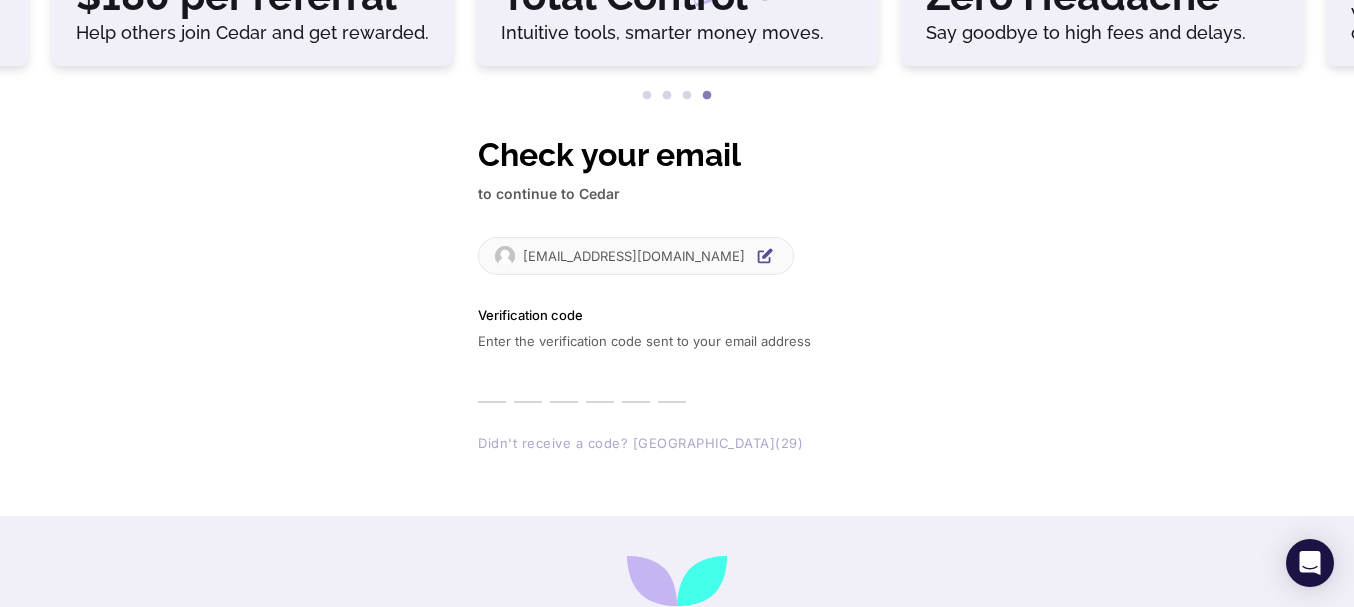 type on "*" 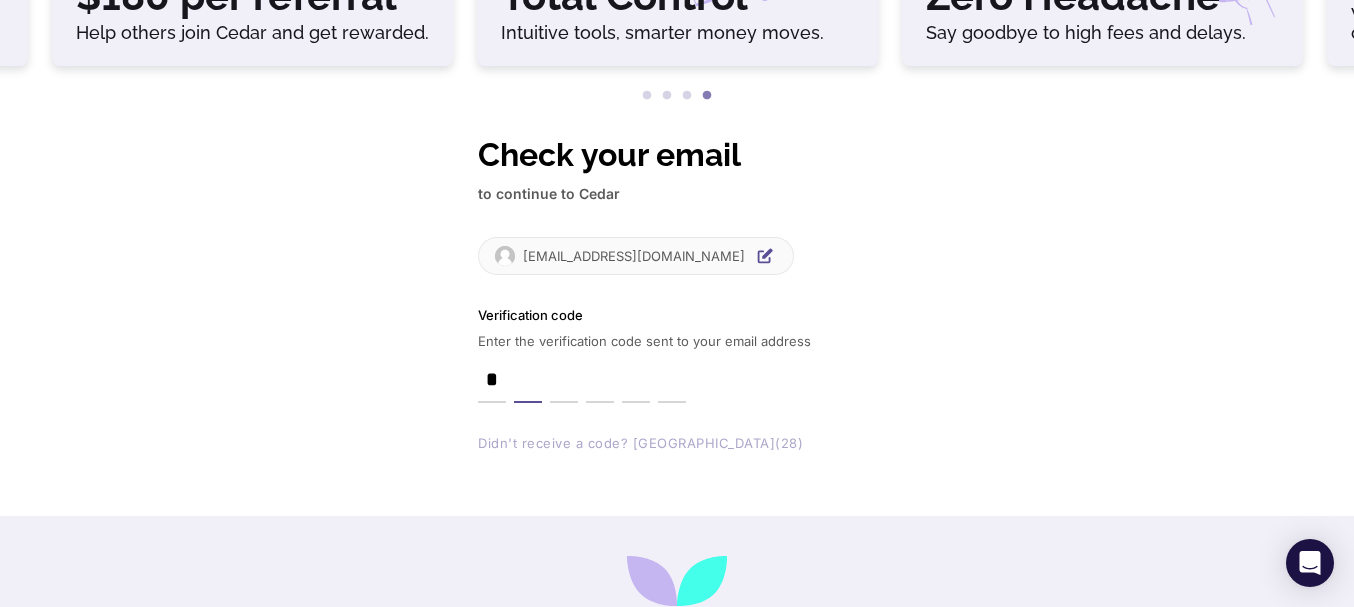 type on "*" 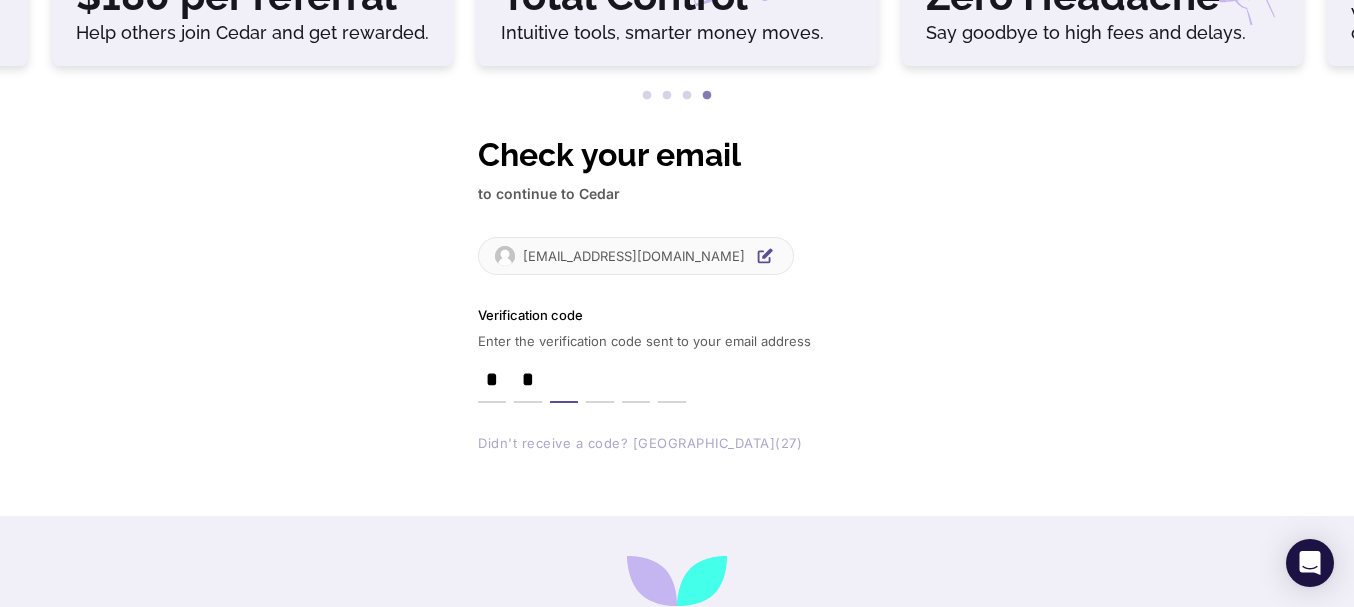 type on "*" 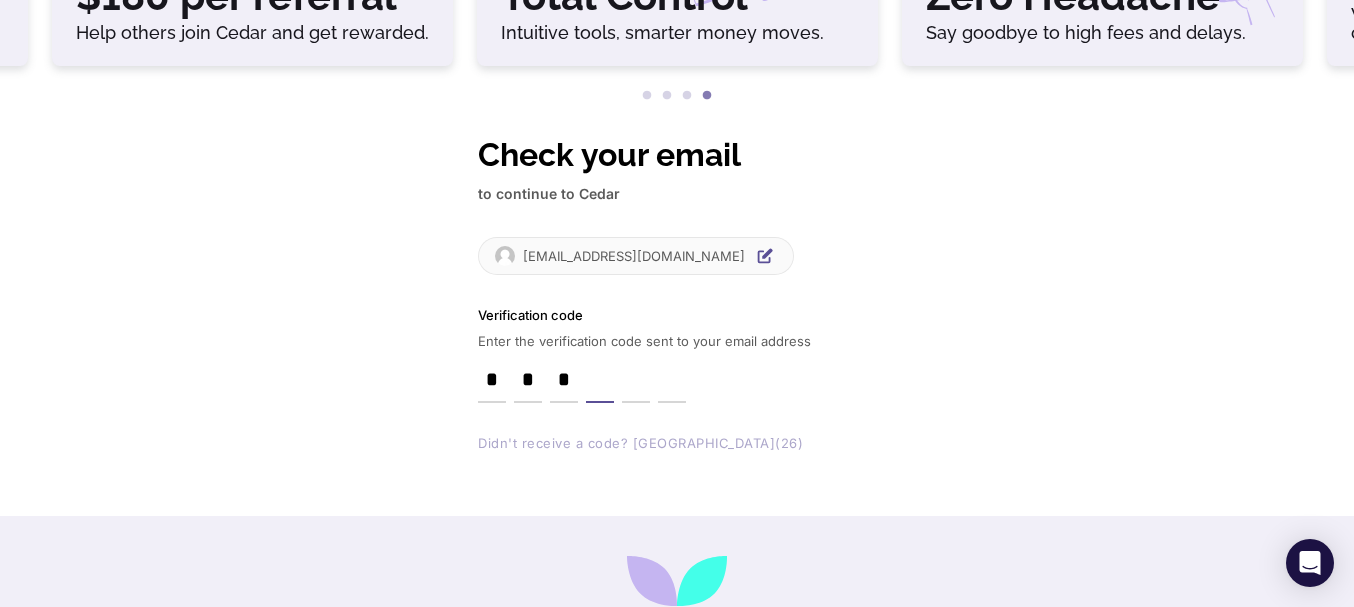 type on "*" 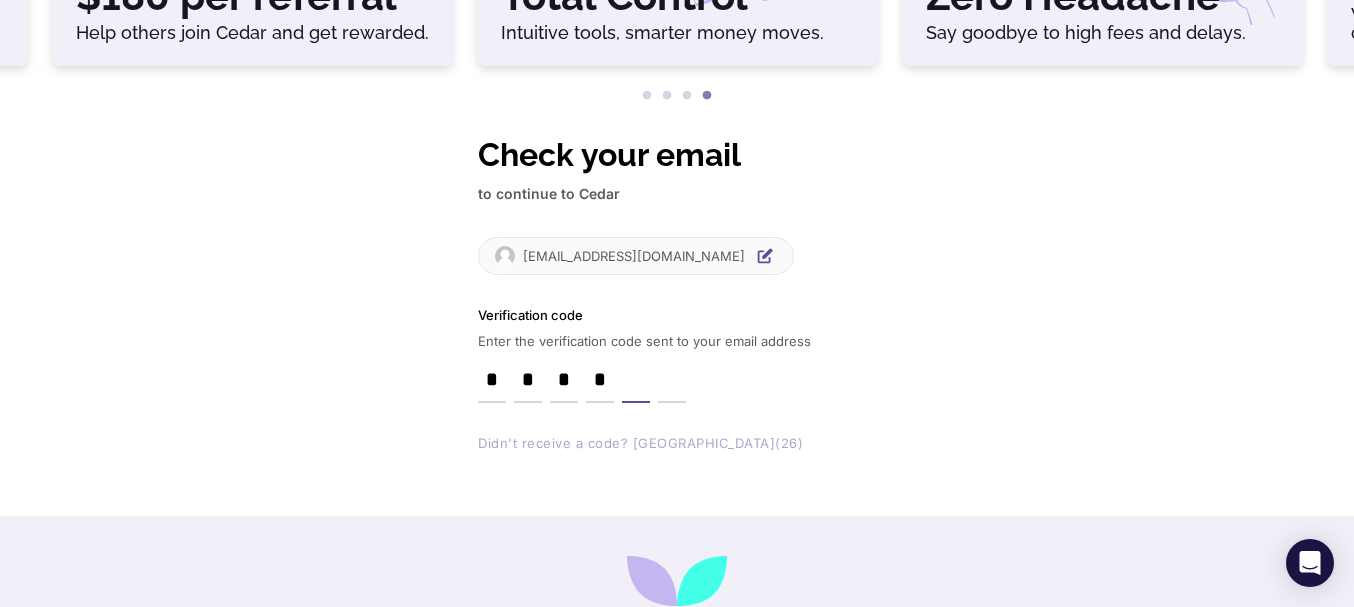 type on "*" 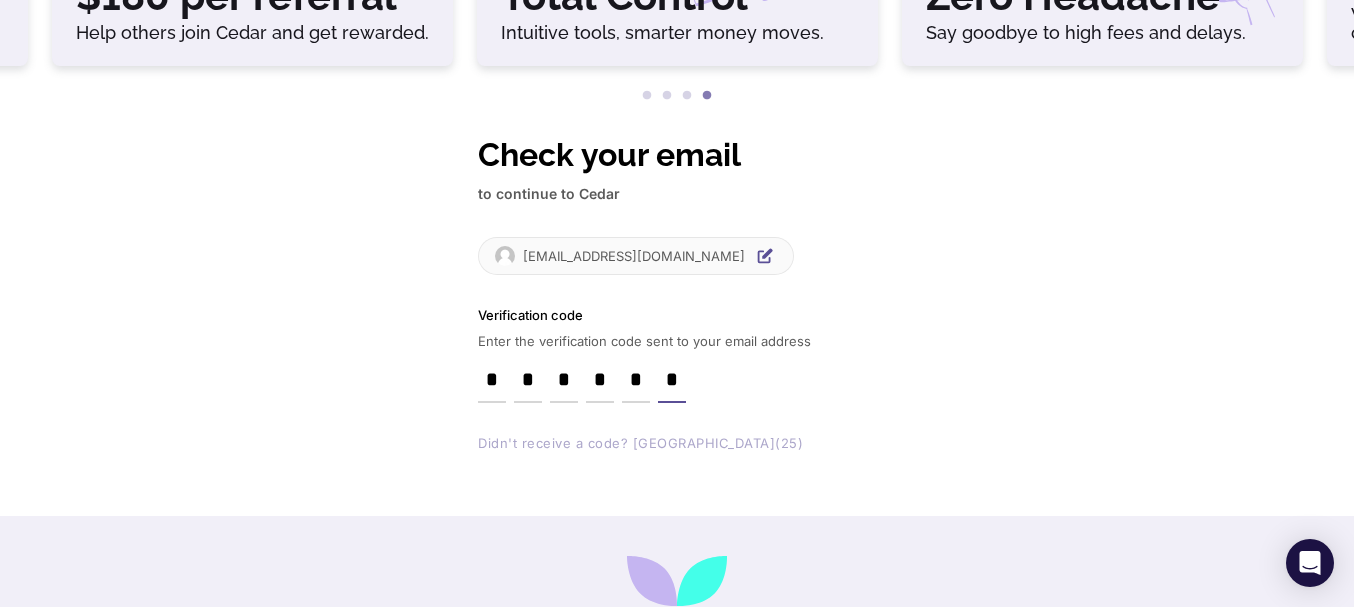 type on "*" 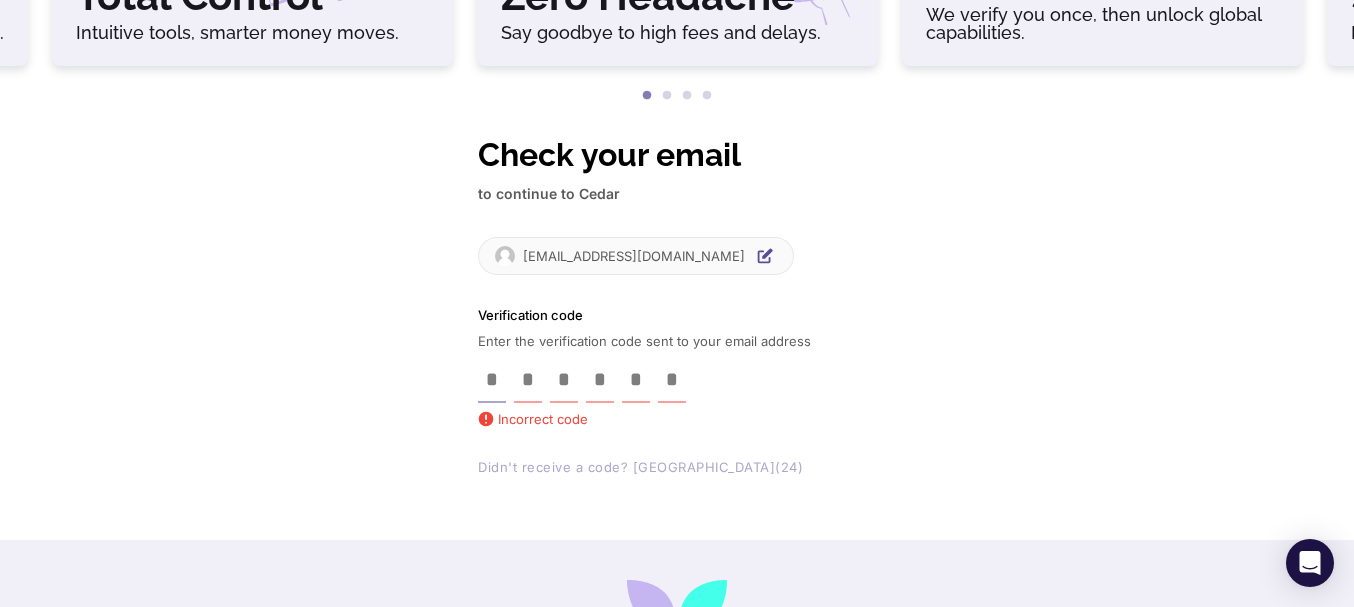type 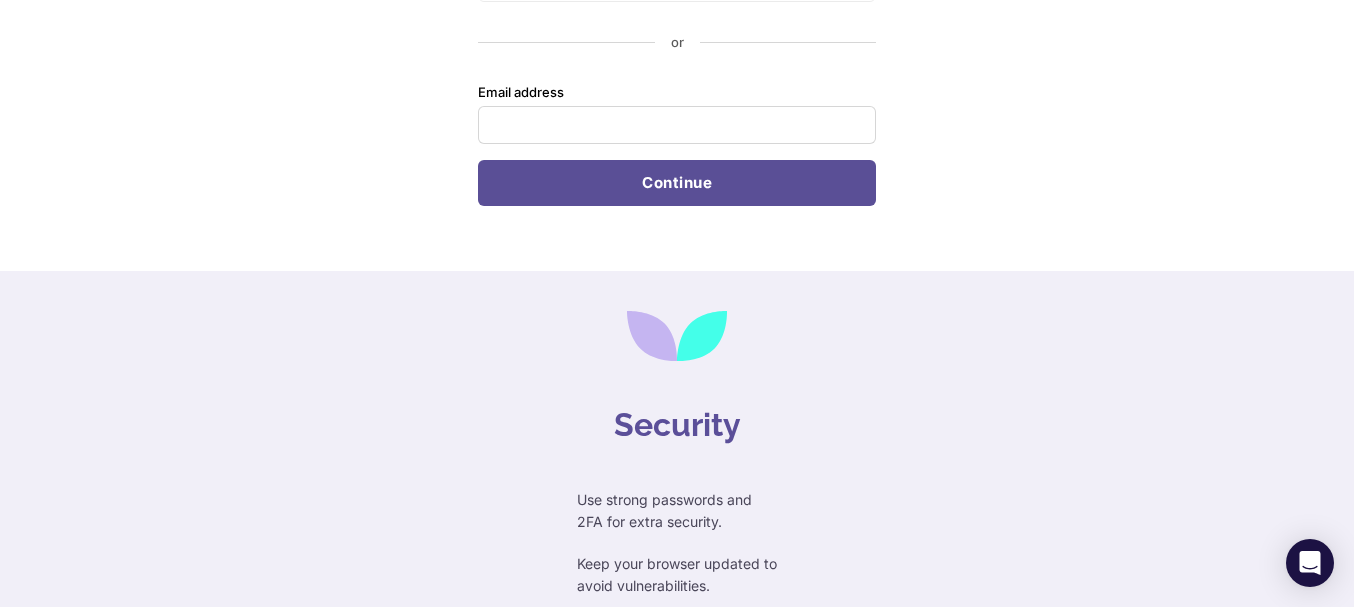 scroll, scrollTop: 600, scrollLeft: 0, axis: vertical 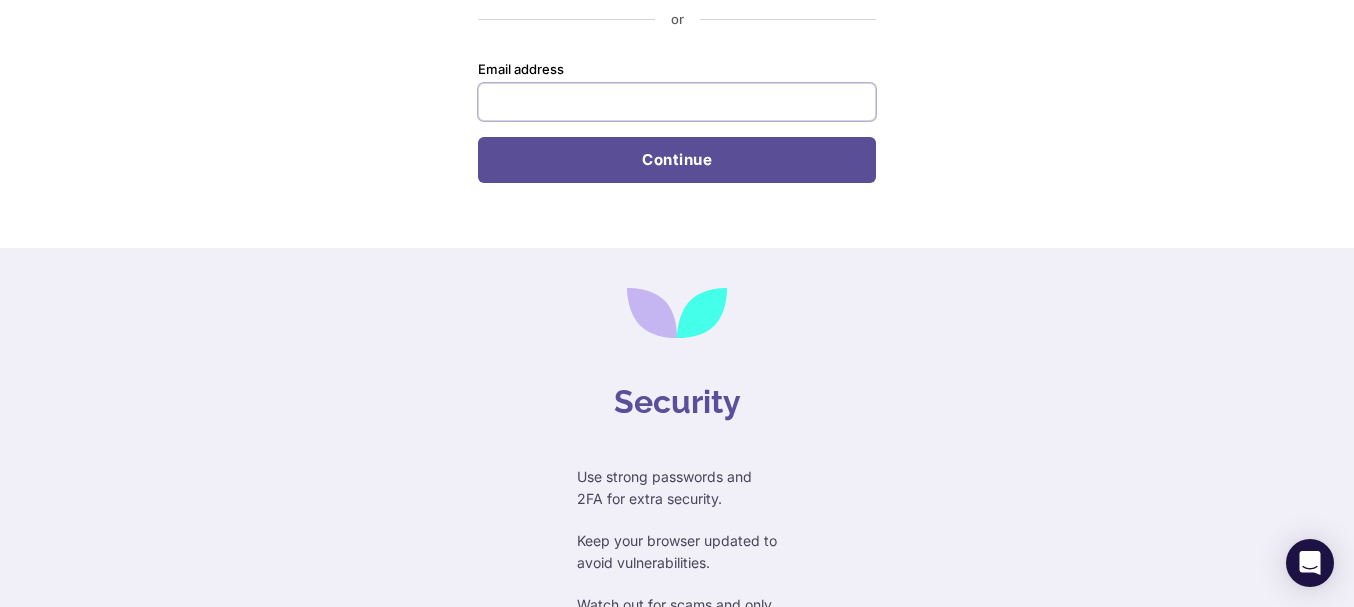 click on "Email address" at bounding box center [677, 102] 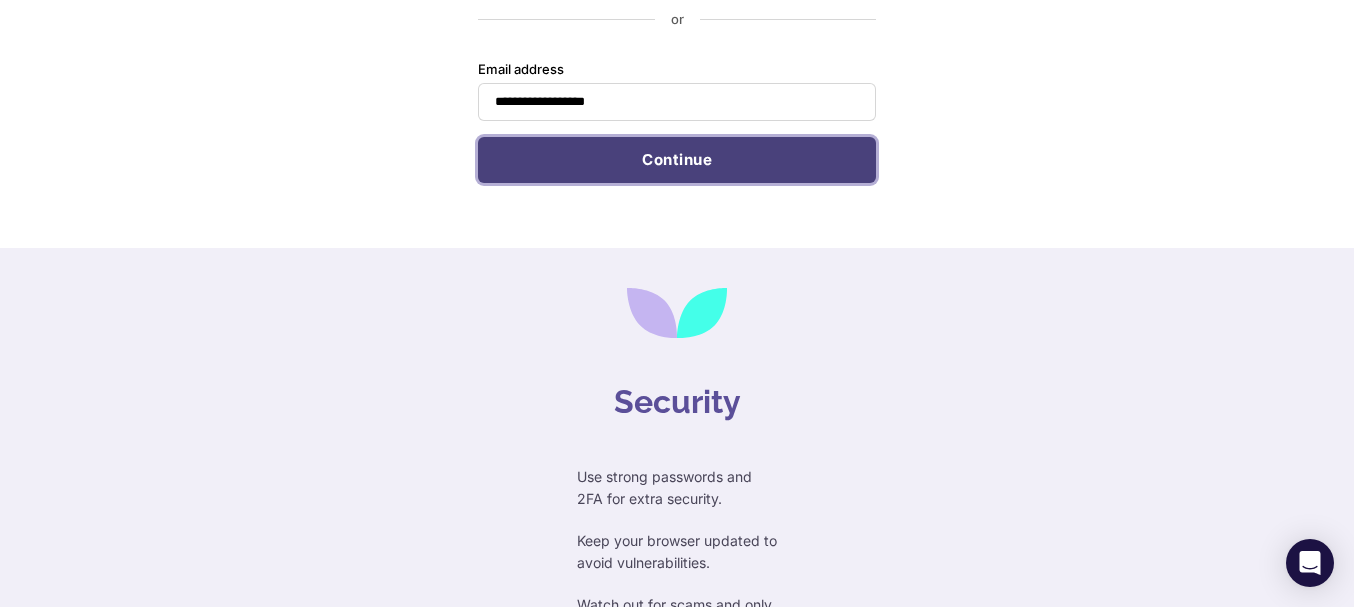 click on "Continue" at bounding box center [677, 160] 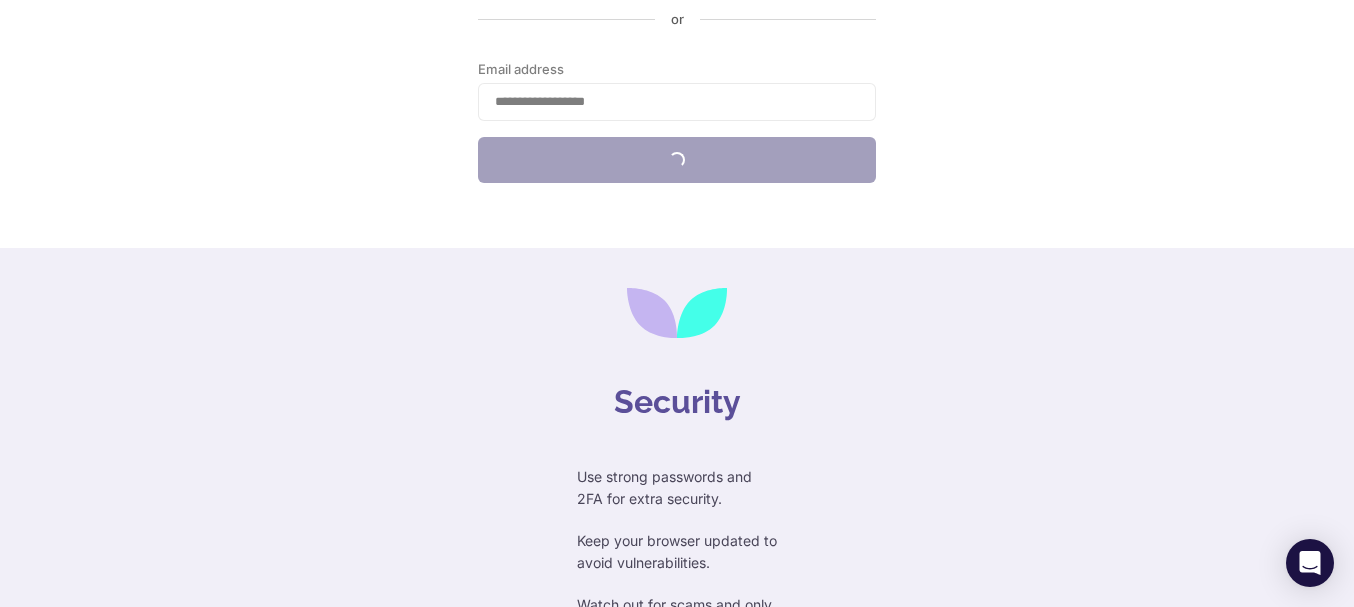 type on "**********" 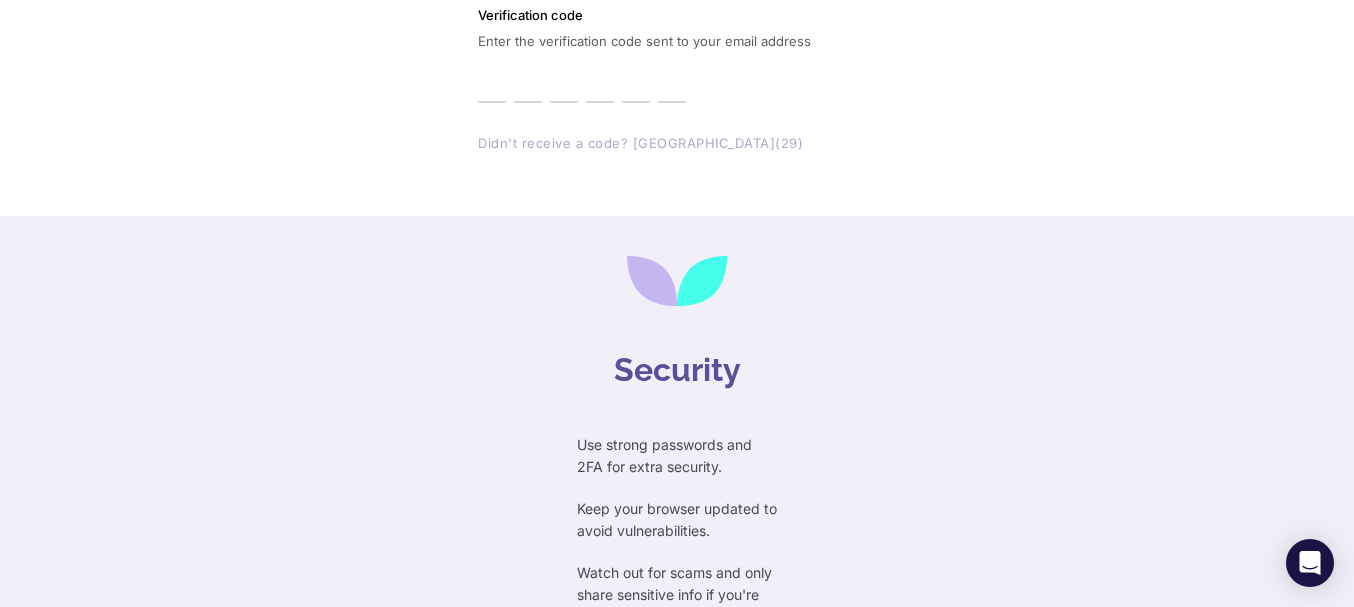 type on "*" 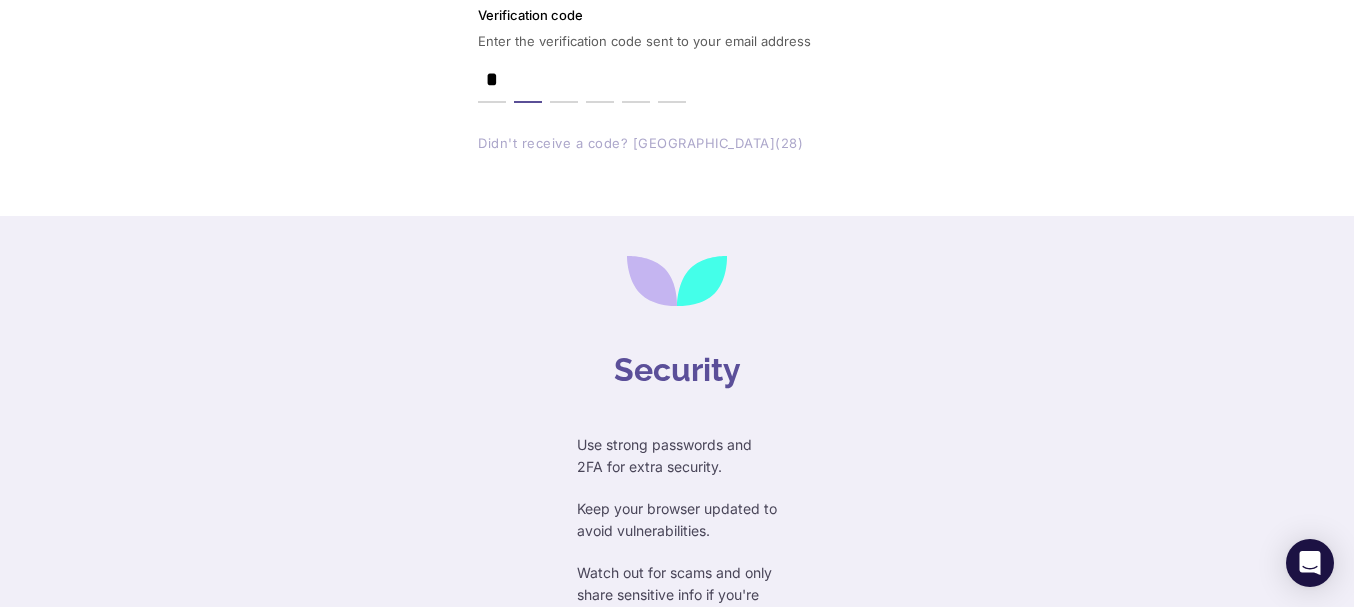 type on "*" 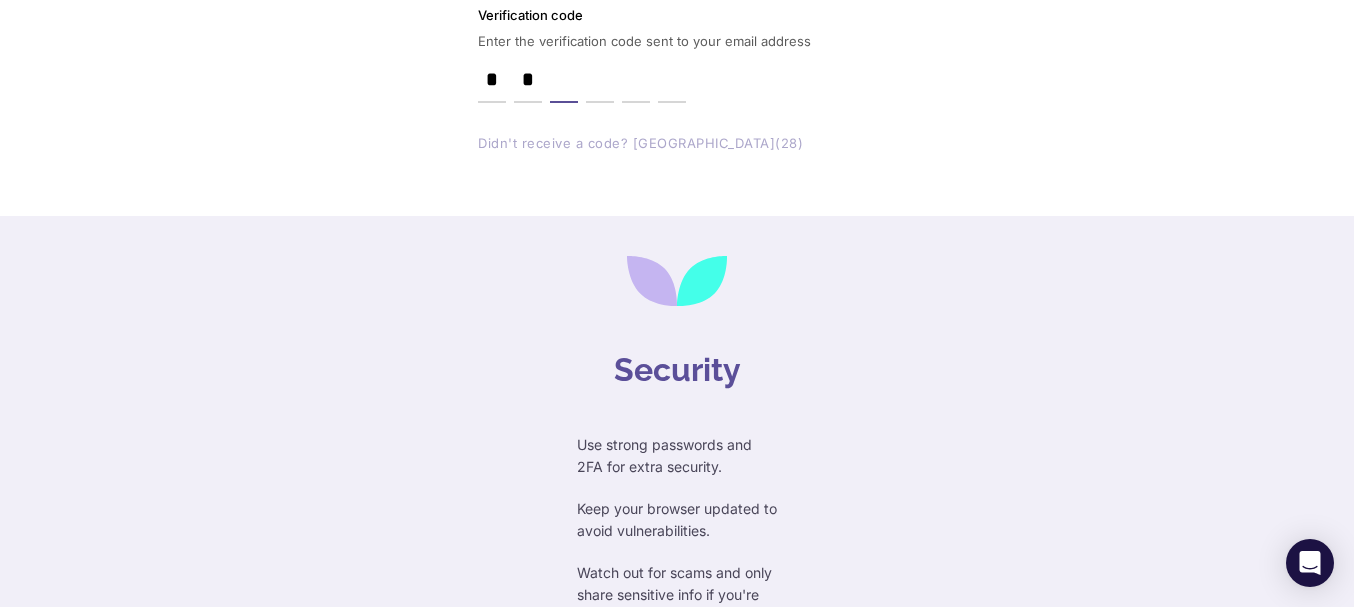 type on "*" 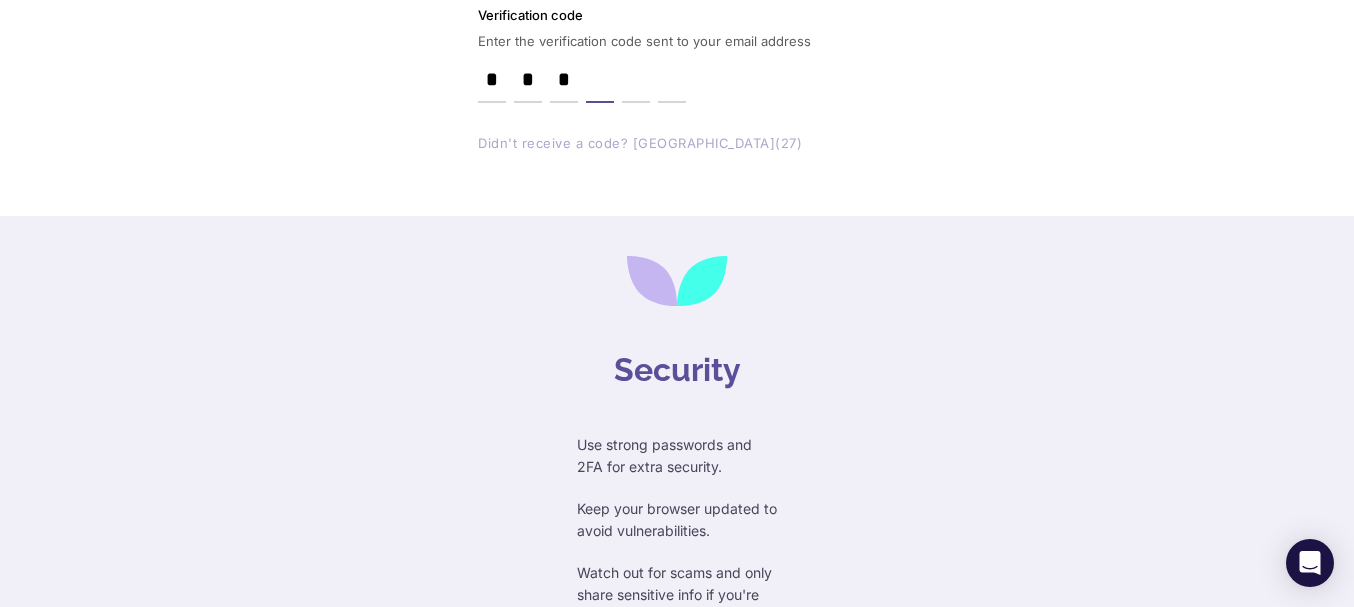 type on "*" 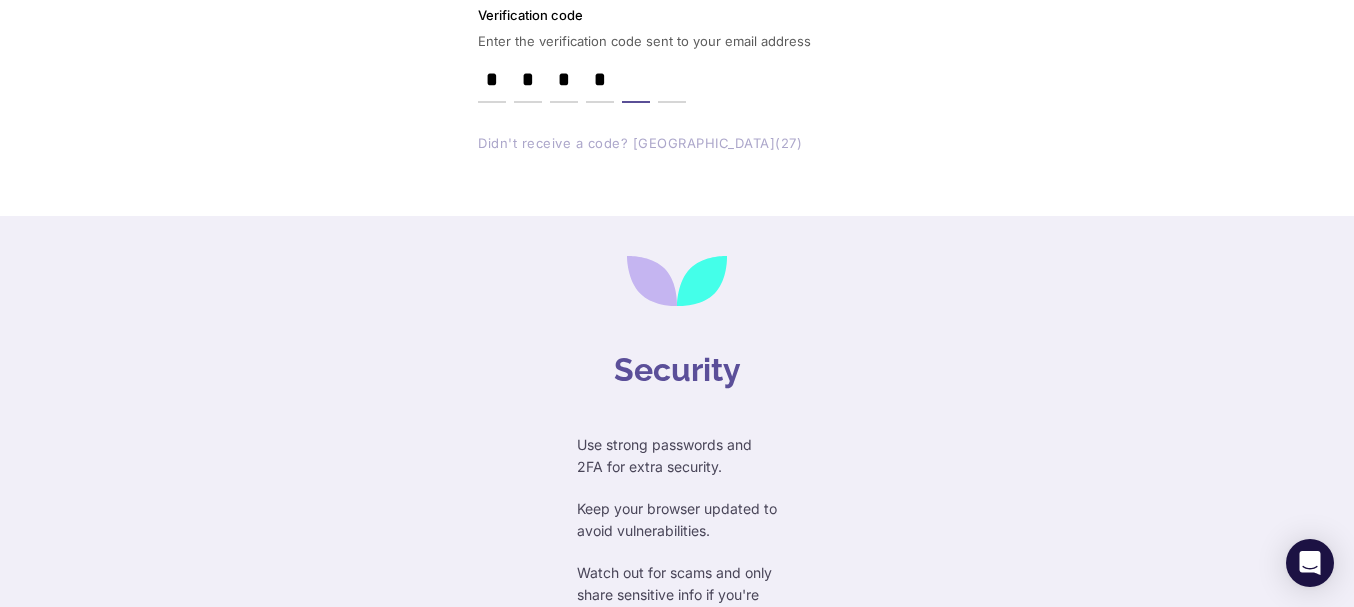 type on "*" 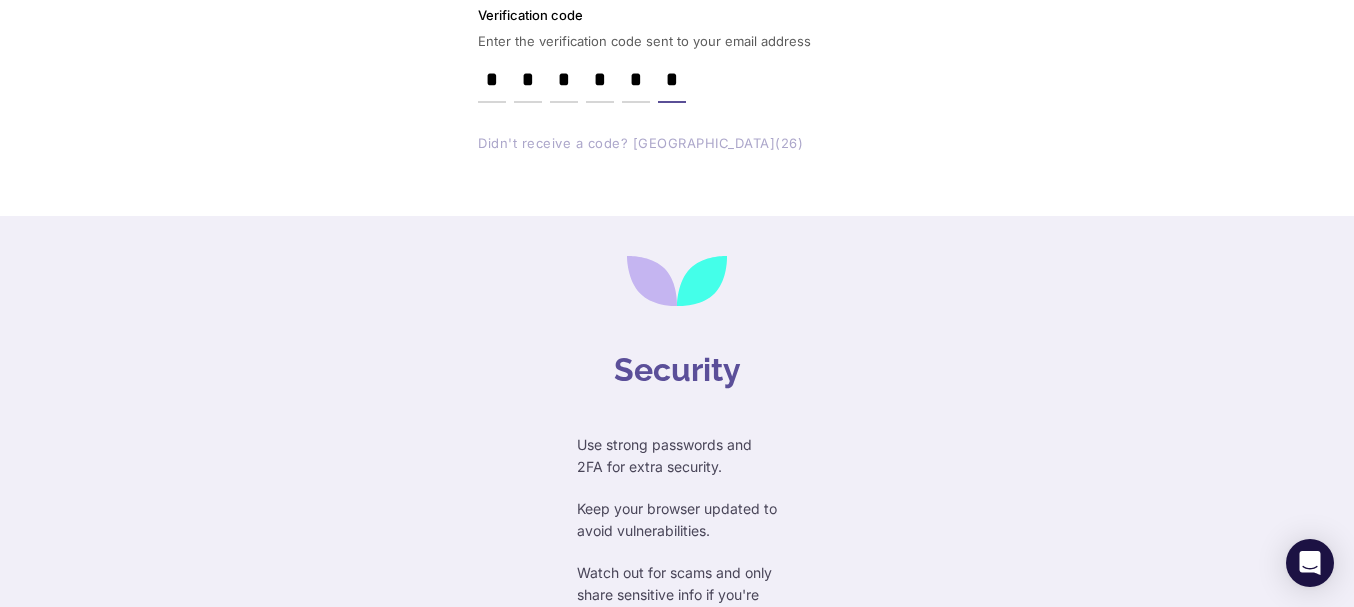 type on "*" 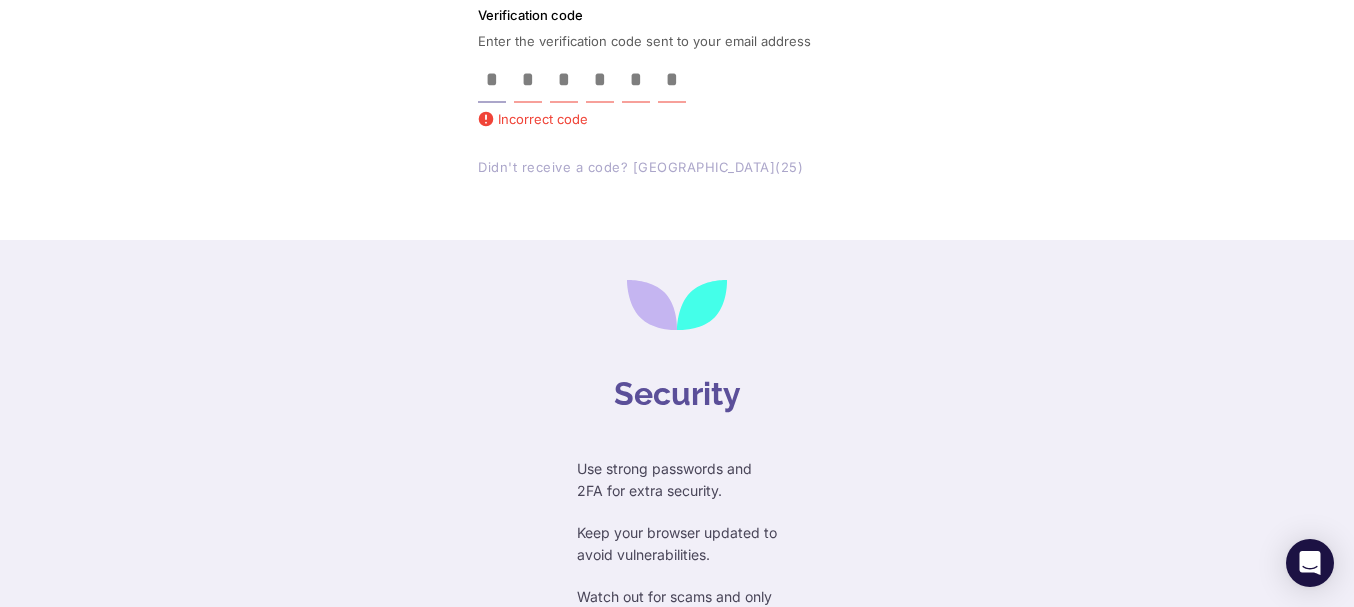 type 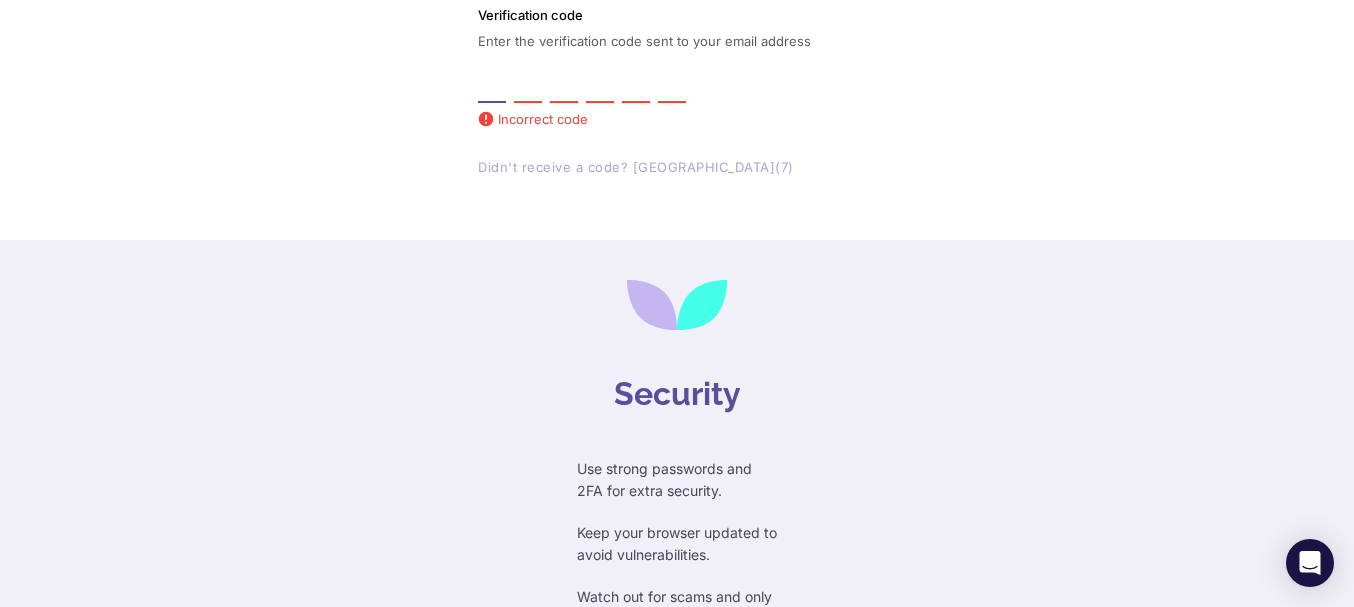 type on "*" 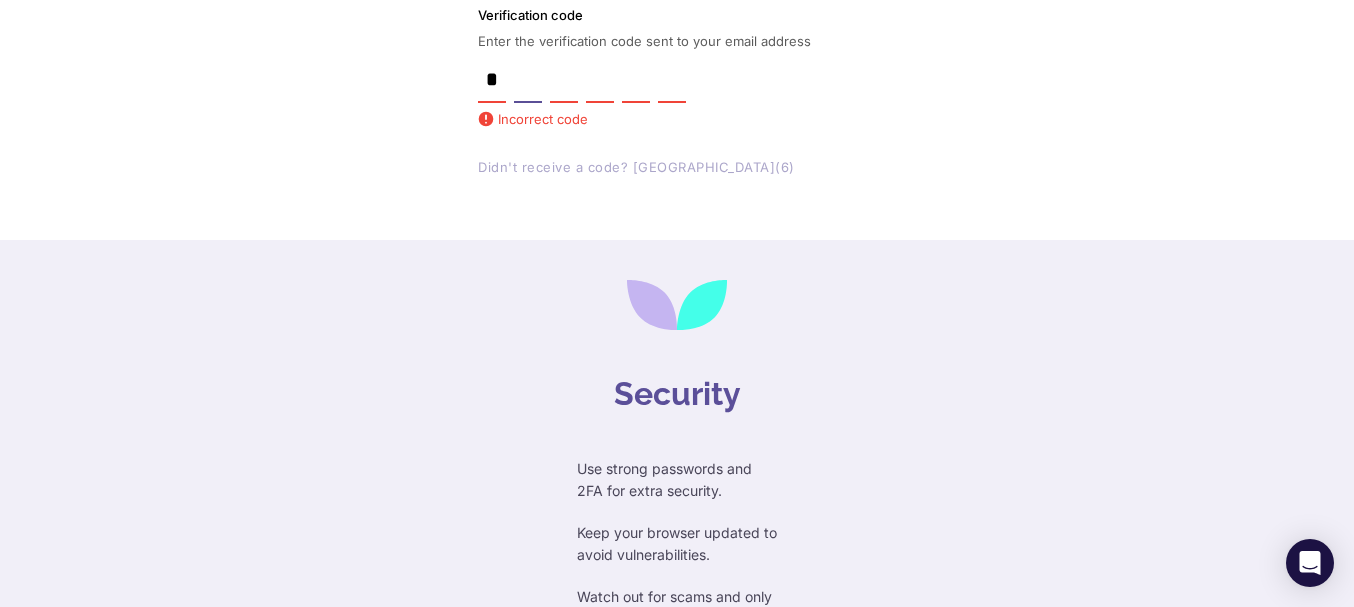 type on "*" 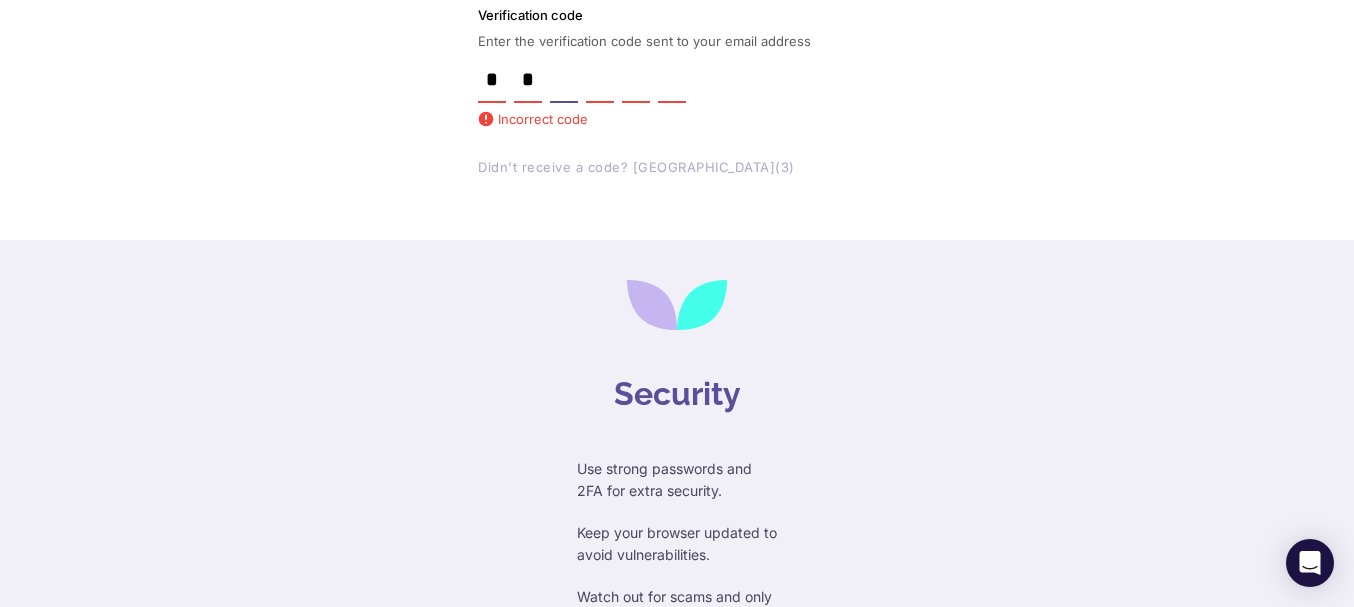 type on "*" 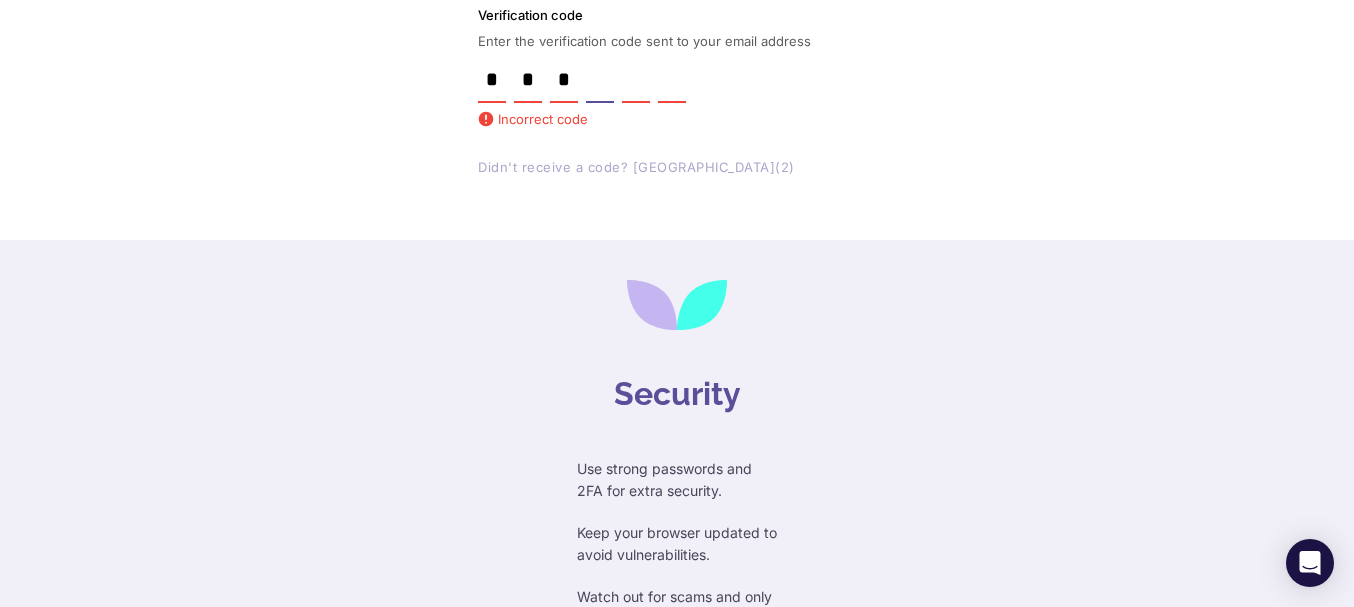 type on "*" 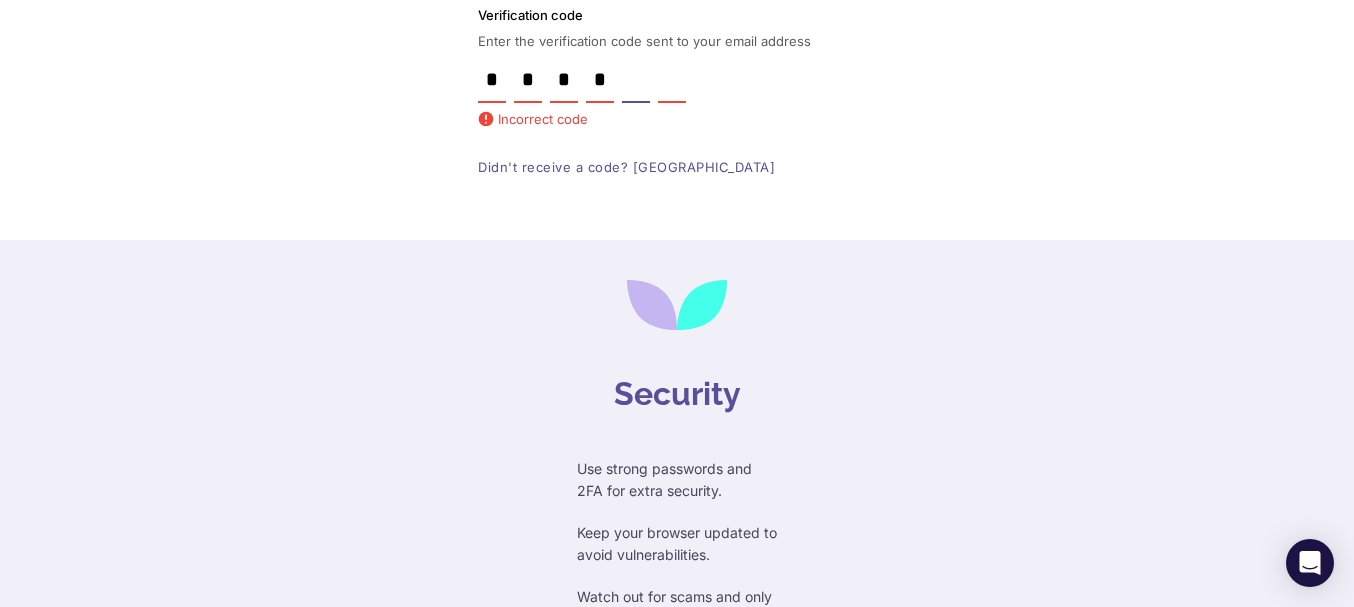 type on "*" 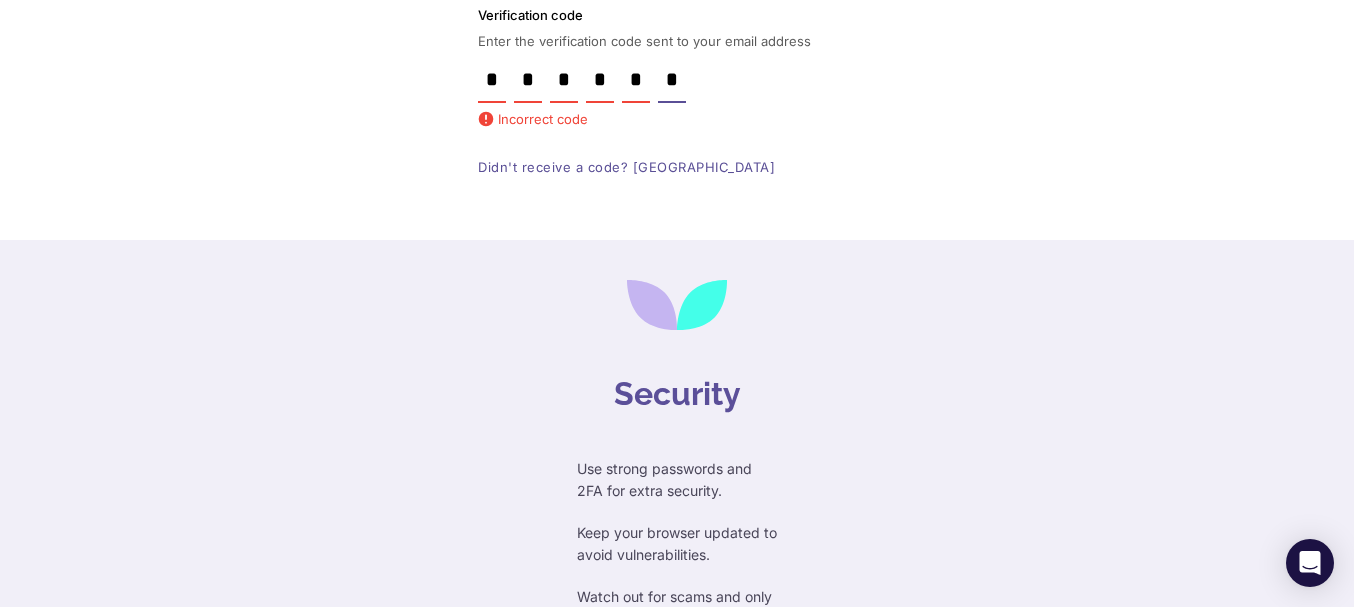 type on "*" 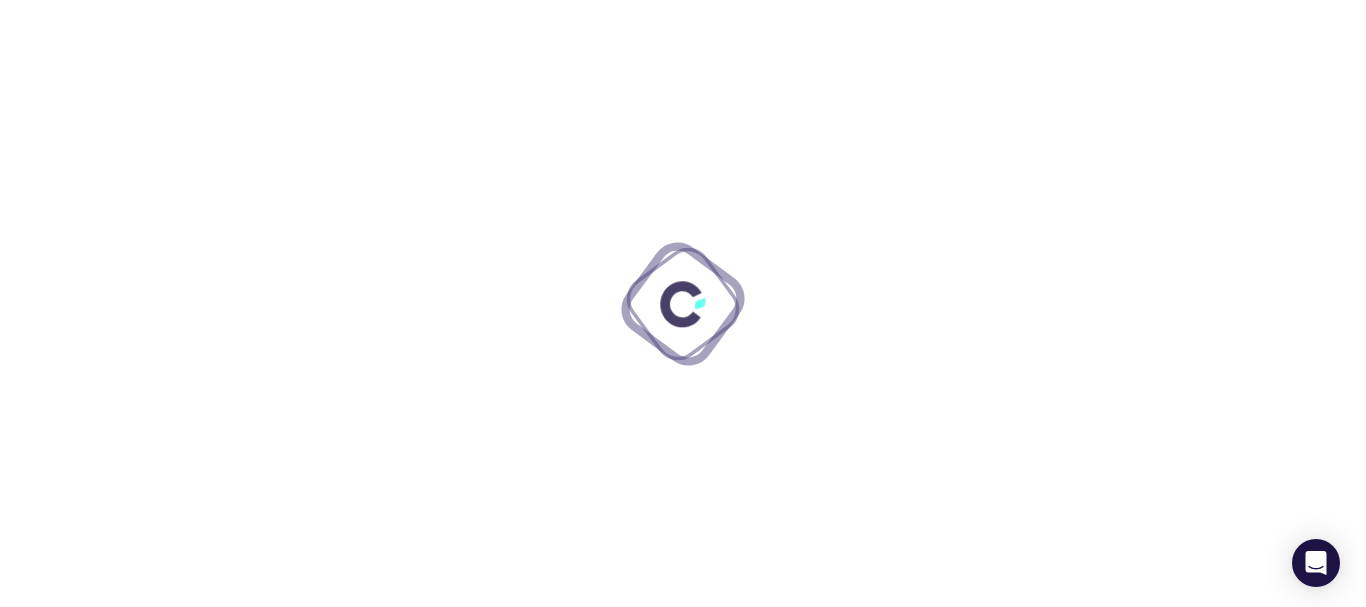 scroll, scrollTop: 0, scrollLeft: 0, axis: both 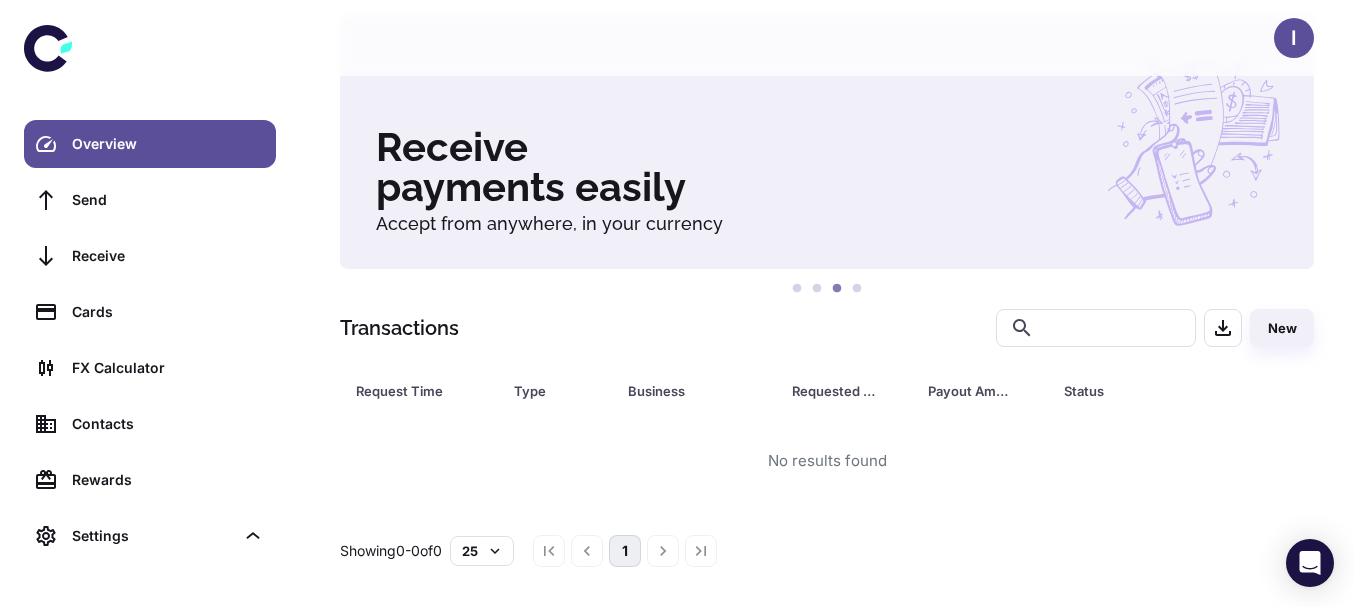 click at bounding box center [701, 551] 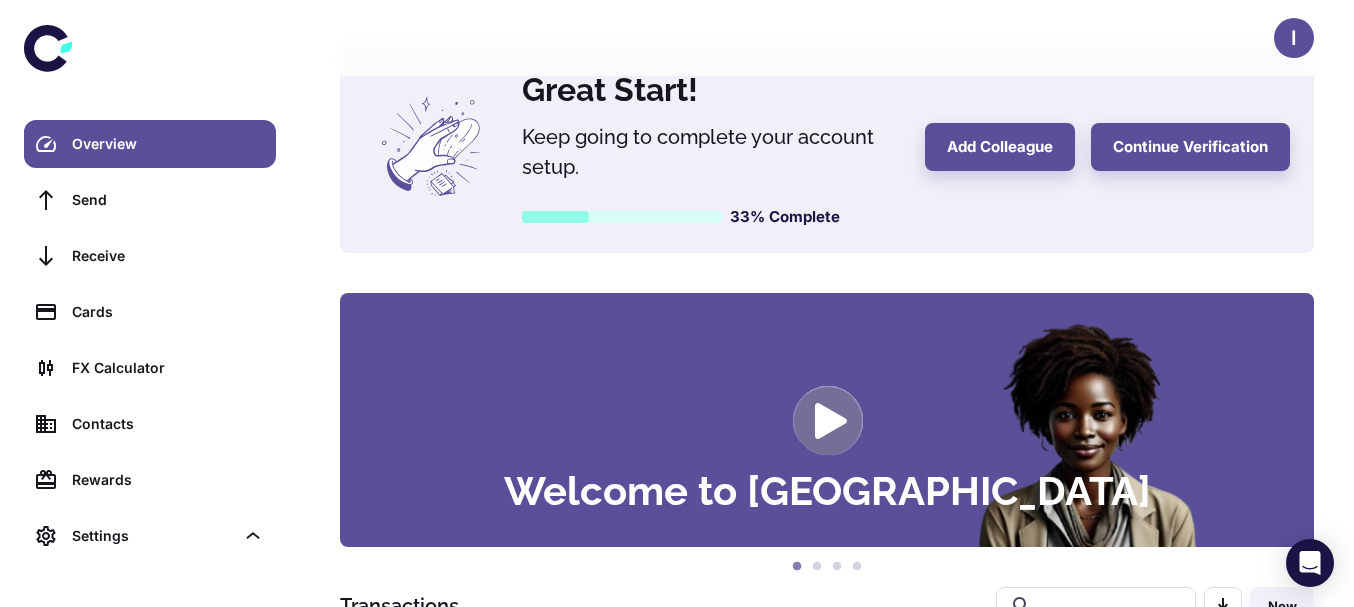 scroll, scrollTop: 0, scrollLeft: 0, axis: both 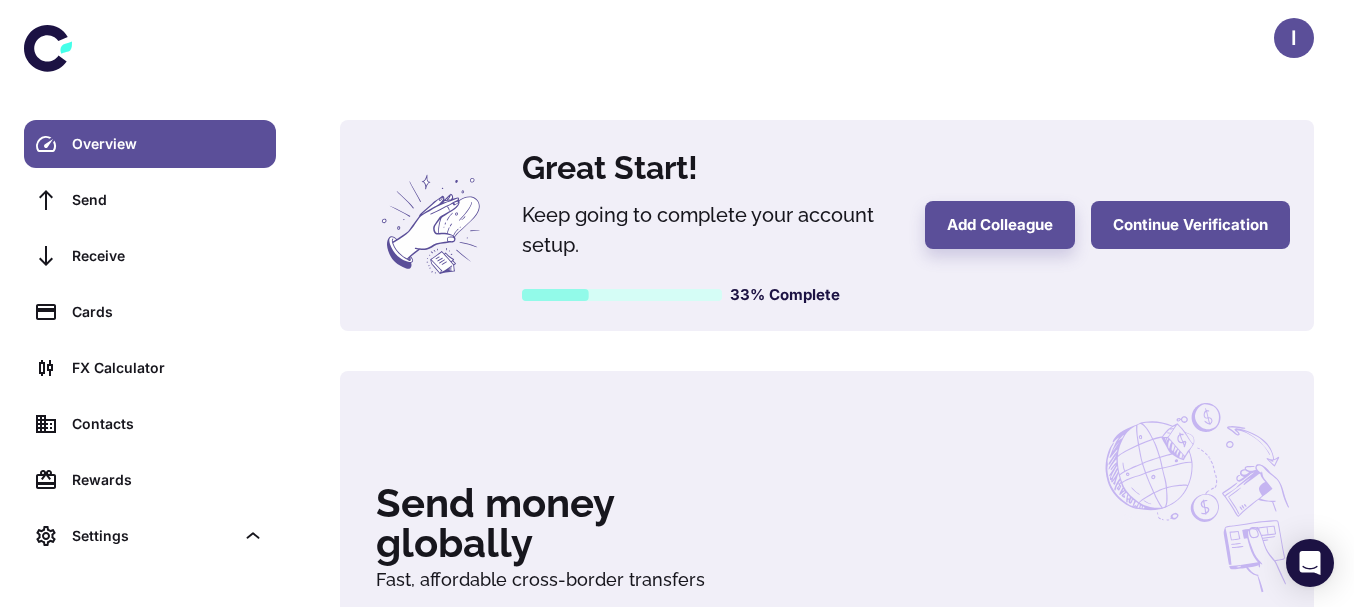 click on "Continue Verification" at bounding box center [1190, 225] 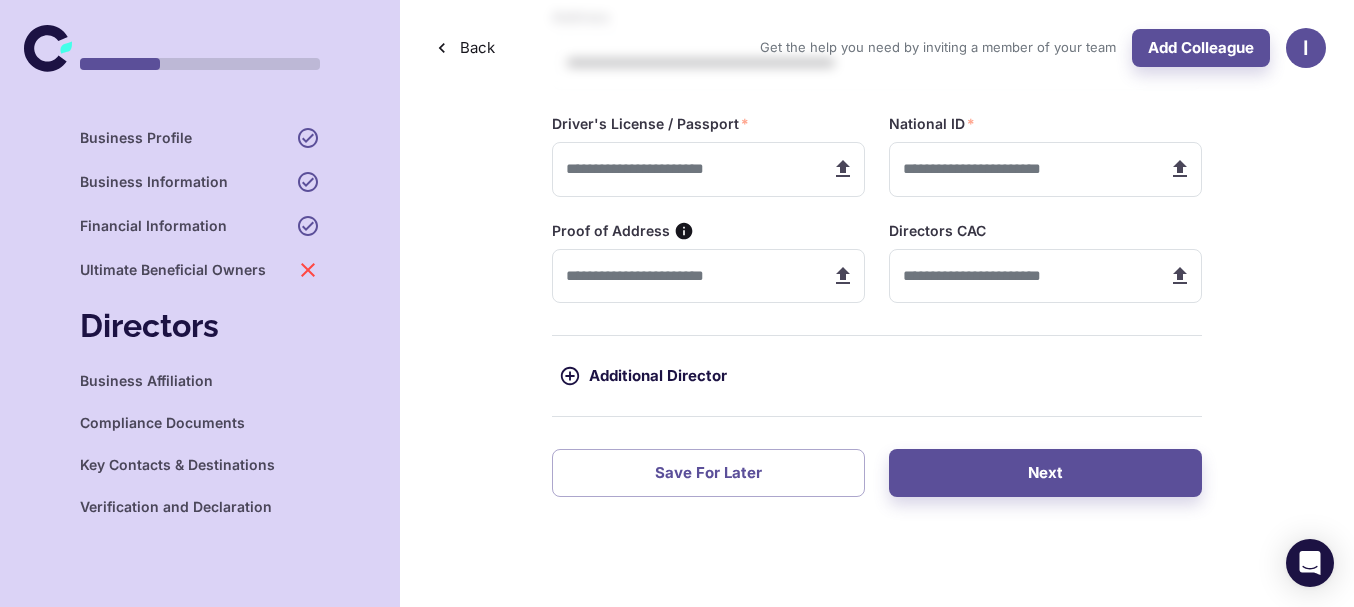 scroll, scrollTop: 560, scrollLeft: 0, axis: vertical 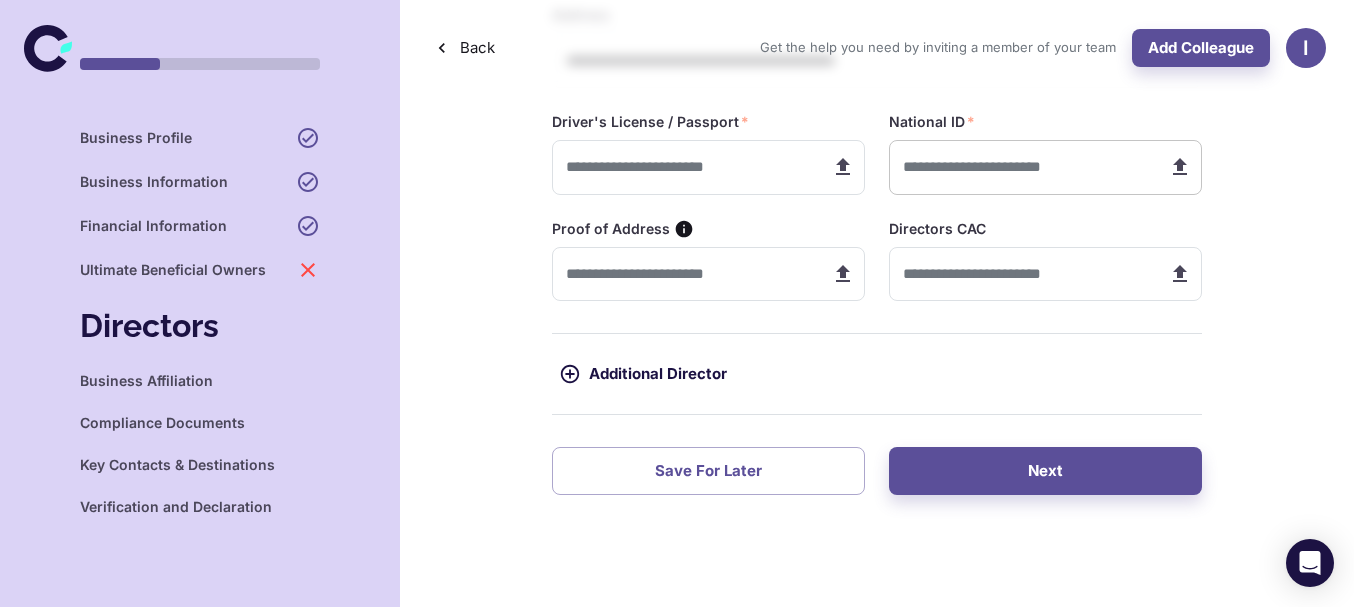 click 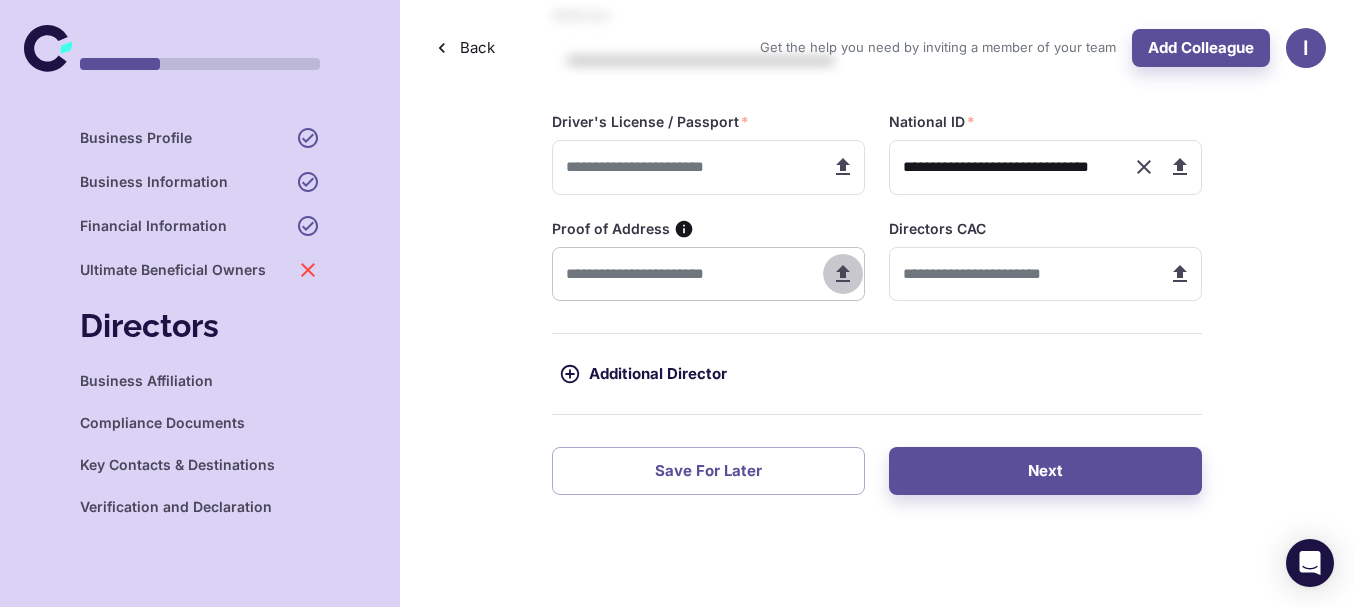 click 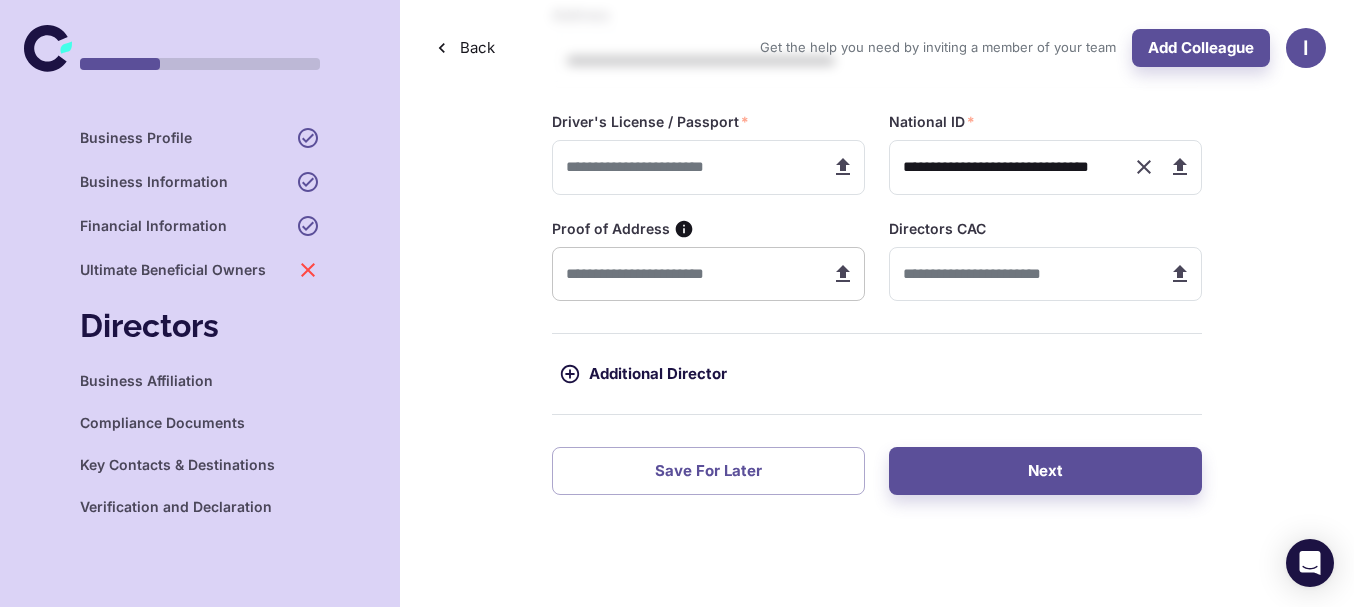 click 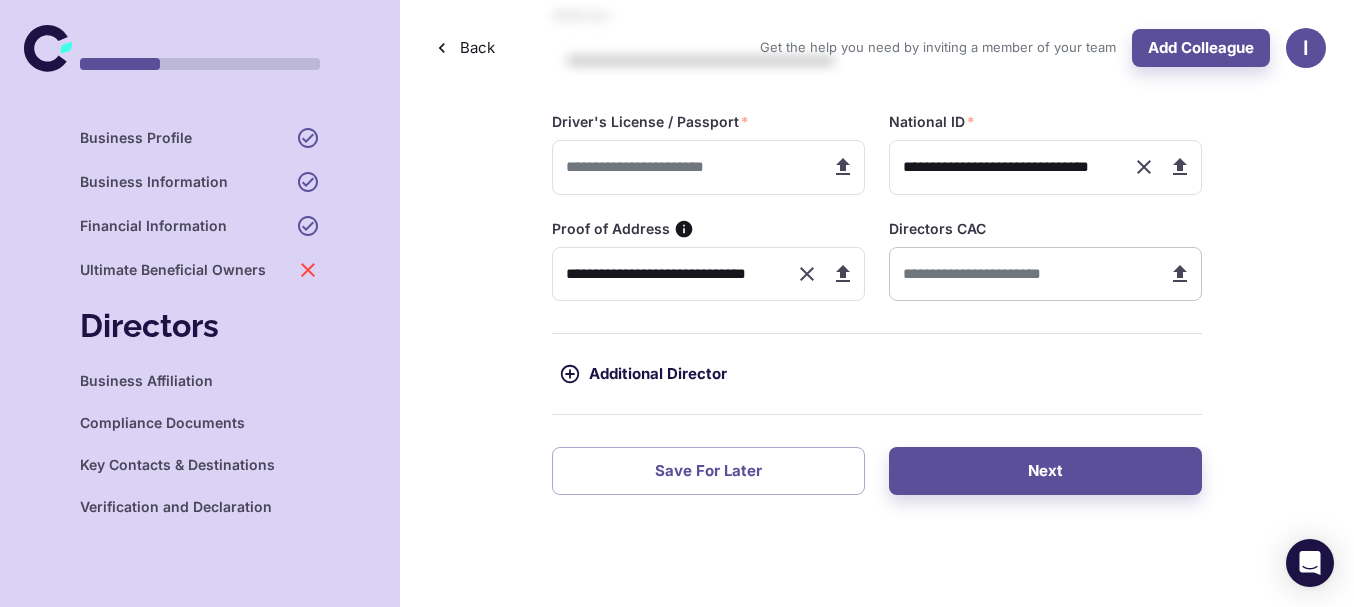click 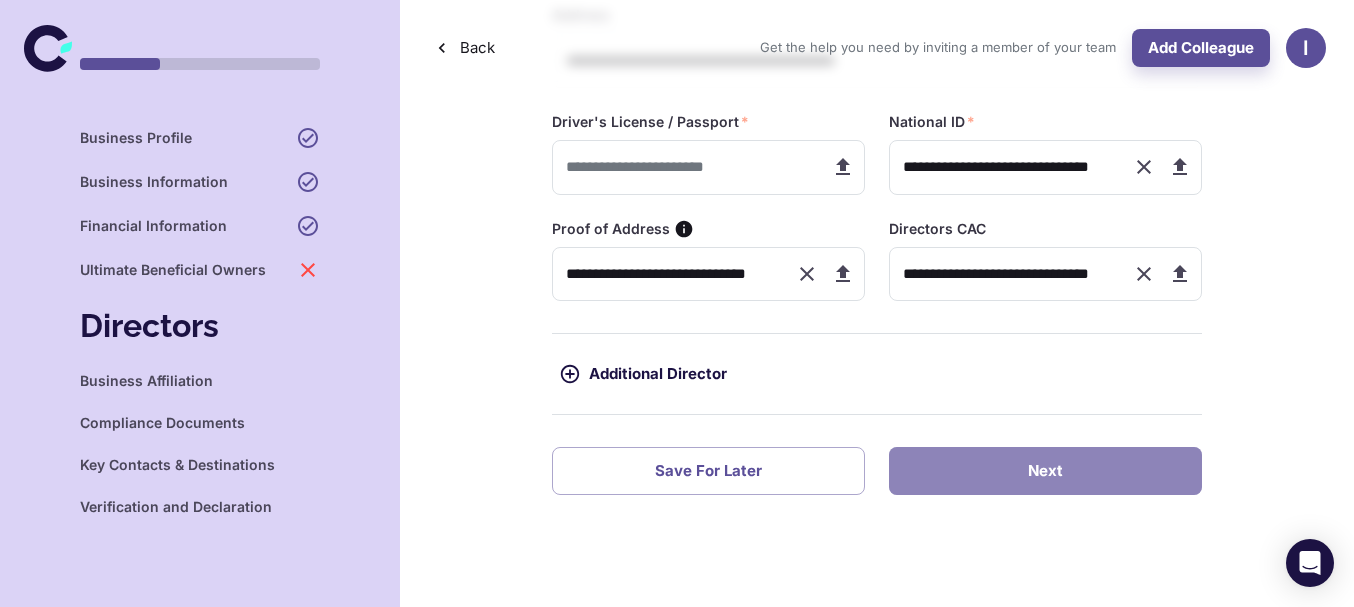 click on "Next" at bounding box center [1045, 471] 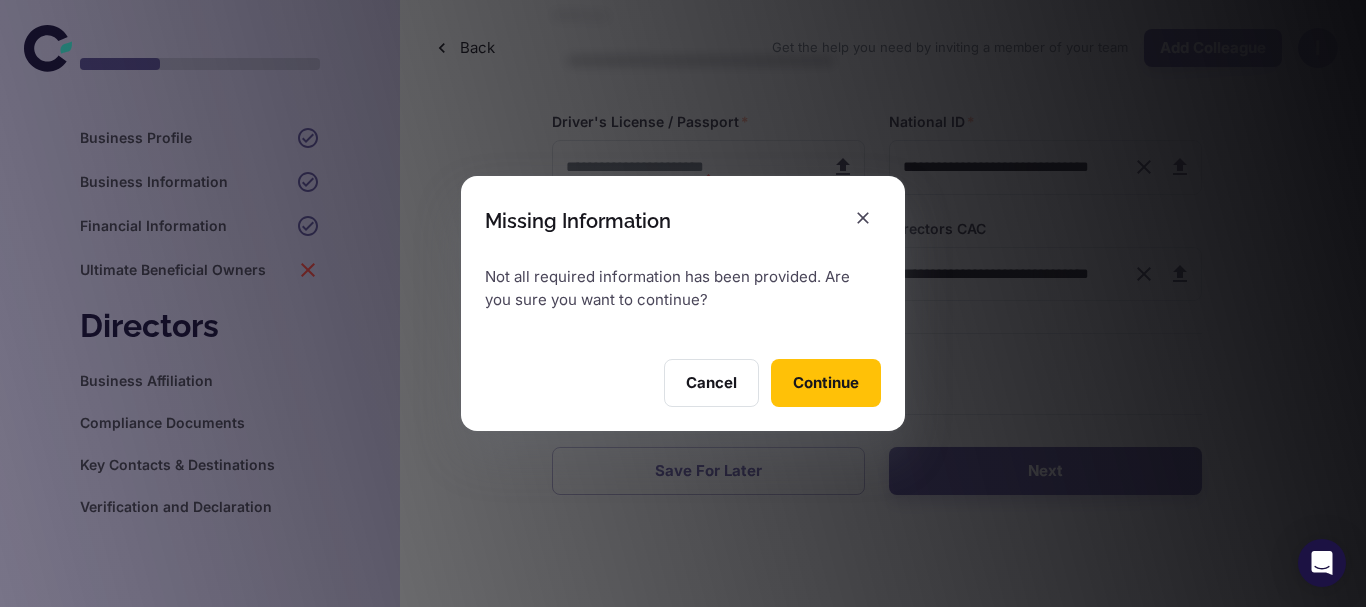 click on "Continue" at bounding box center (826, 383) 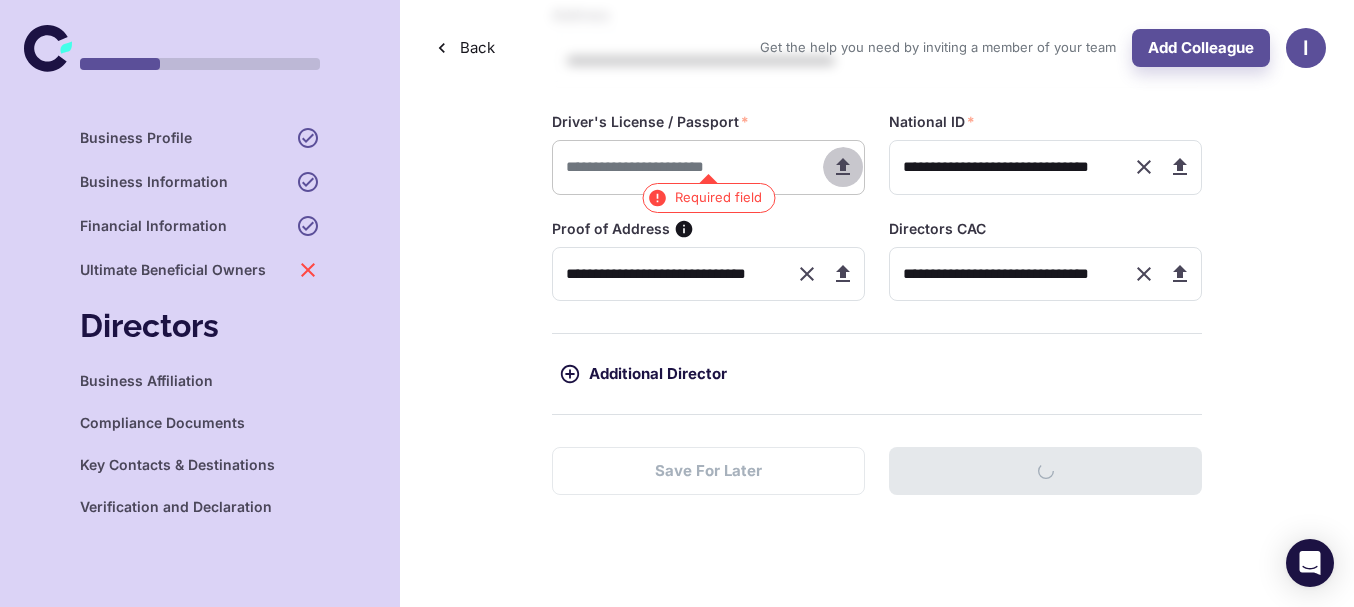 click 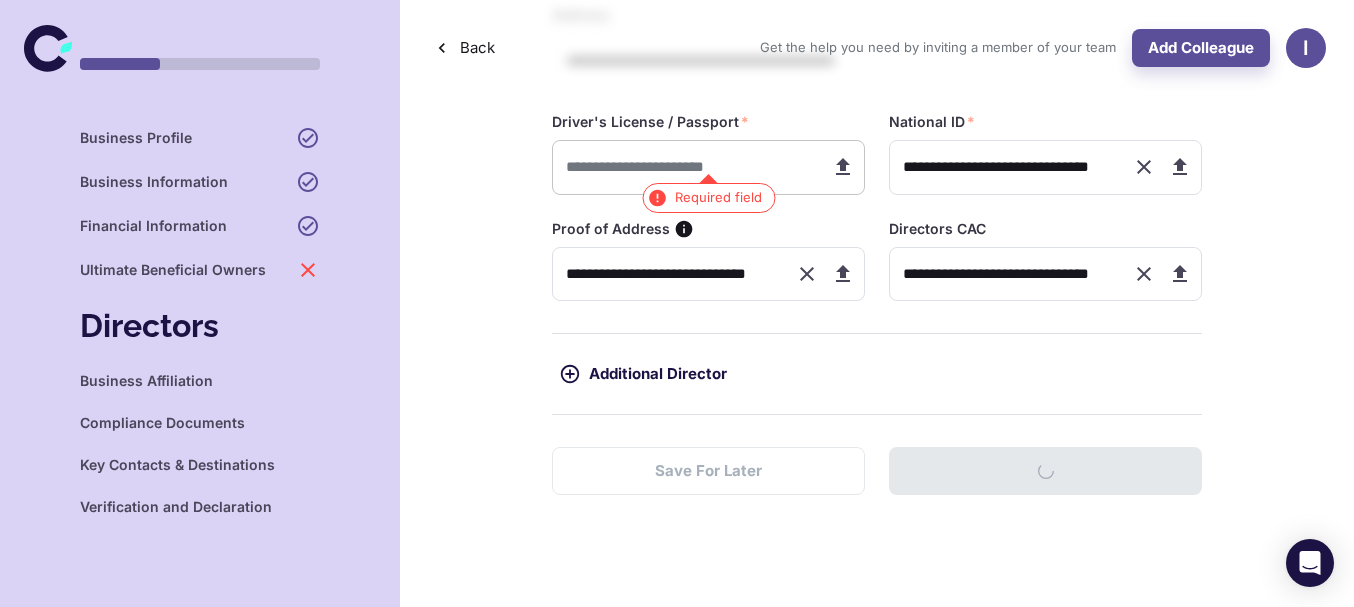 type on "**********" 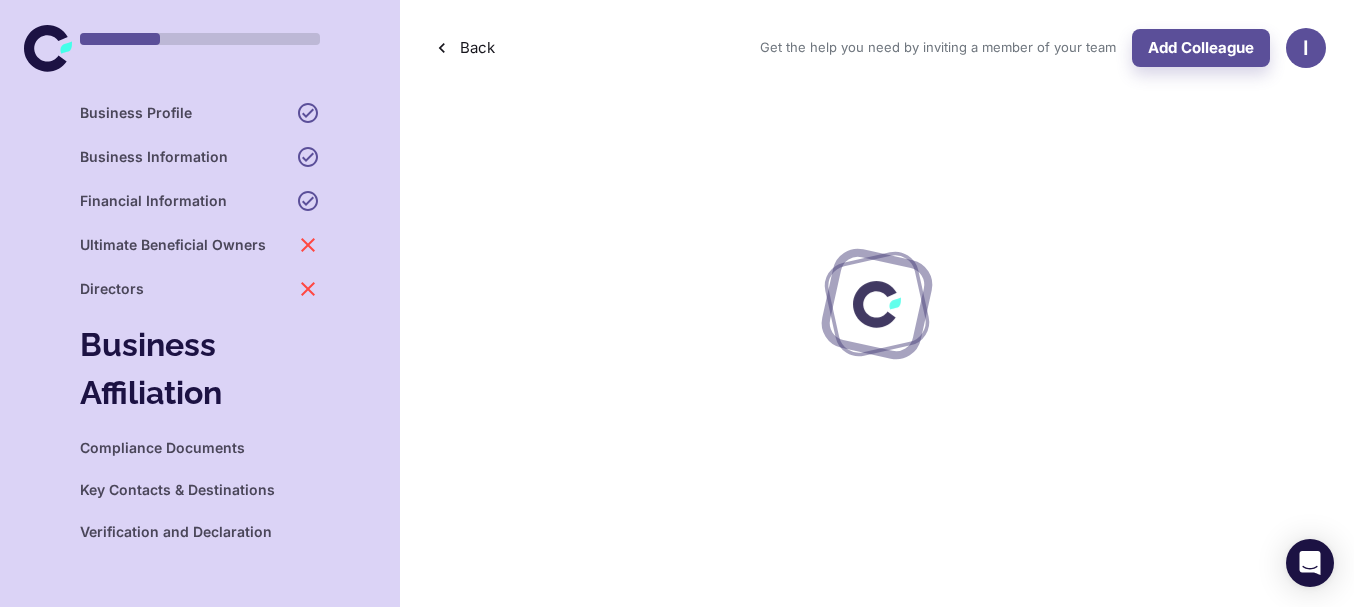 scroll, scrollTop: 0, scrollLeft: 0, axis: both 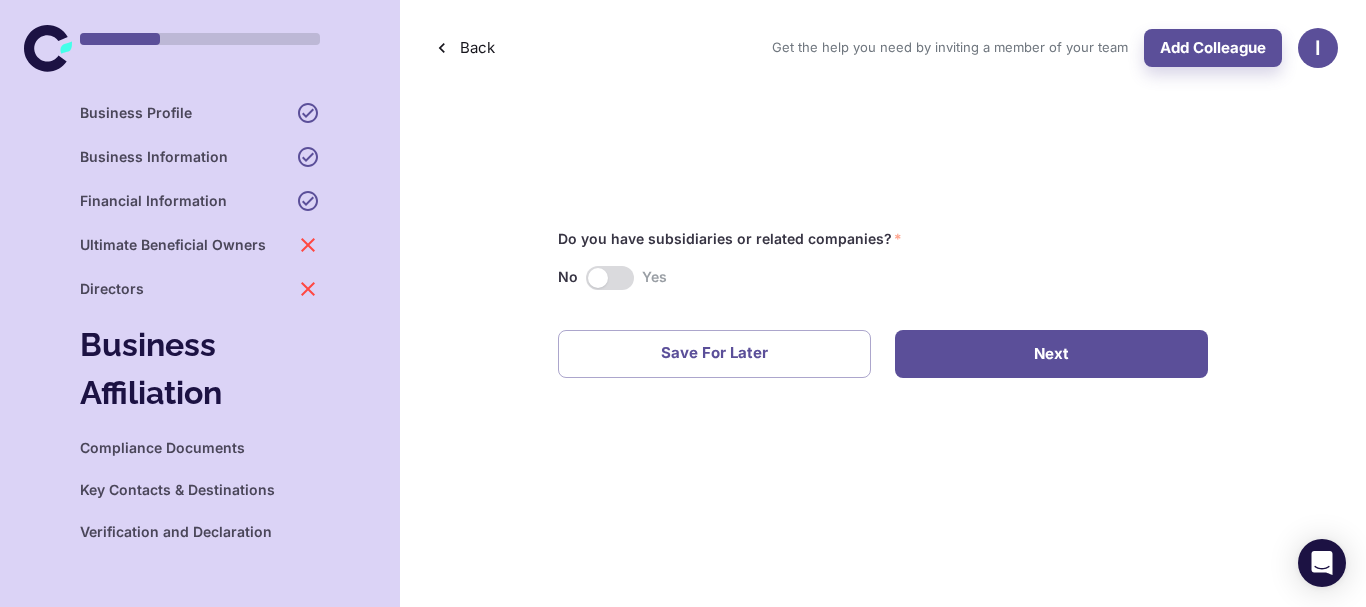 click on "Next" at bounding box center (1051, 354) 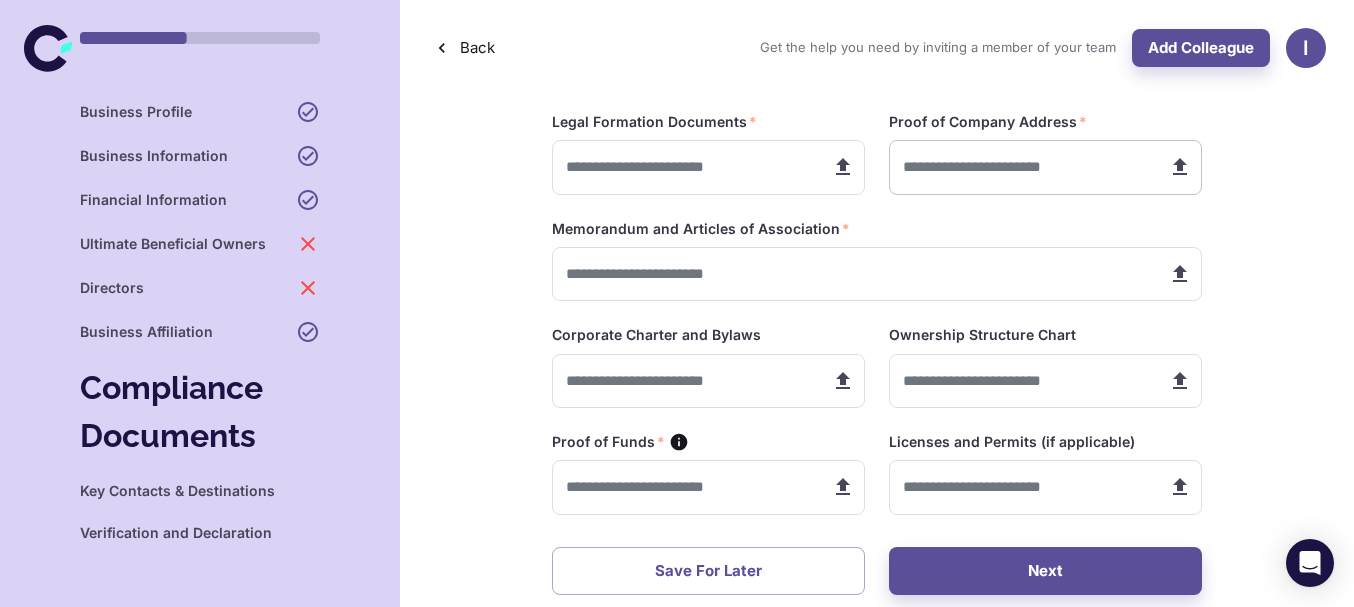 click 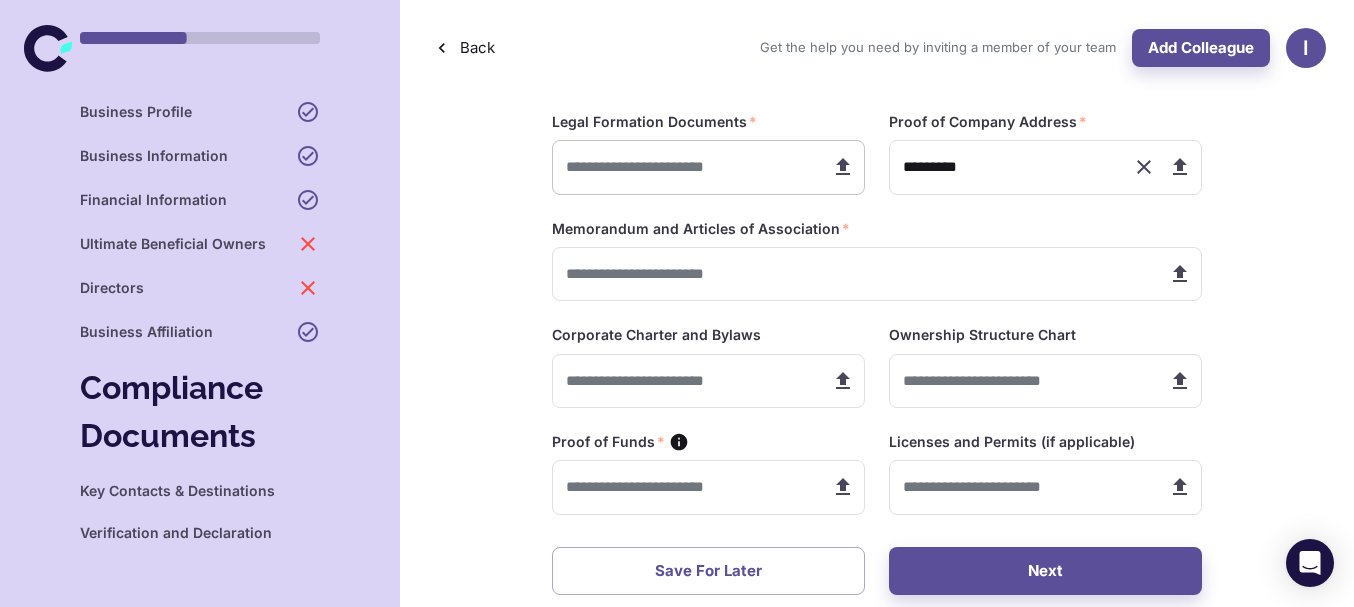 click 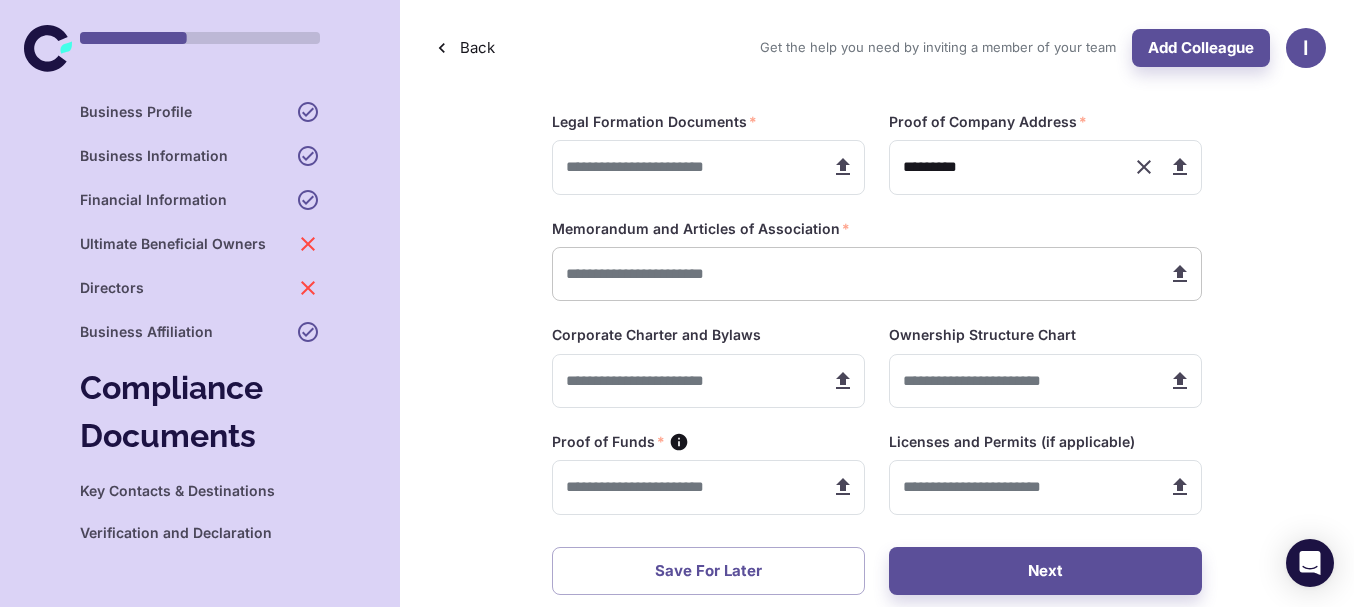 click at bounding box center (1180, 274) 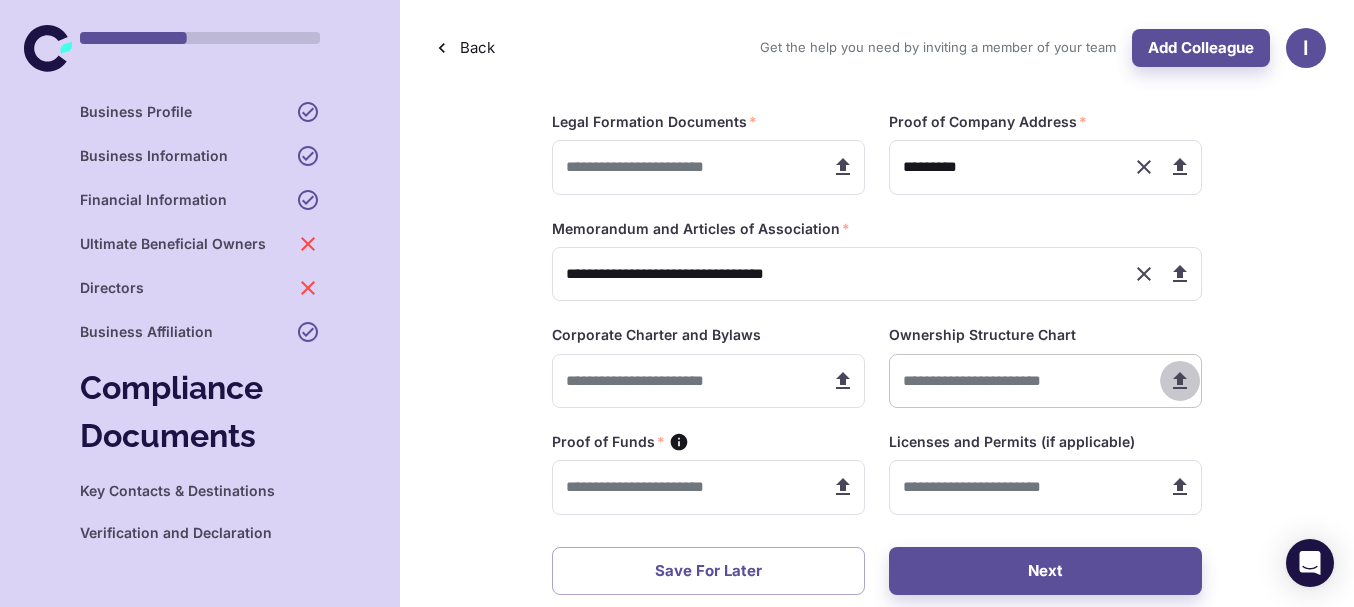 click 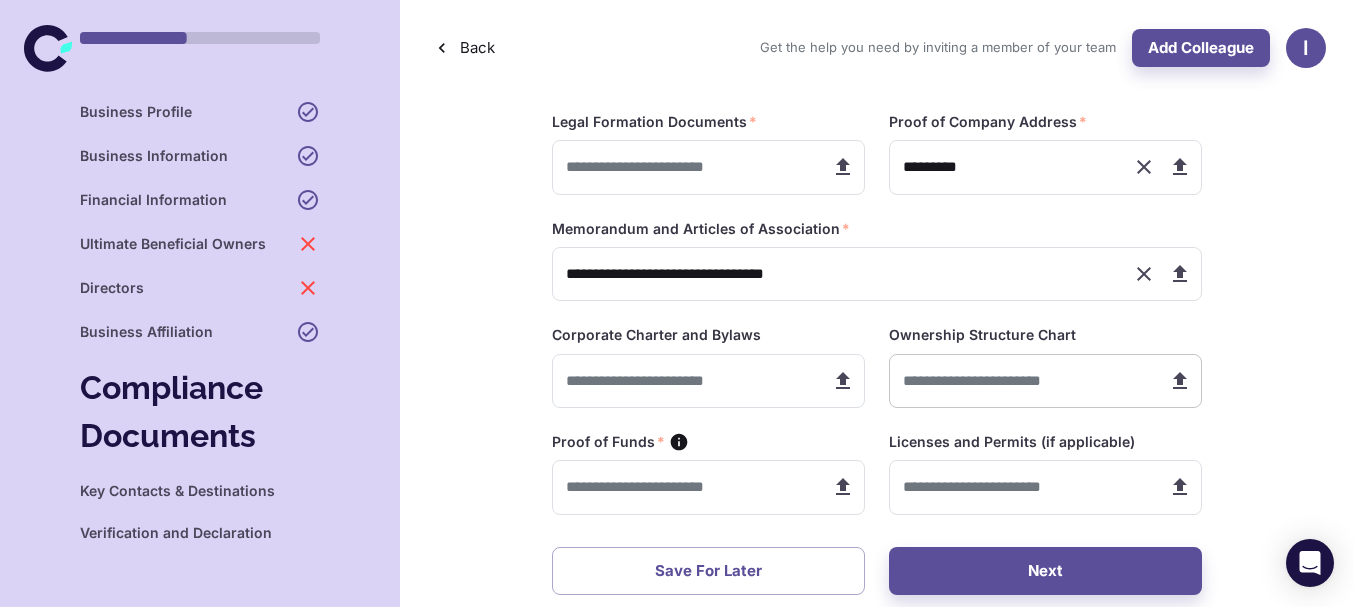 type on "**********" 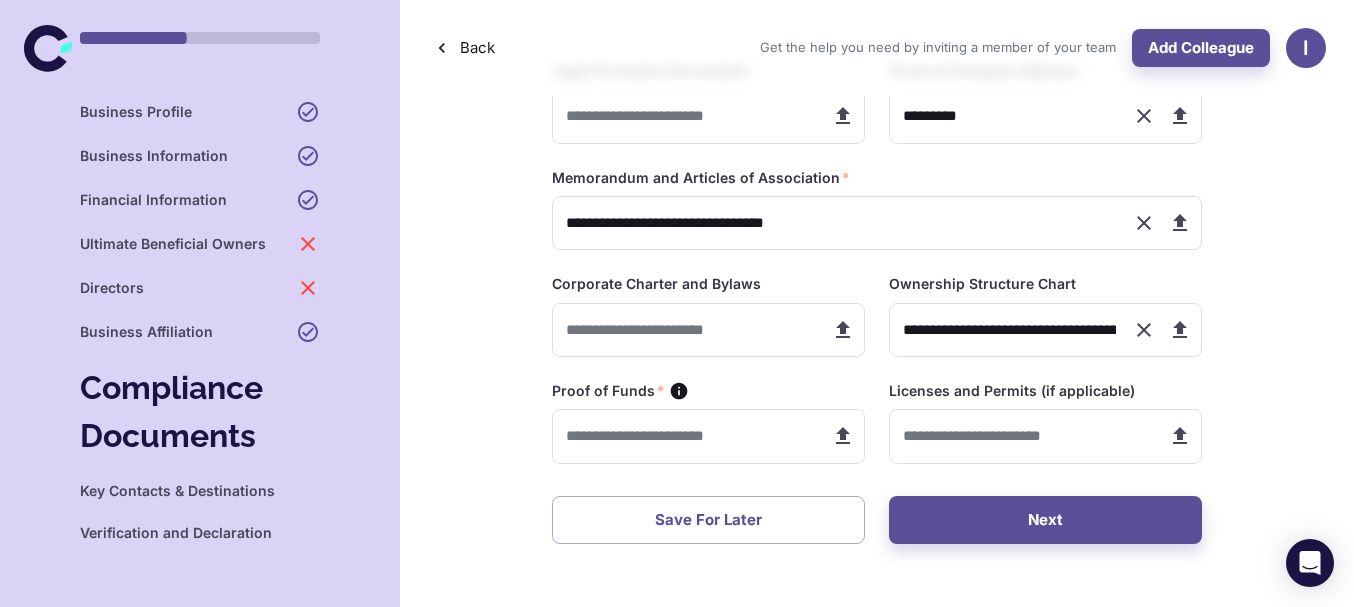 scroll, scrollTop: 100, scrollLeft: 0, axis: vertical 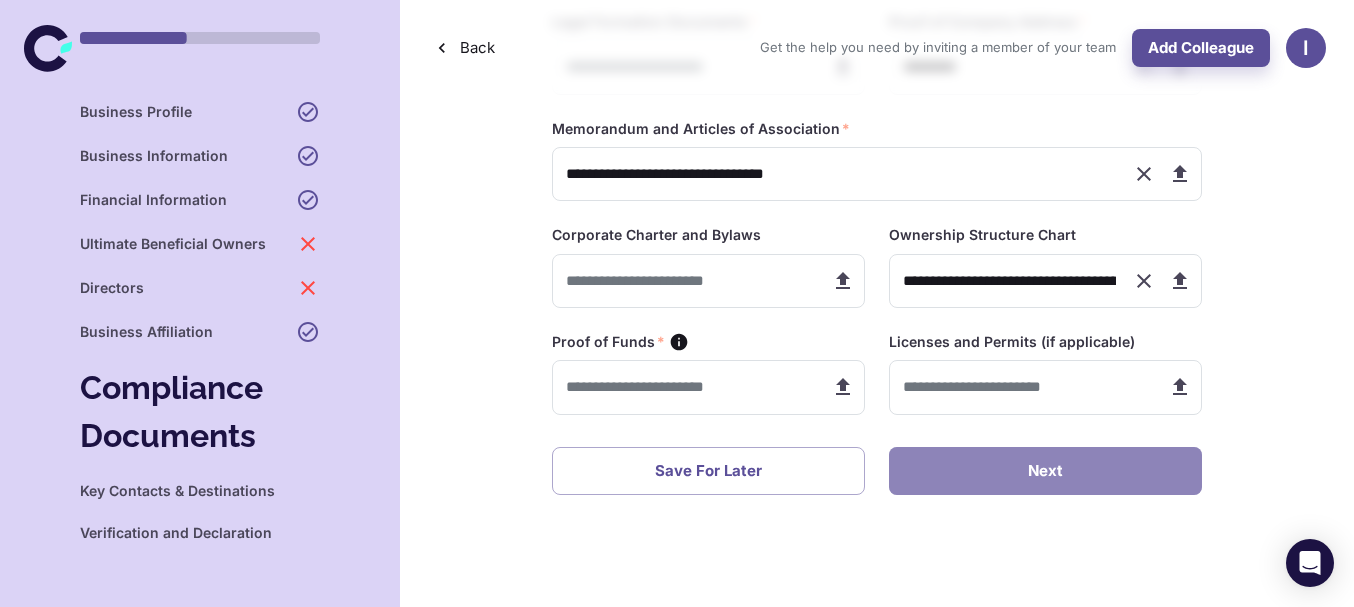 click on "Next" at bounding box center (1045, 471) 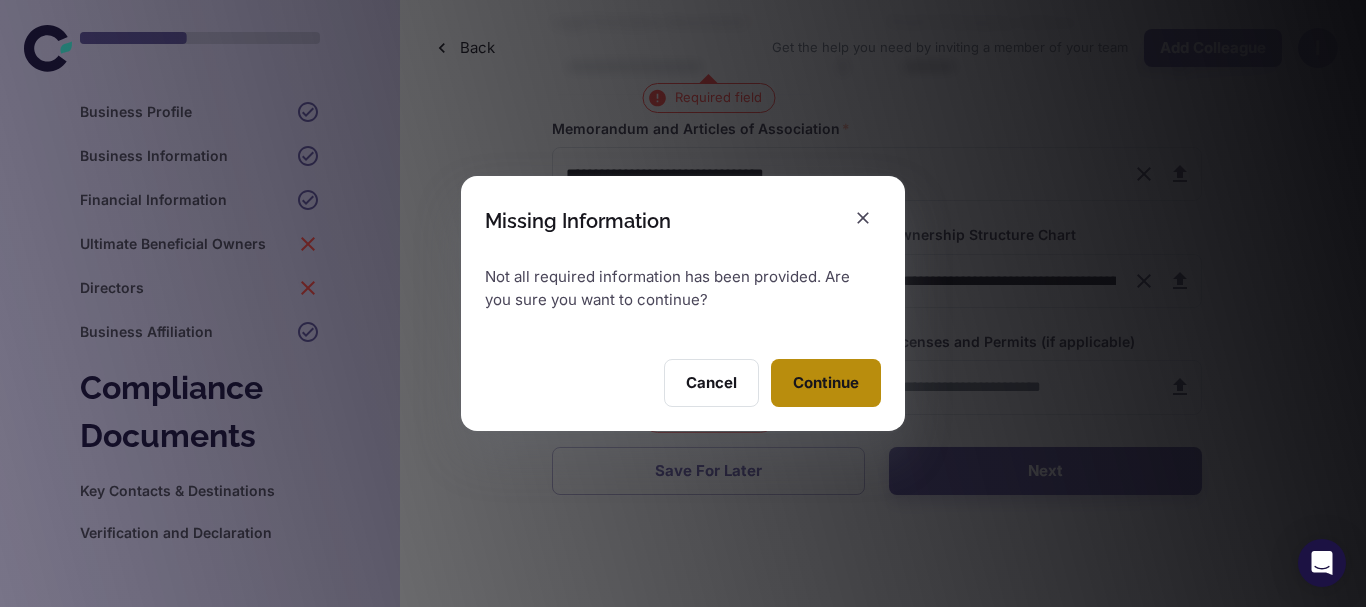 click on "Continue" at bounding box center [826, 383] 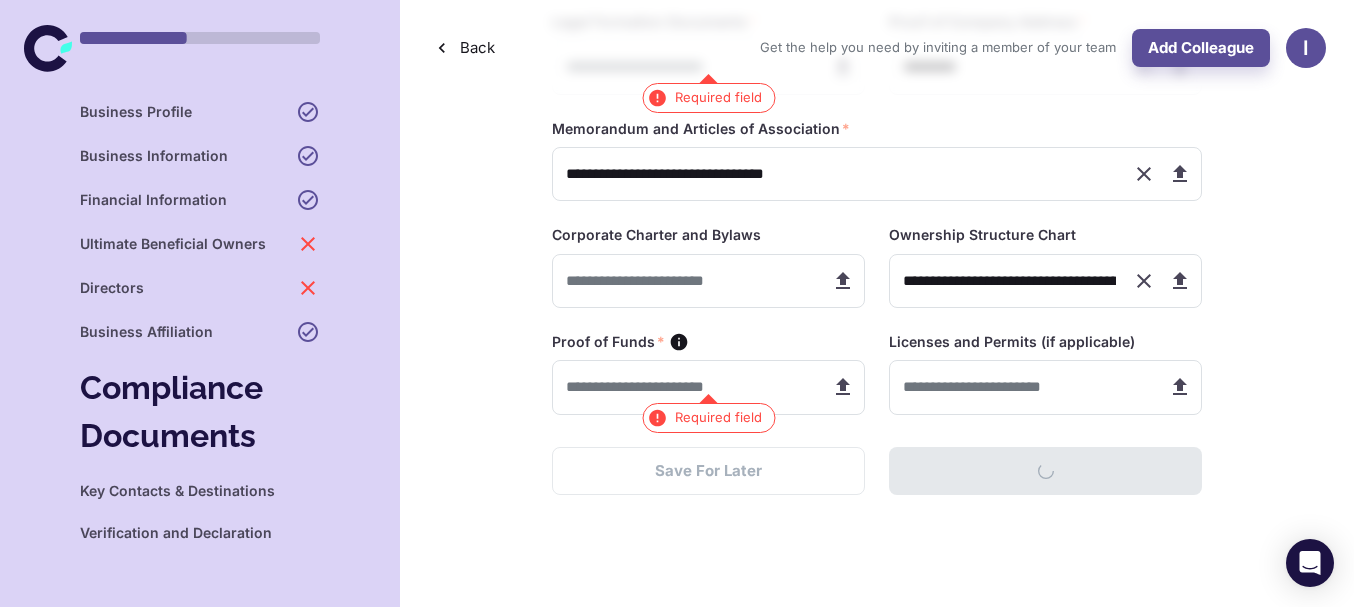 click on "Required field" at bounding box center [708, 98] 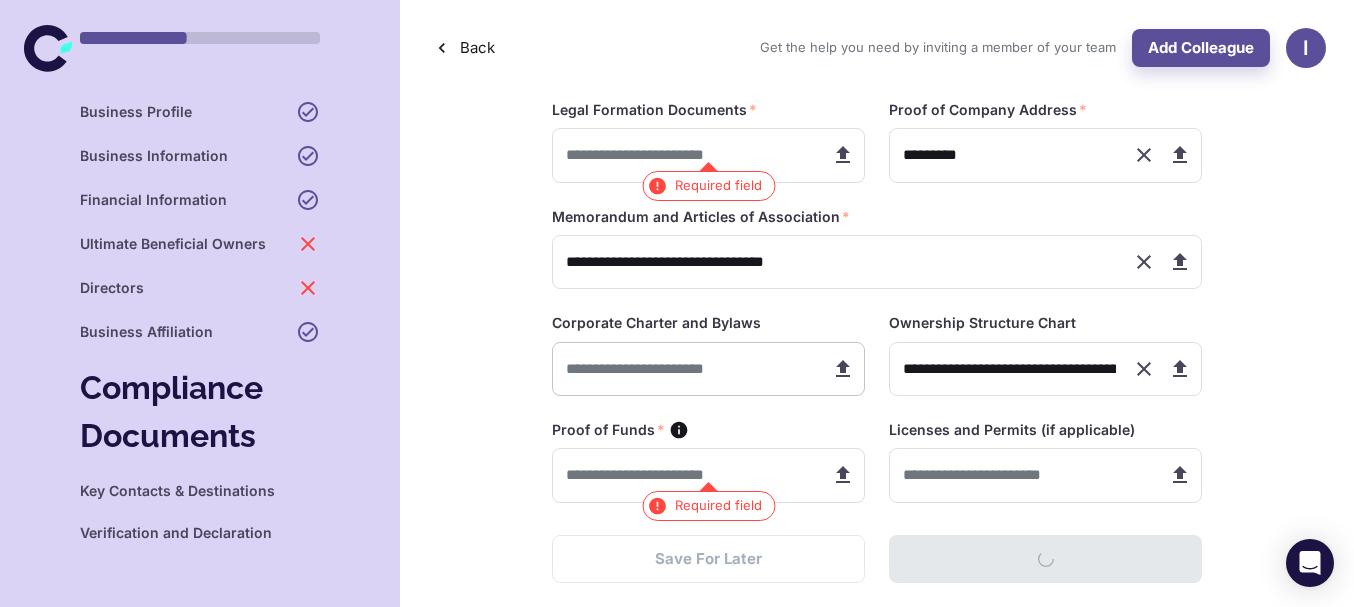 scroll, scrollTop: 0, scrollLeft: 0, axis: both 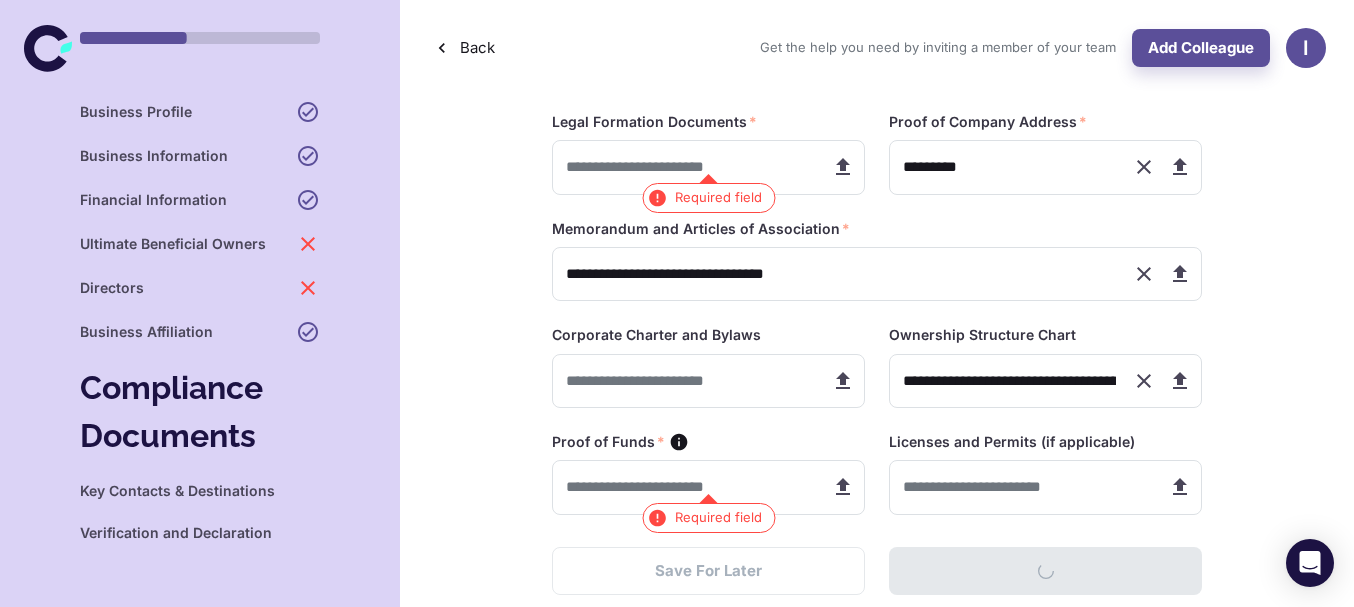 click on "Business Profile Business Information Financial Information Ultimate Beneficial Owners Directors Business Affiliation Compliance Documents Key Contacts & Destinations Verification and Declaration" at bounding box center (200, 322) 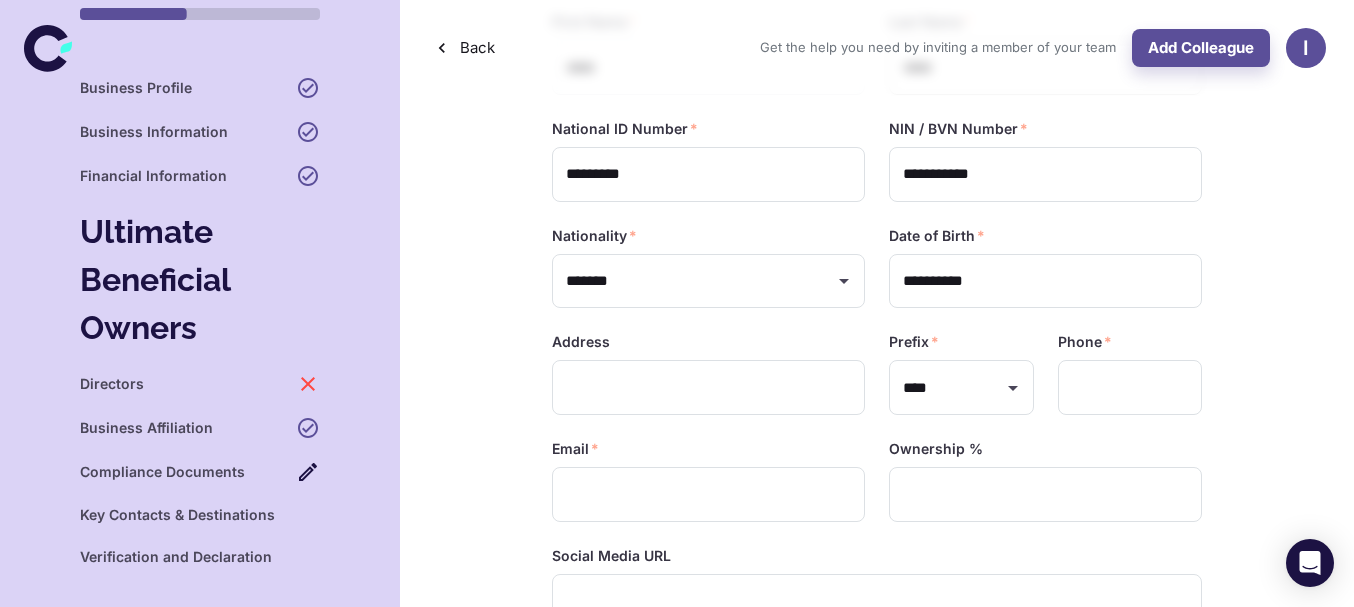 scroll, scrollTop: 300, scrollLeft: 0, axis: vertical 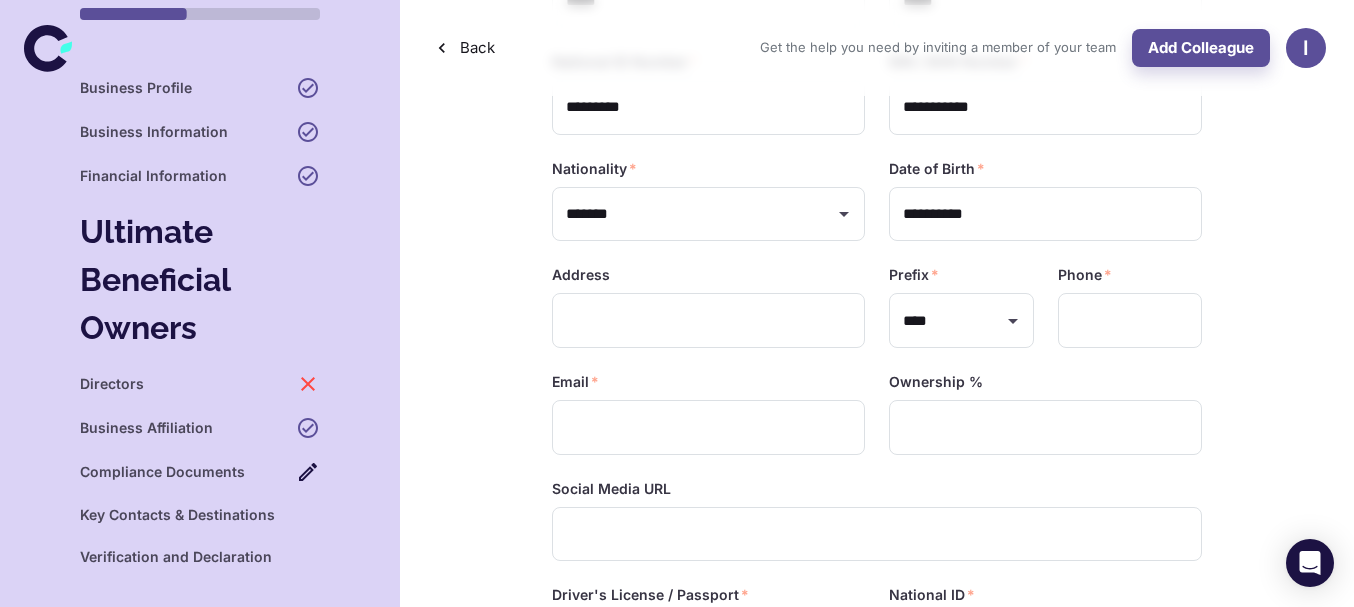 click on "Business Affiliation" at bounding box center [146, 428] 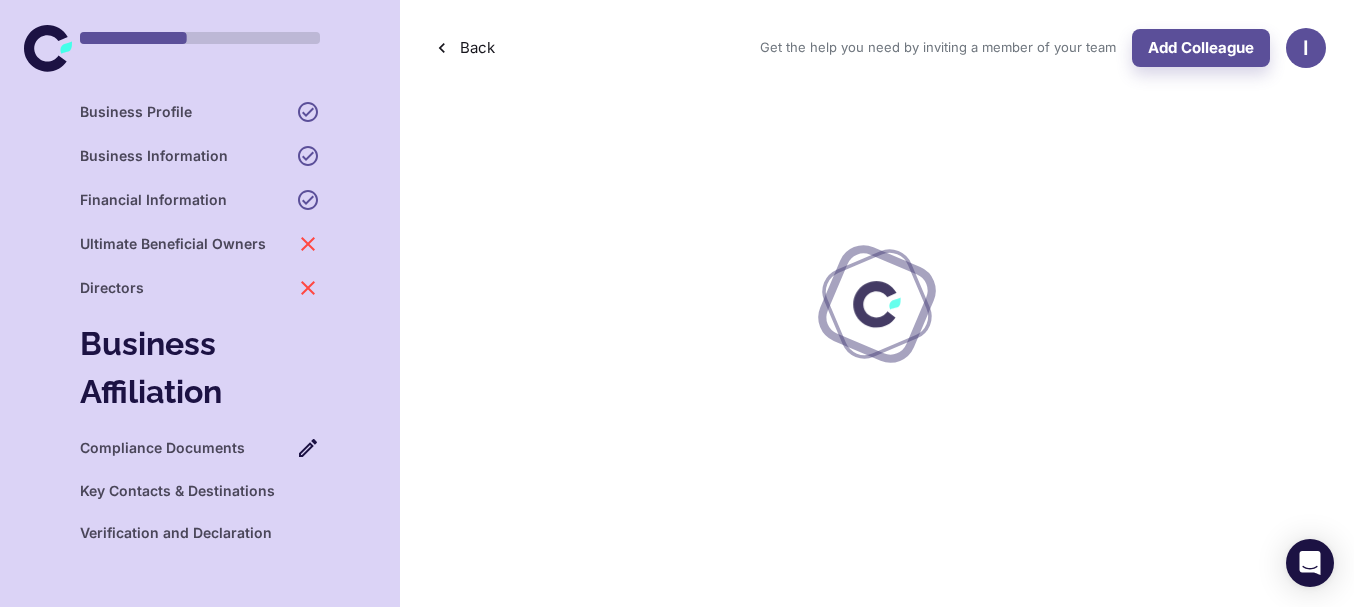 scroll, scrollTop: 0, scrollLeft: 0, axis: both 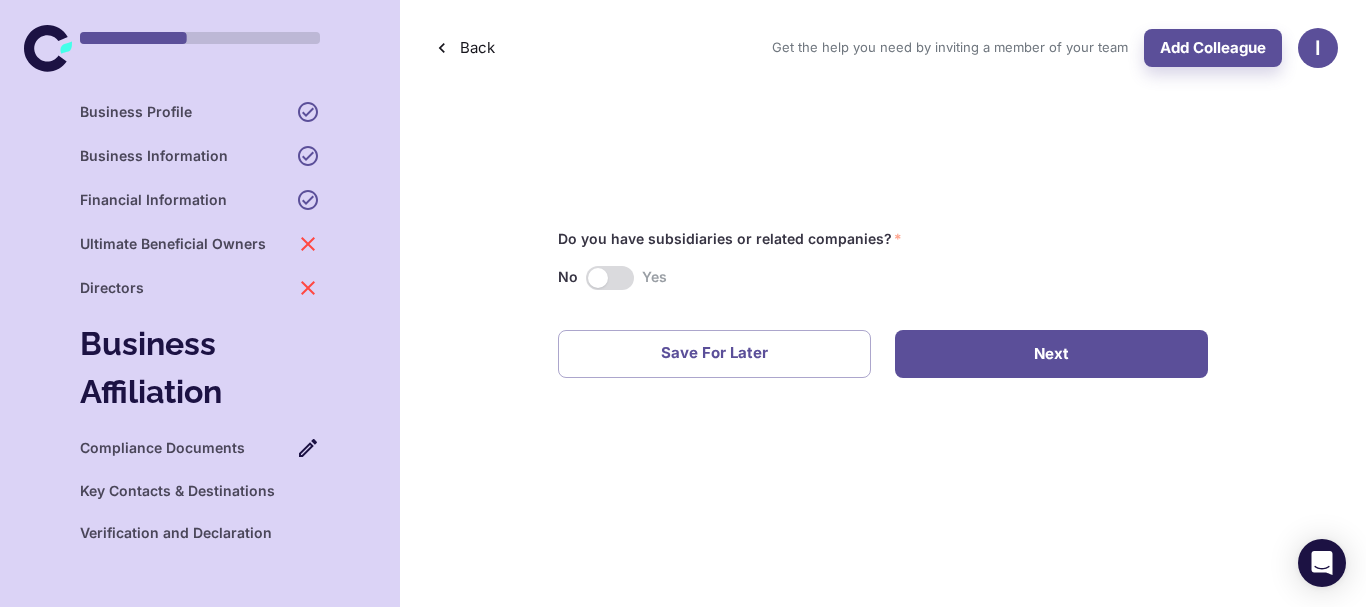 click on "Next" at bounding box center [1051, 354] 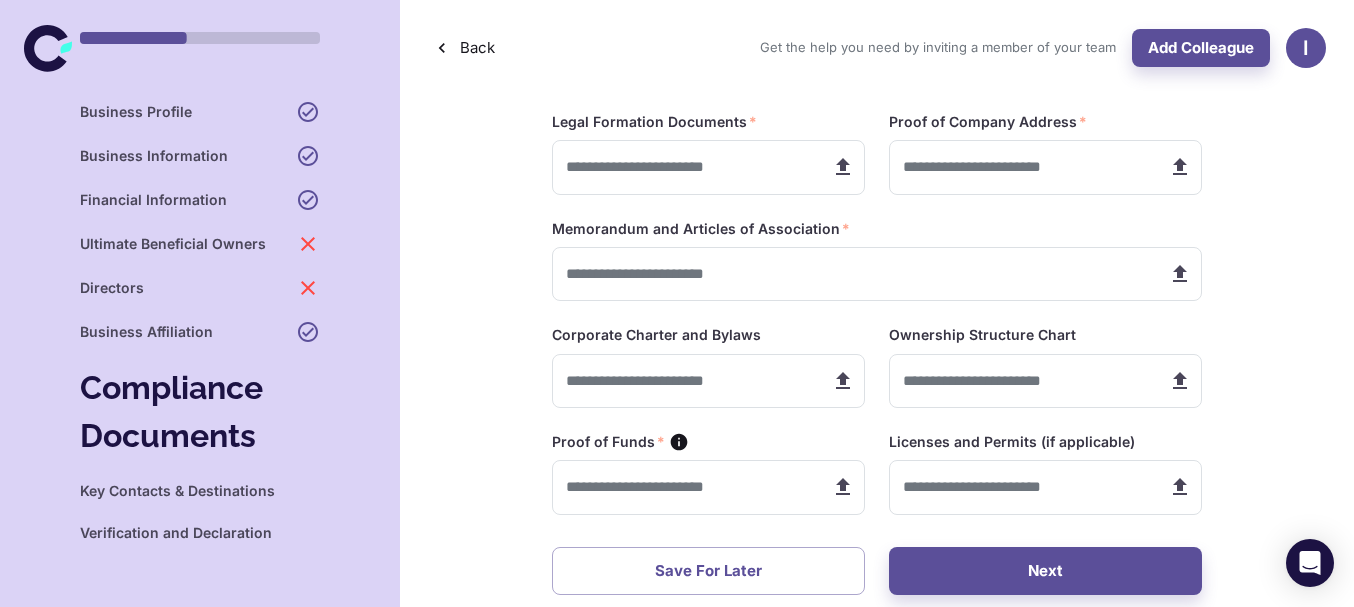 type on "*********" 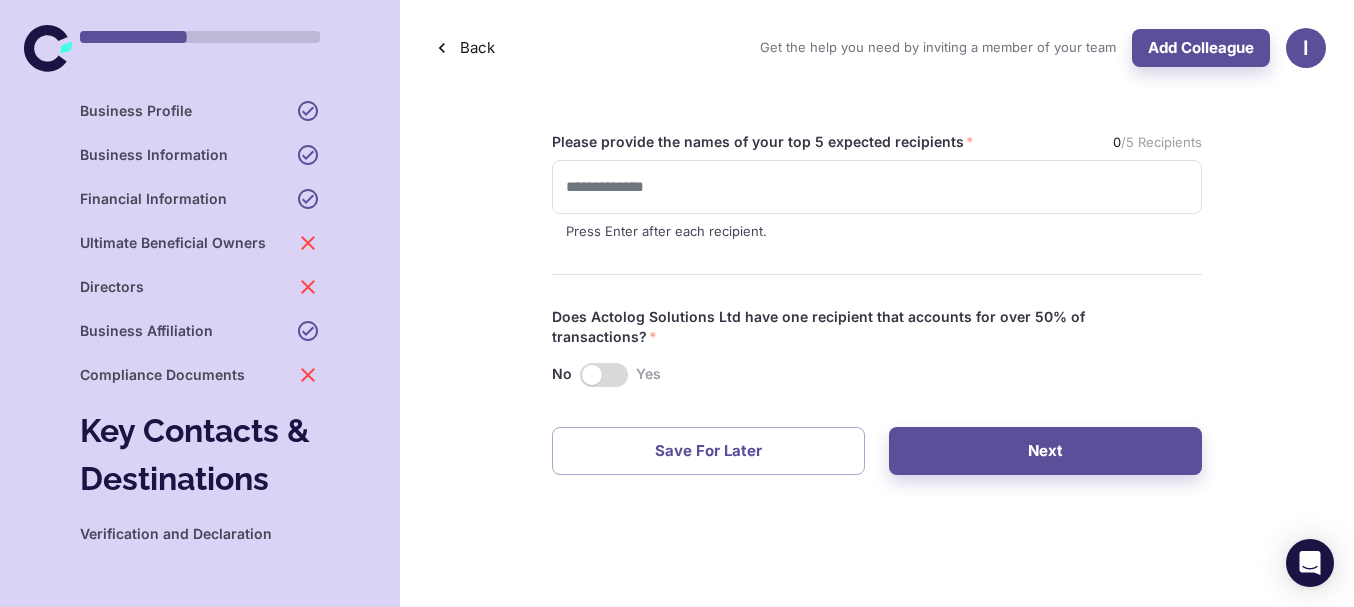 scroll, scrollTop: 0, scrollLeft: 0, axis: both 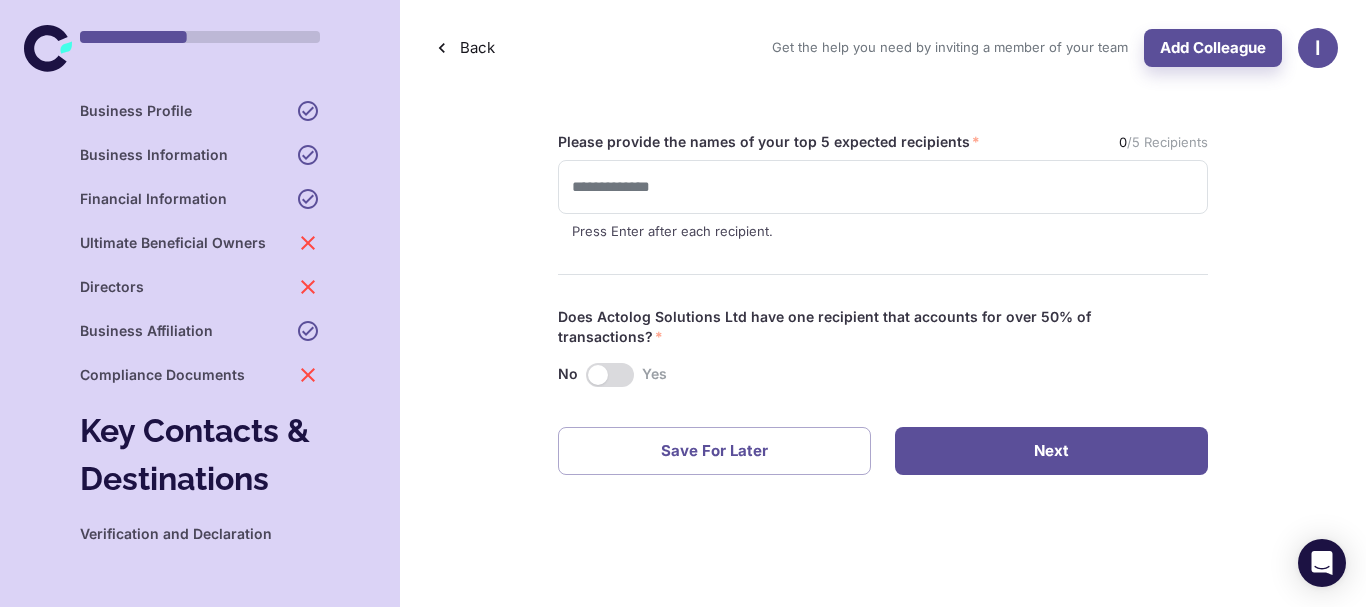 click on "Next" at bounding box center (1051, 451) 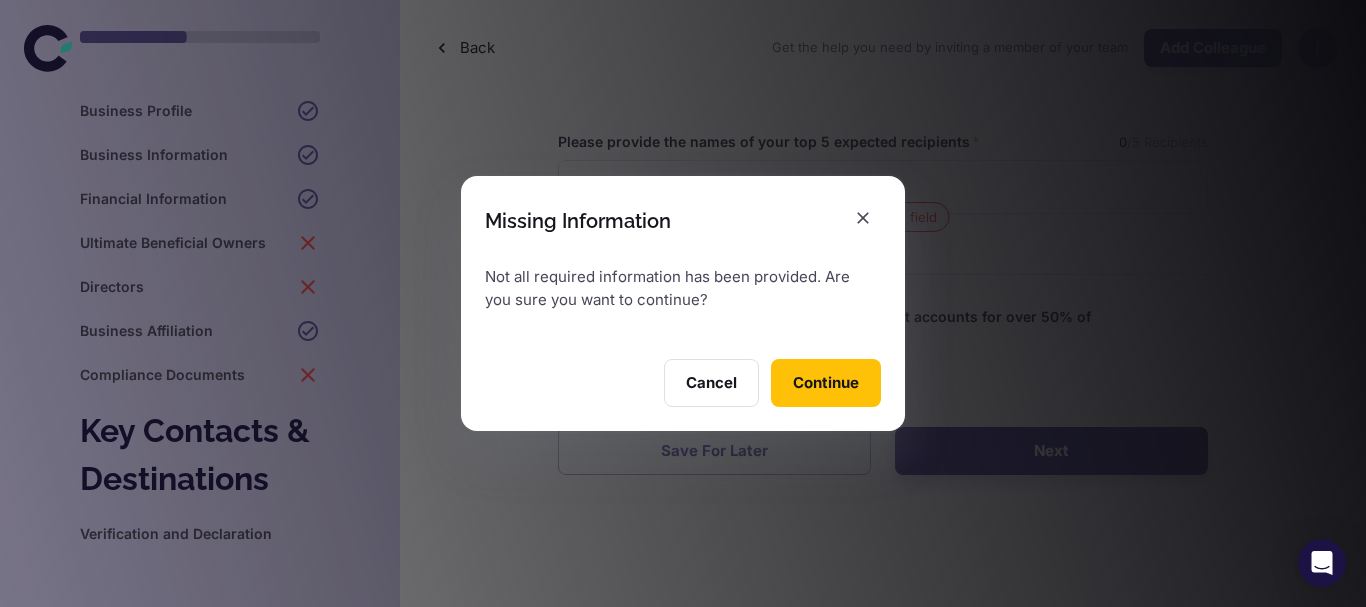 click on "Continue" at bounding box center (826, 383) 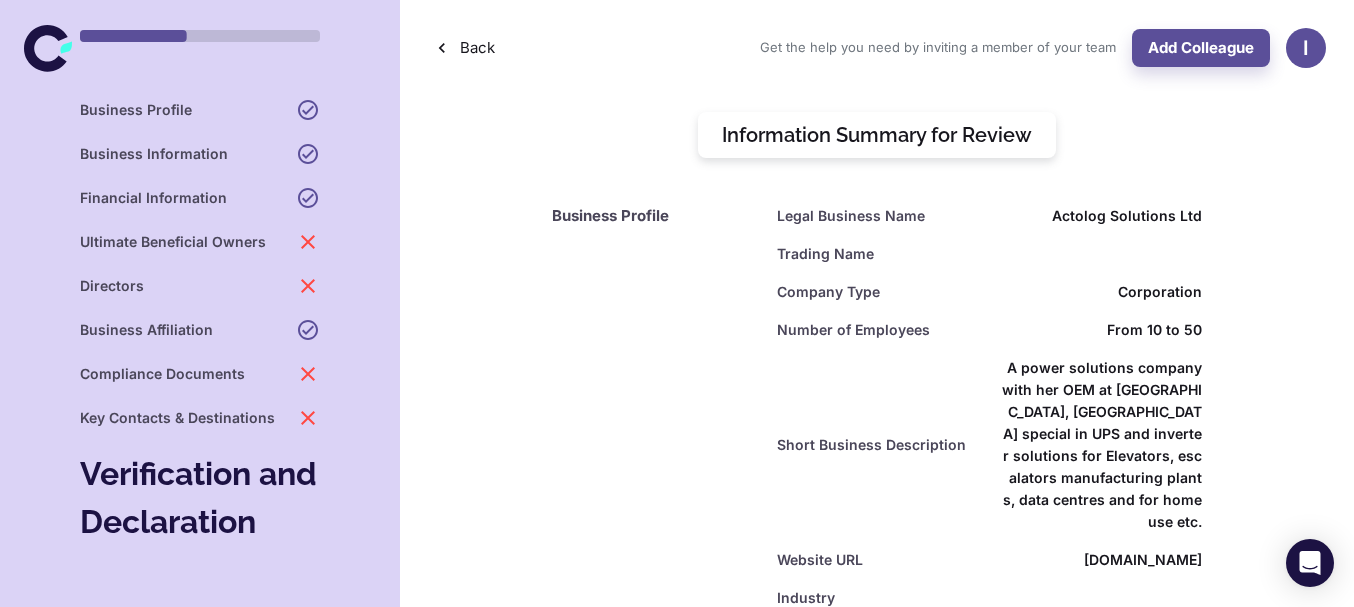 click on "Business Affiliation" at bounding box center [146, 330] 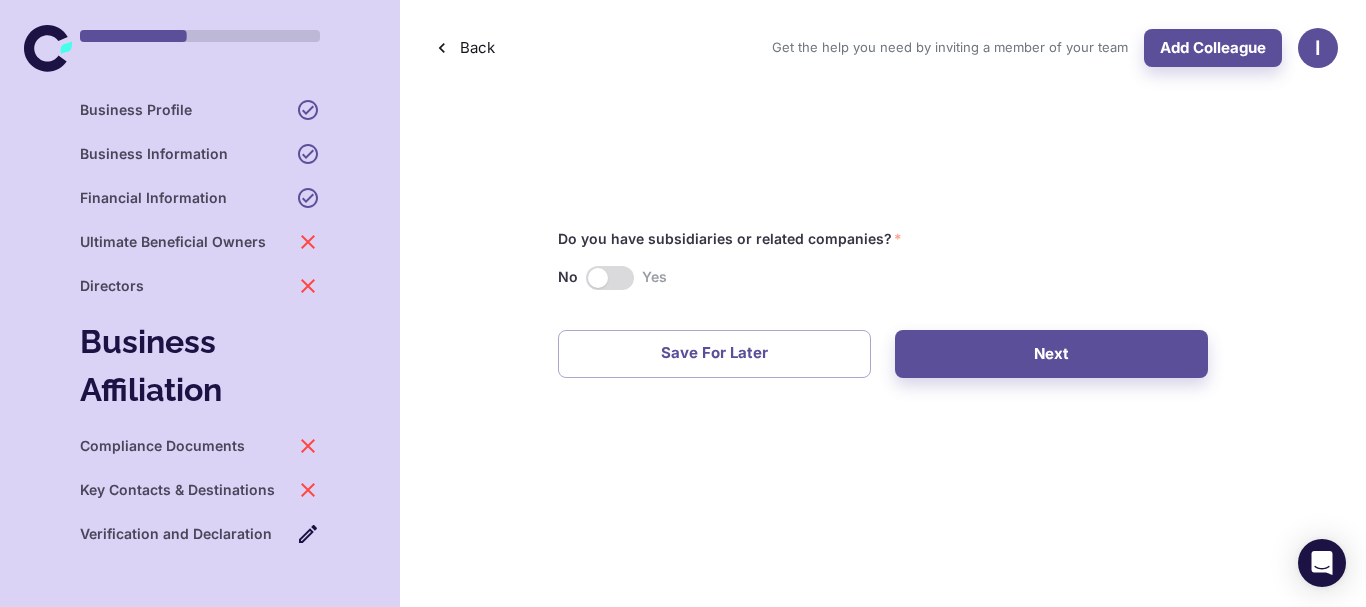 click on "Ultimate Beneficial Owners" at bounding box center (173, 242) 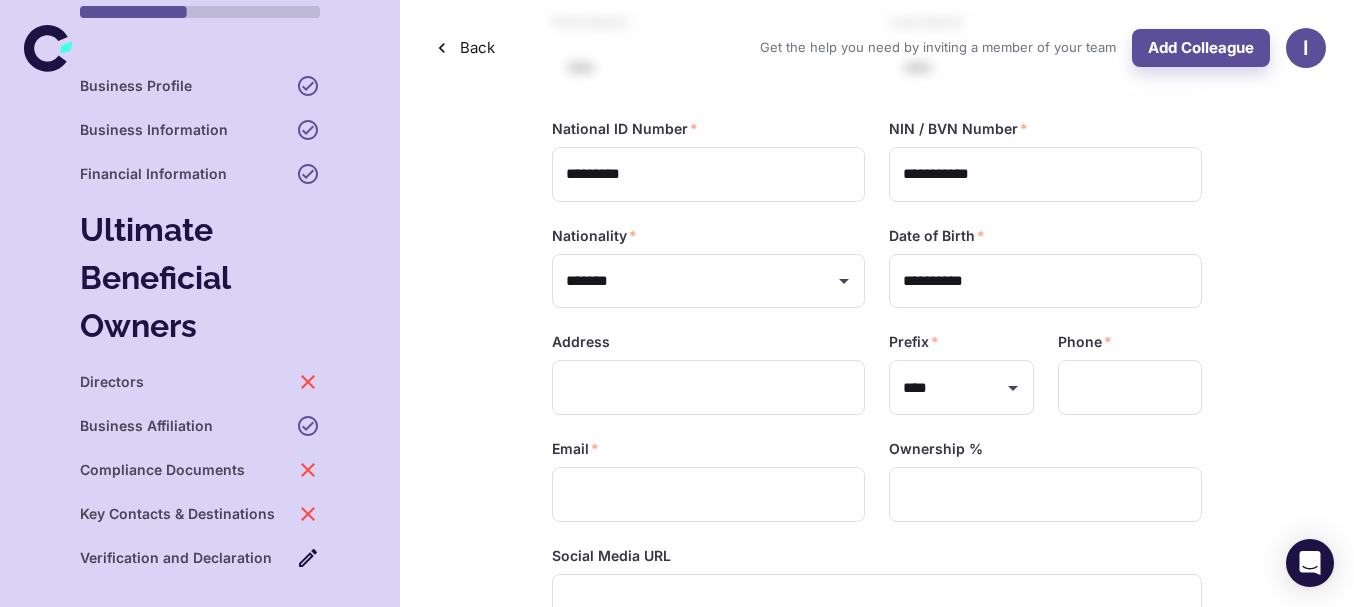 scroll, scrollTop: 300, scrollLeft: 0, axis: vertical 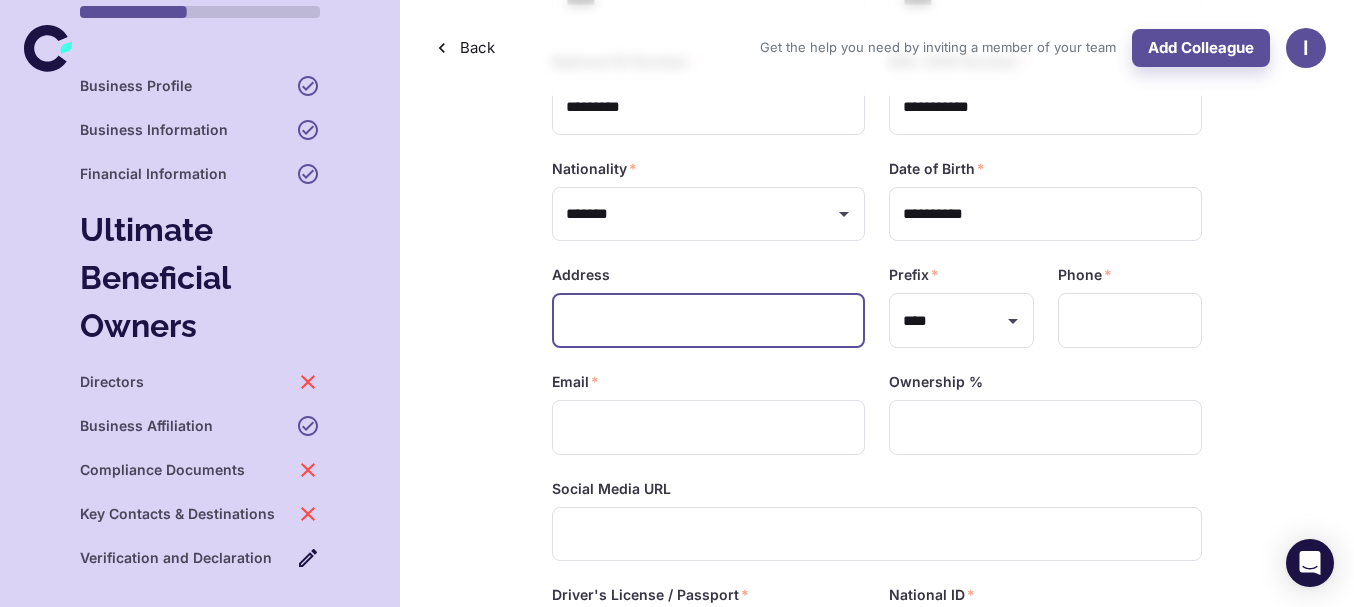 click at bounding box center [708, 320] 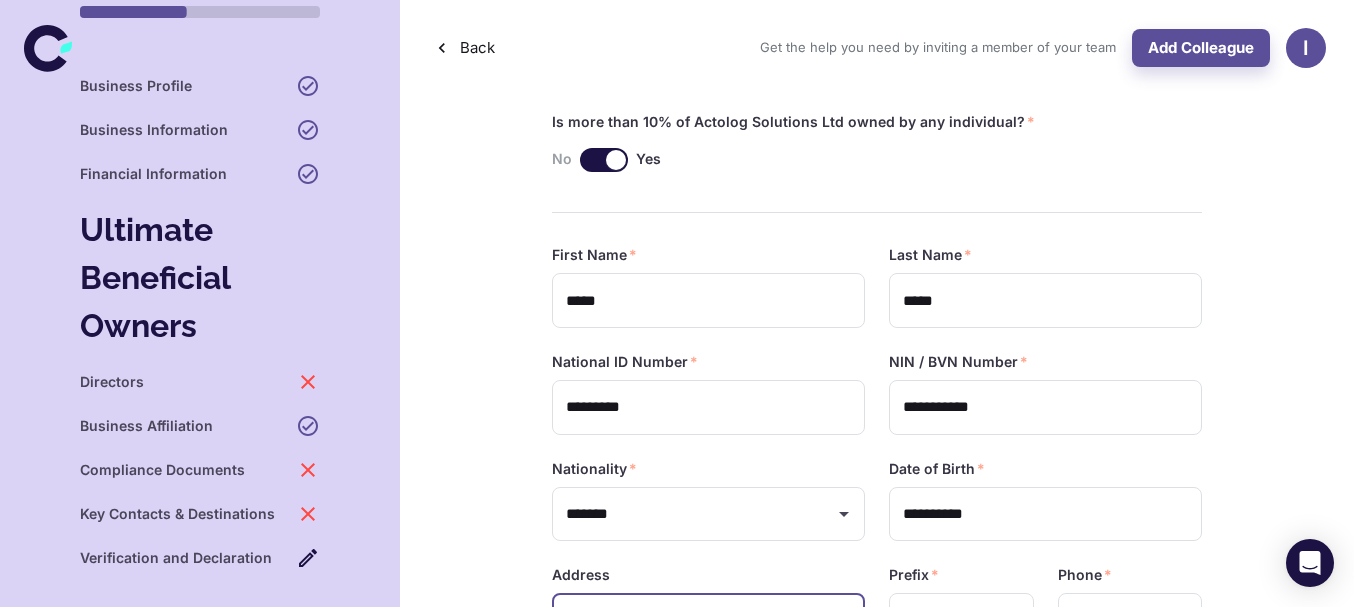 scroll, scrollTop: 300, scrollLeft: 0, axis: vertical 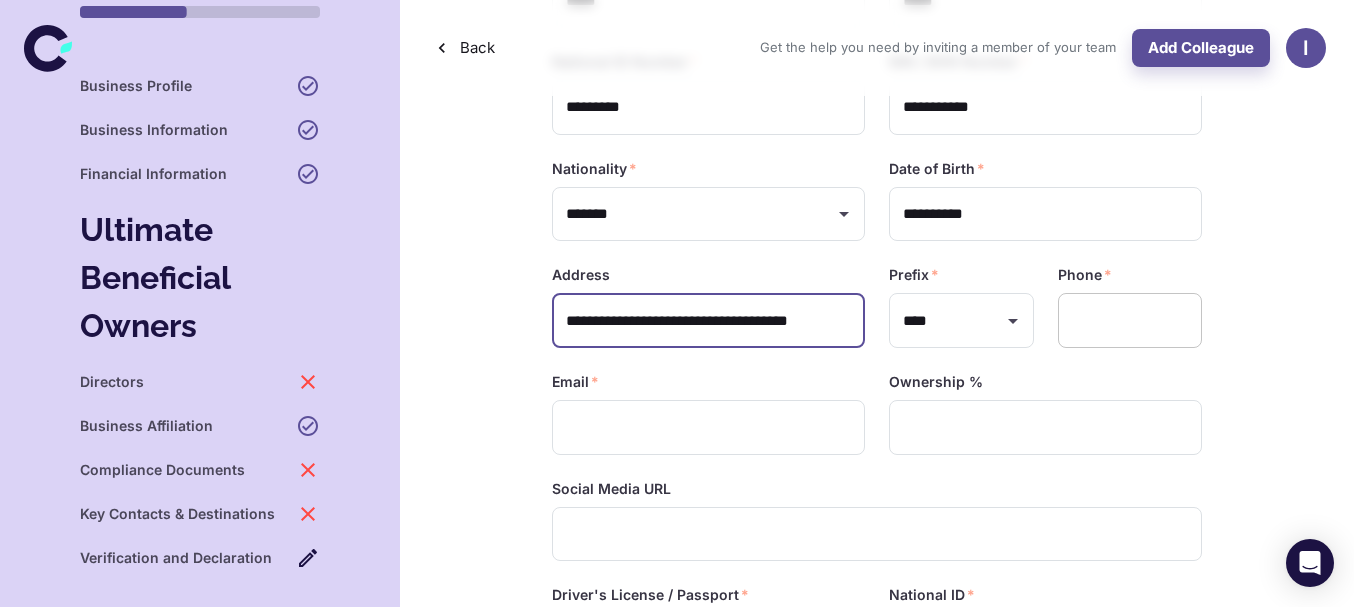 type on "**********" 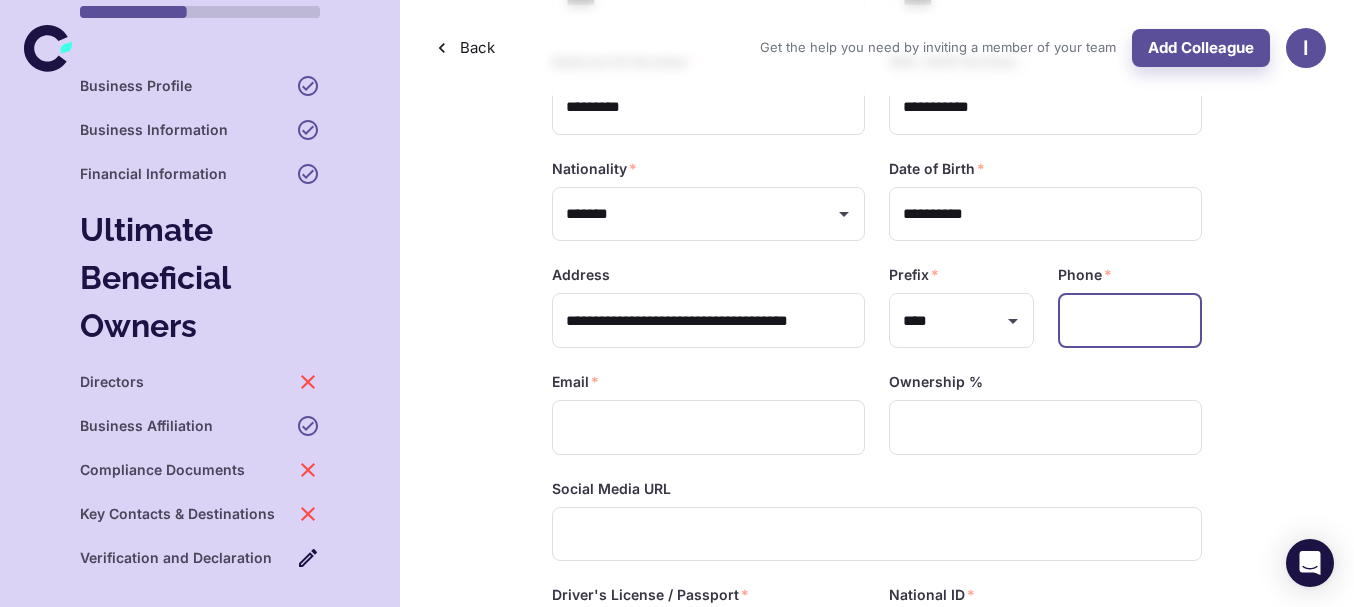 paste on "**********" 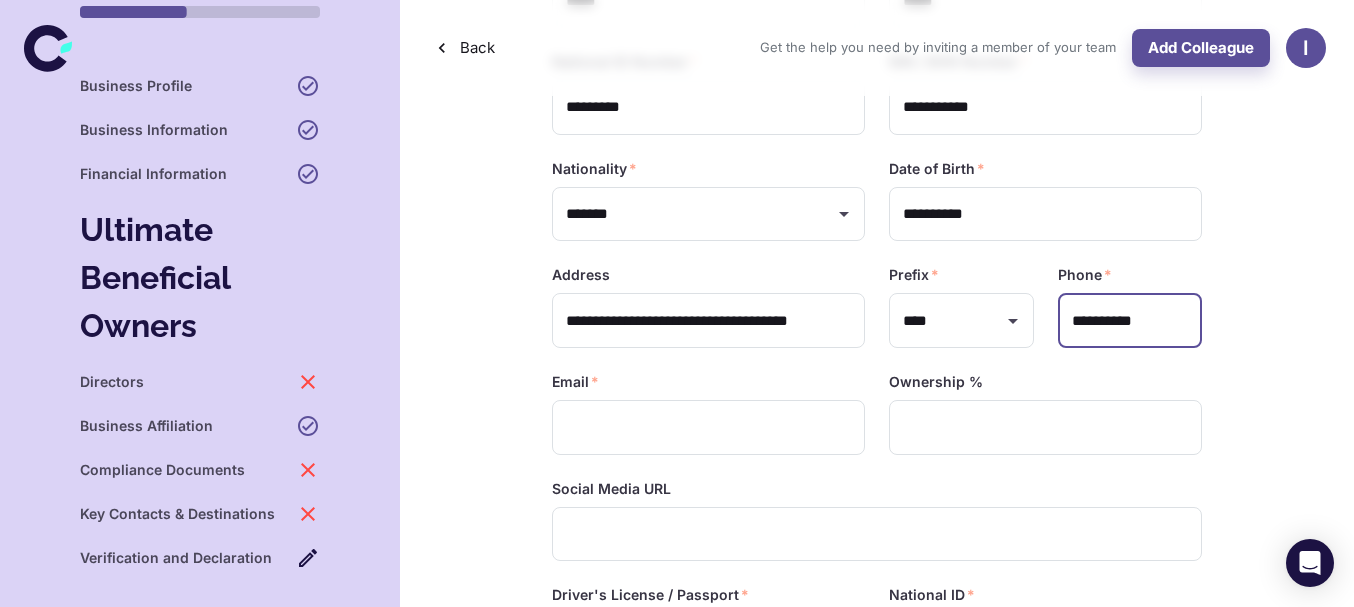 click on "**********" at bounding box center [1130, 320] 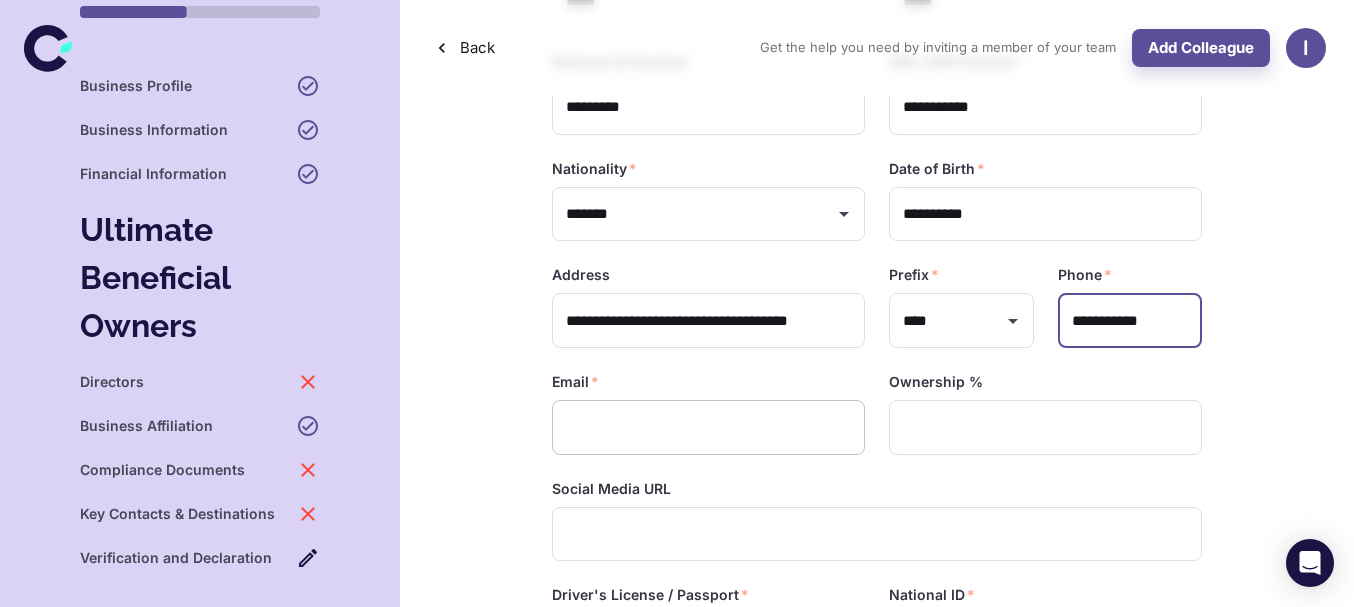 type on "**********" 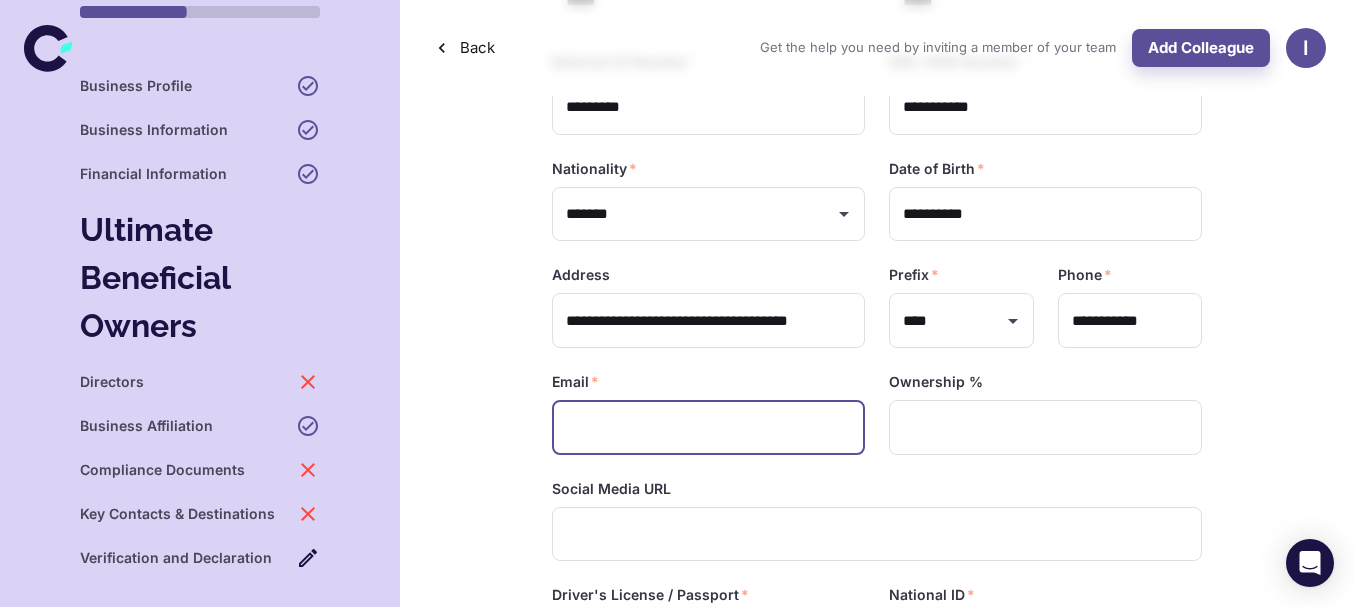 click at bounding box center (708, 427) 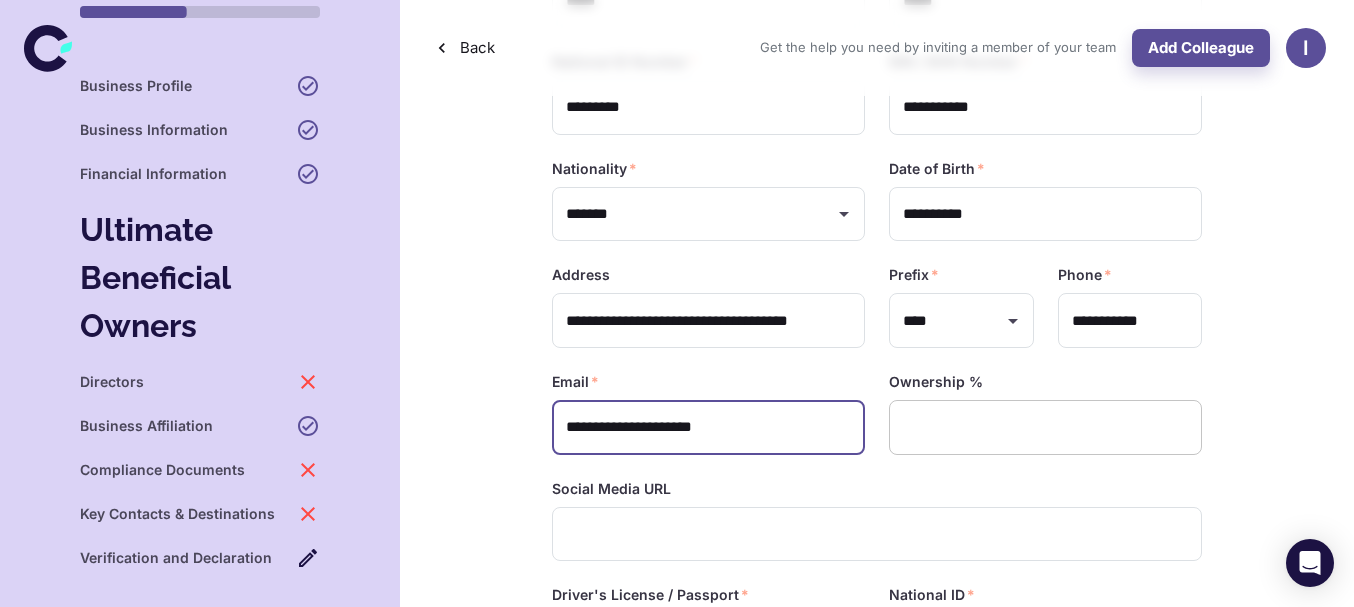type on "**********" 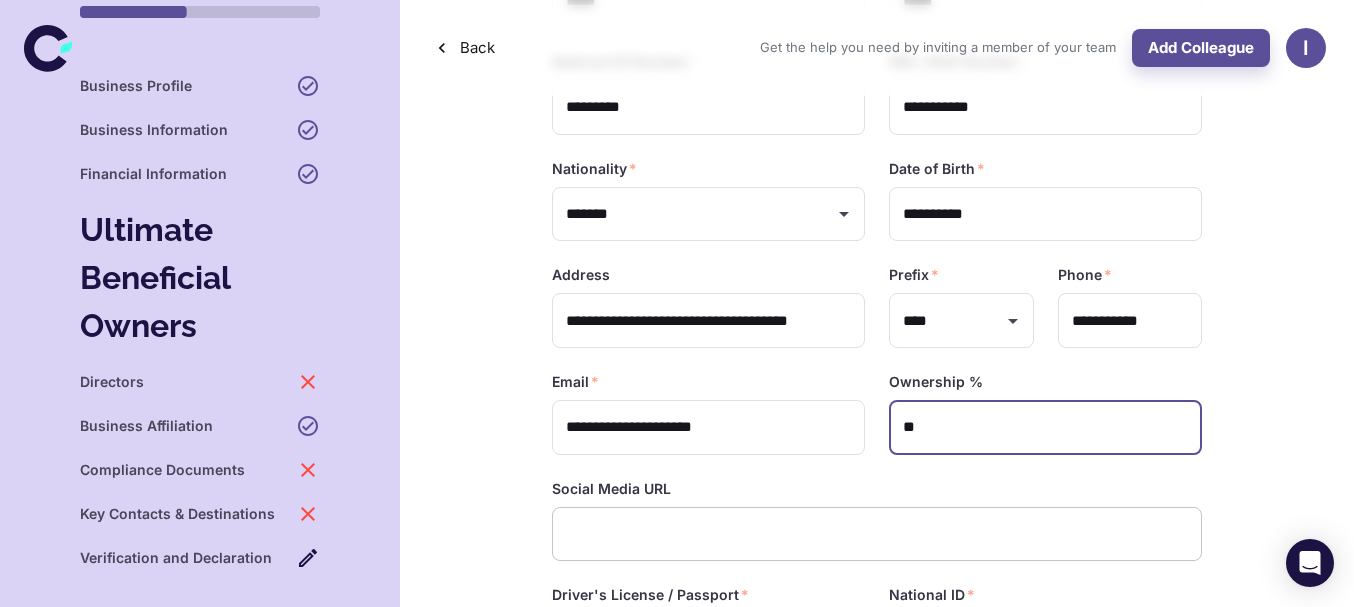 scroll, scrollTop: 600, scrollLeft: 0, axis: vertical 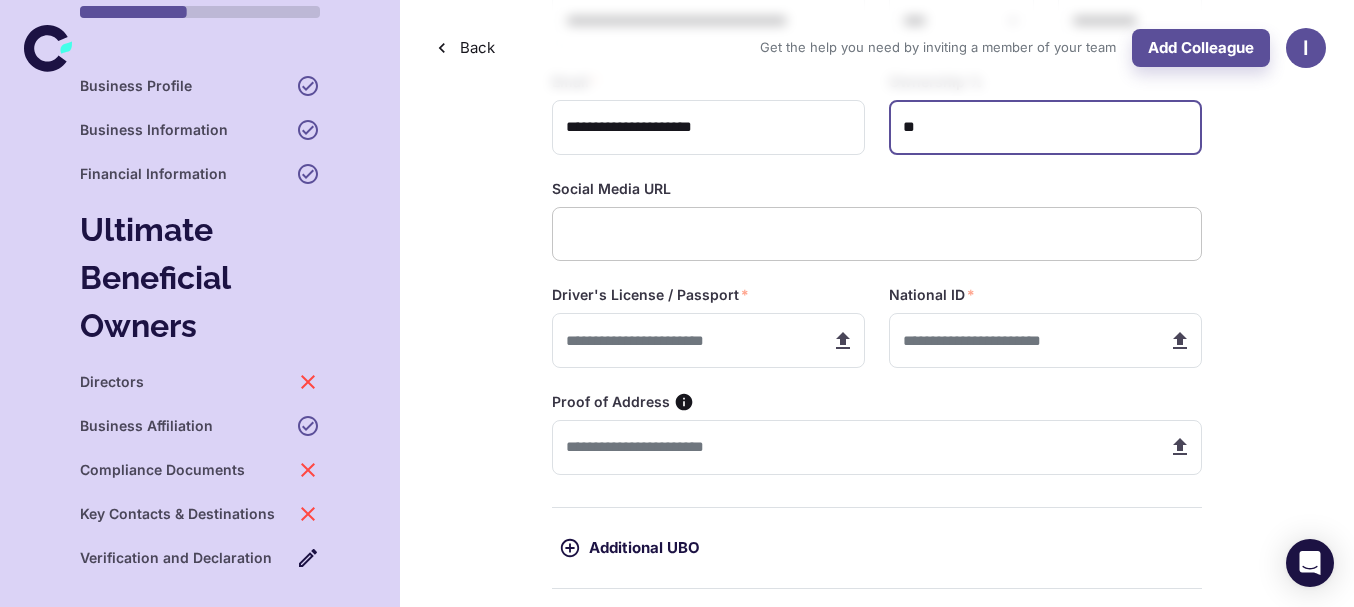 type on "**" 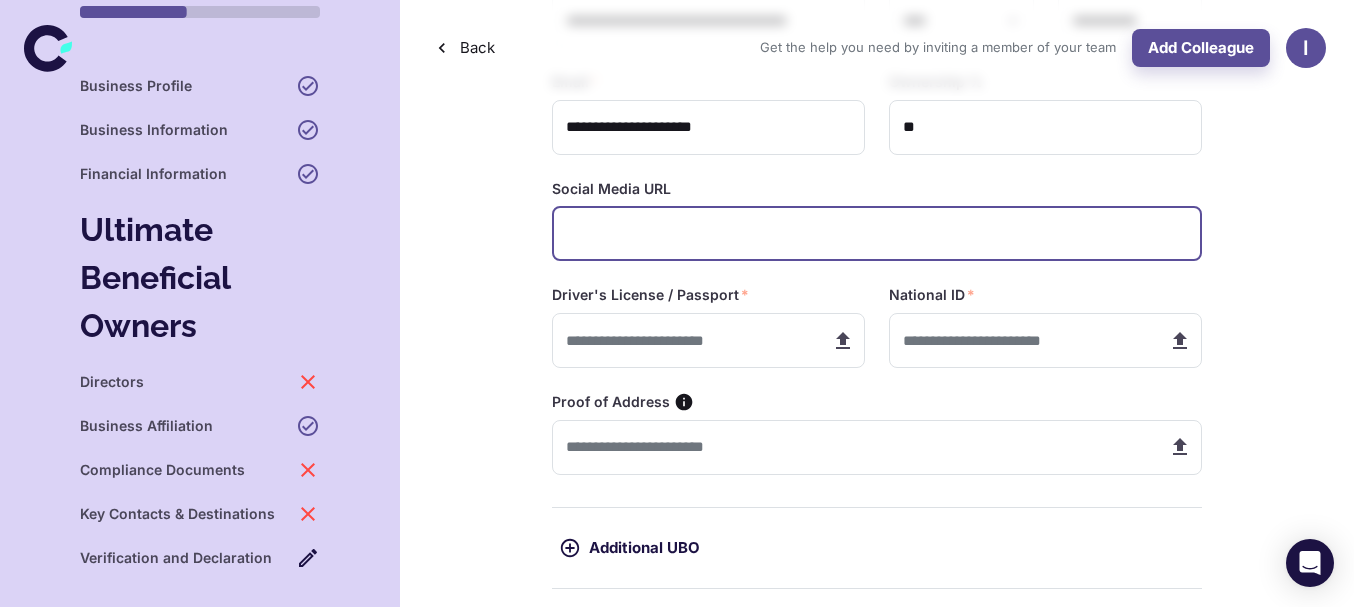 click at bounding box center [877, 234] 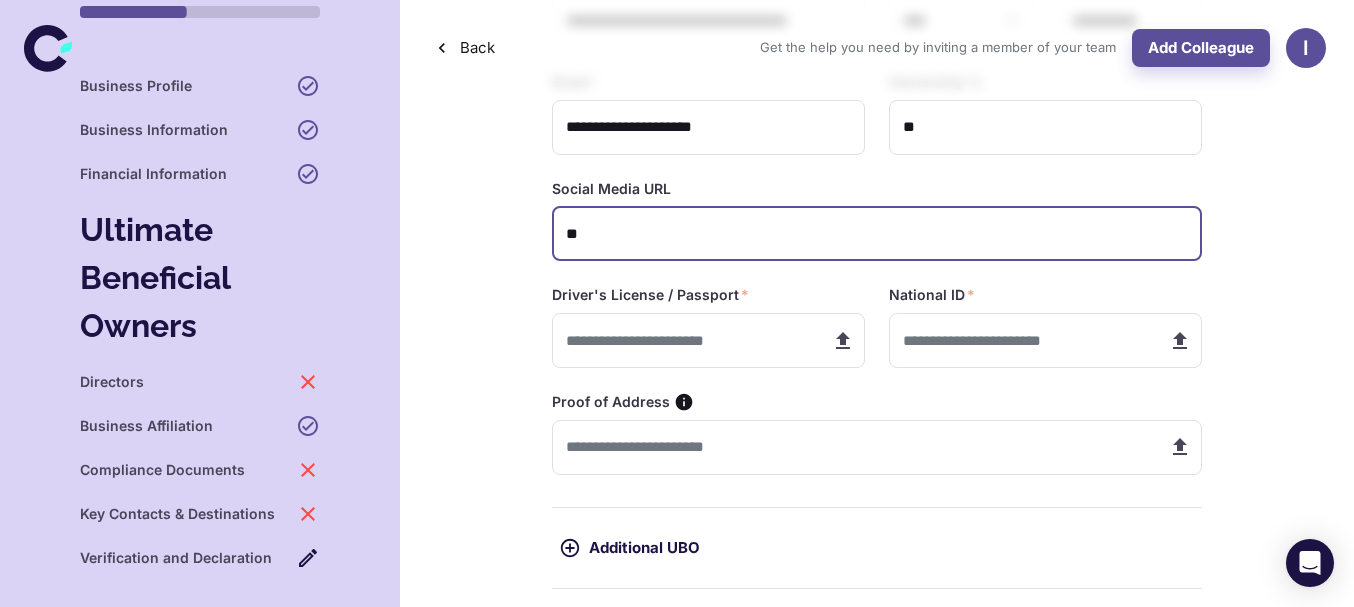 type on "*" 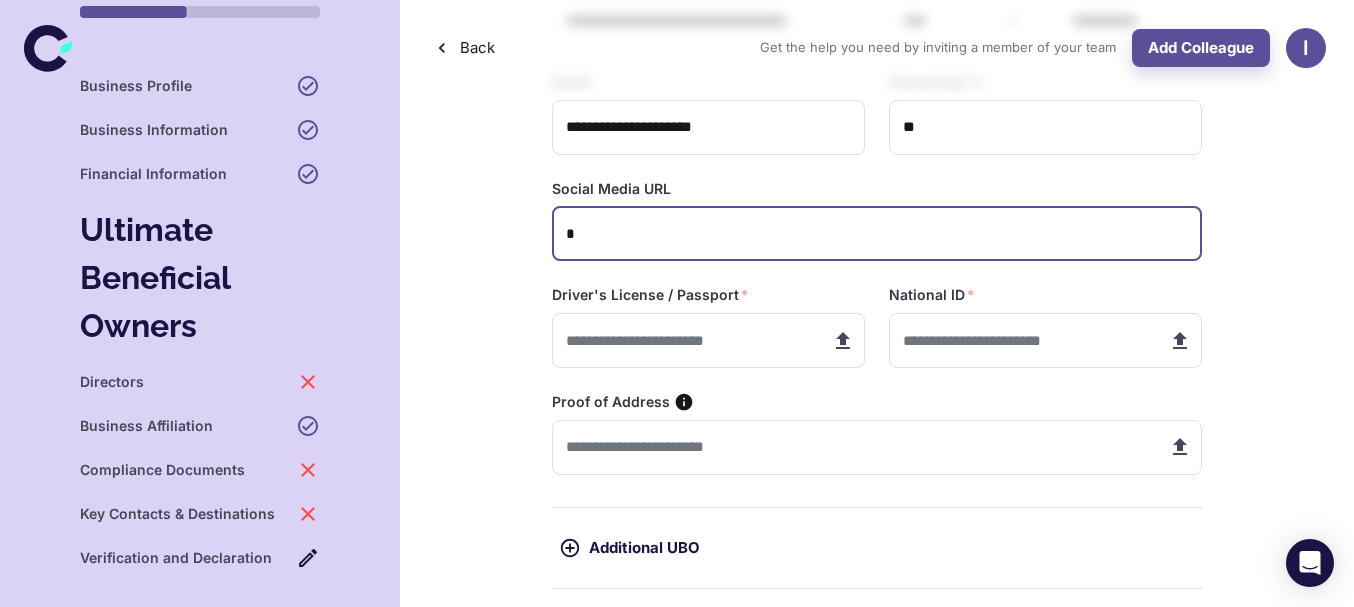 type 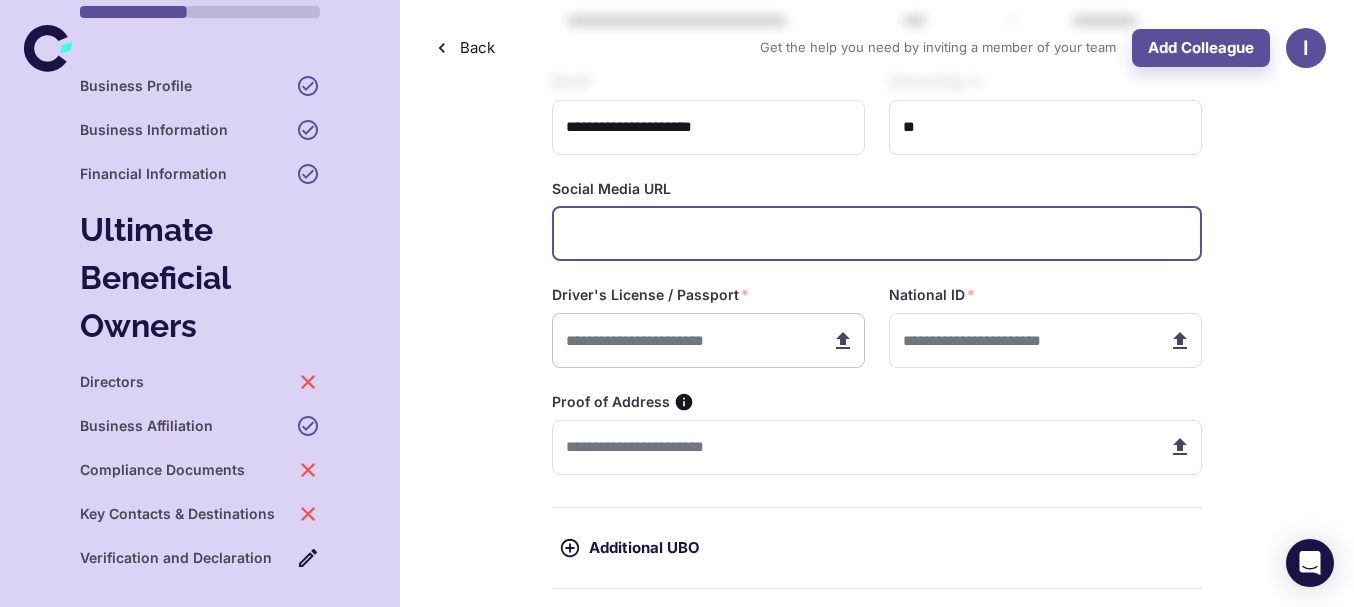 click 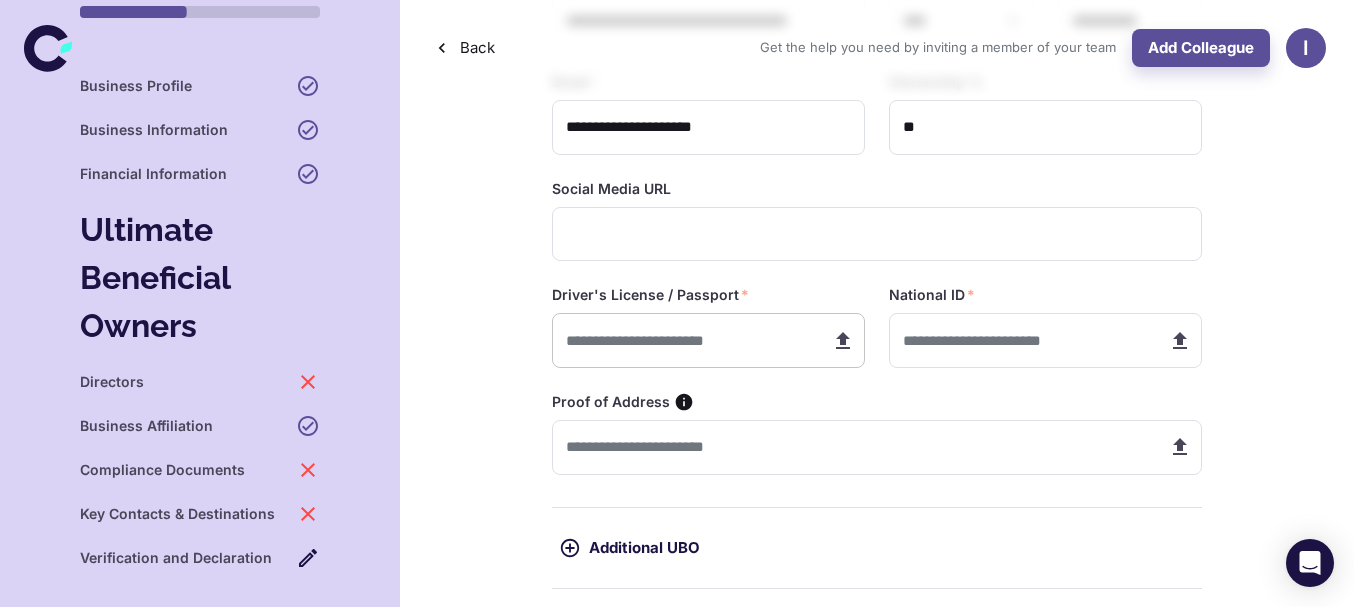 type on "**********" 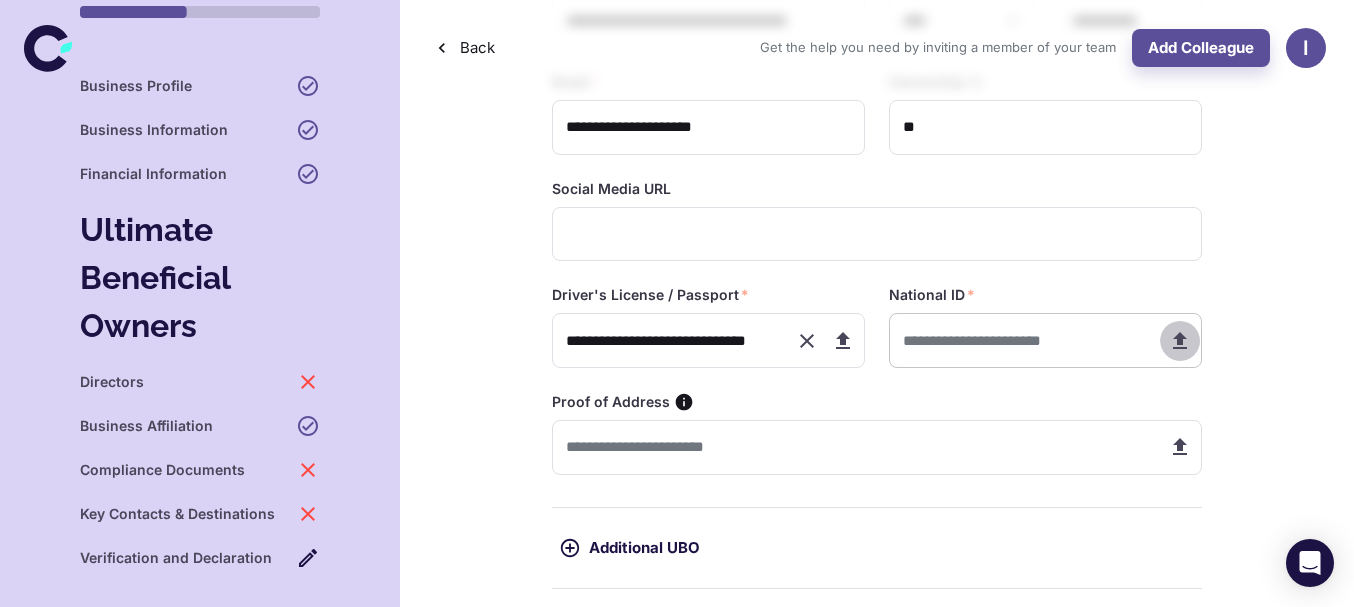click 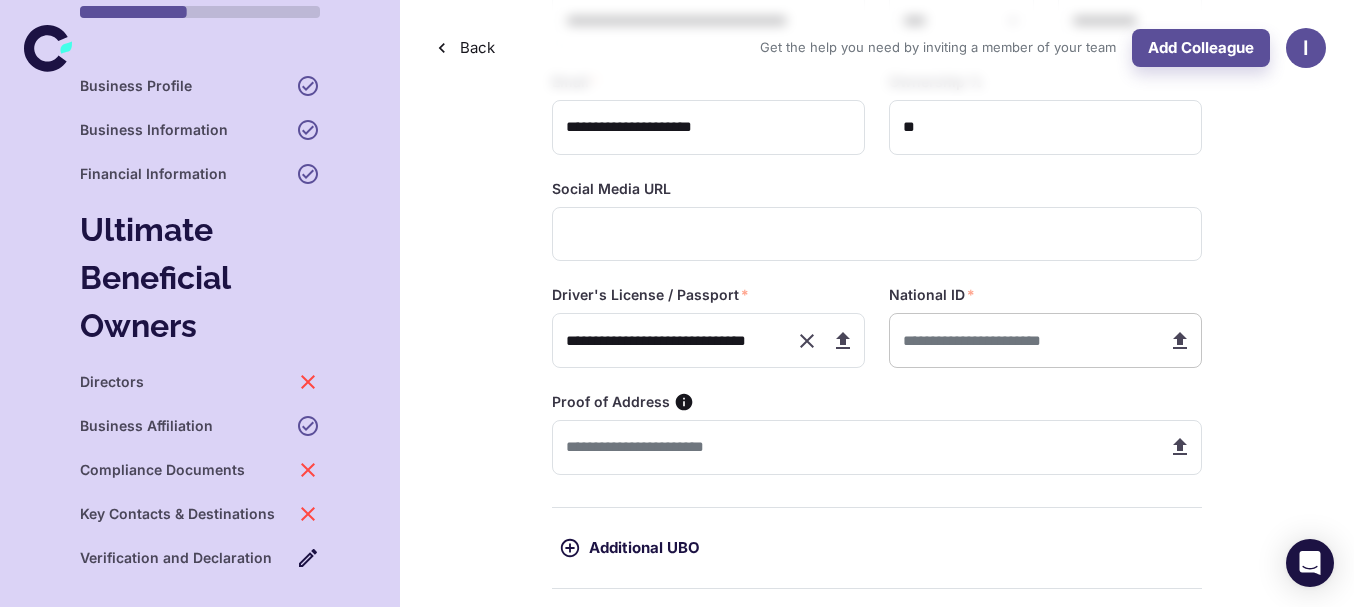 type on "**********" 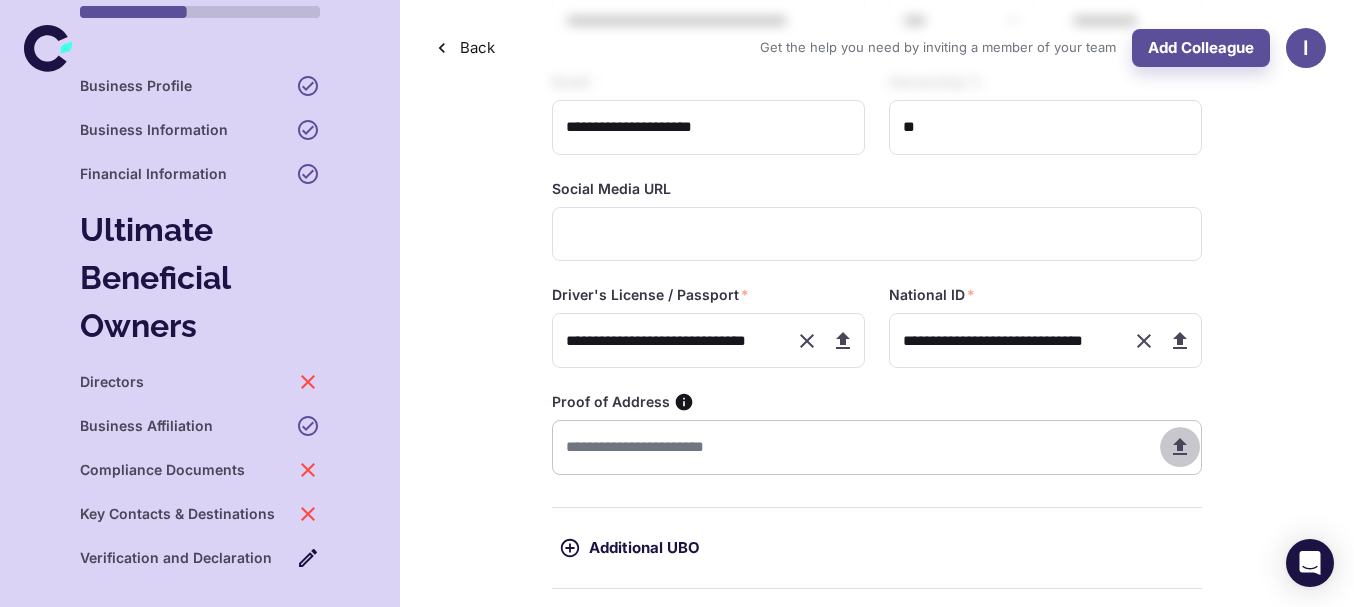 click 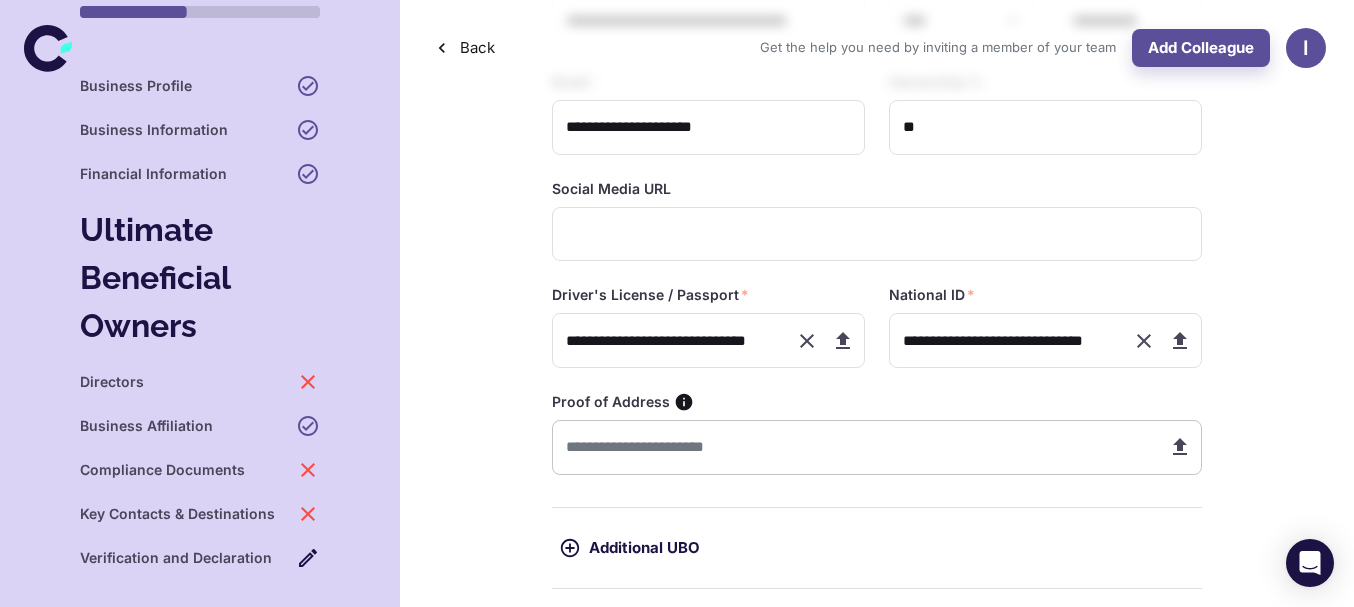 type on "**********" 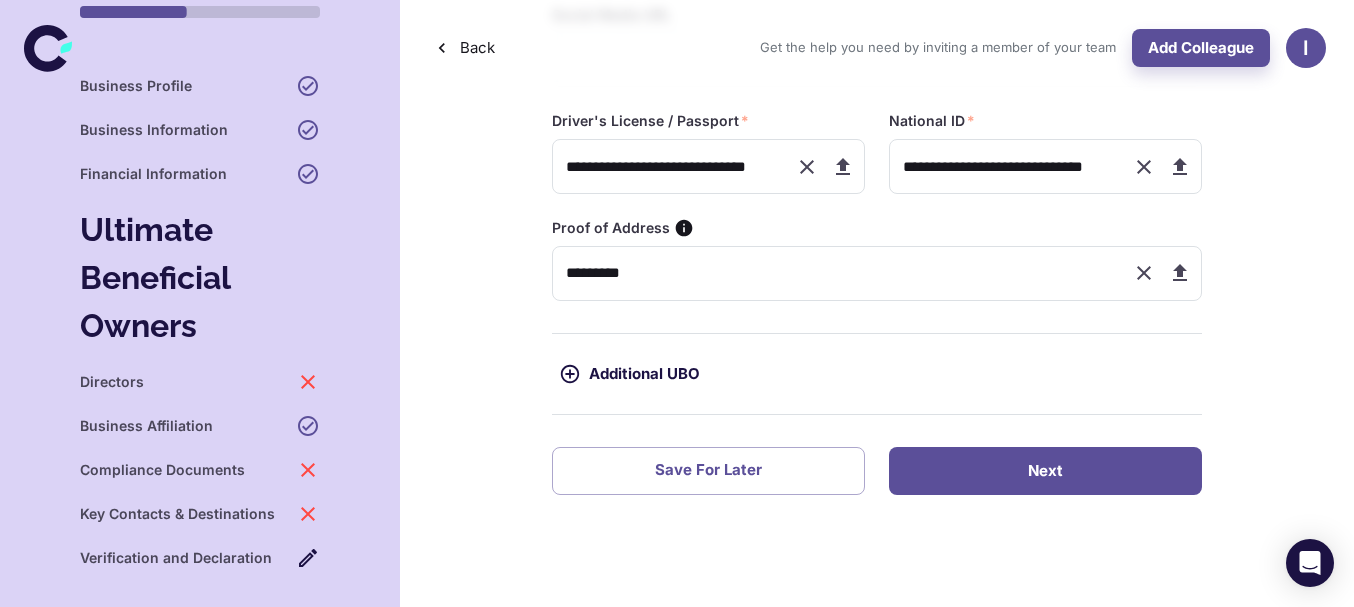 click on "Next" at bounding box center [1045, 471] 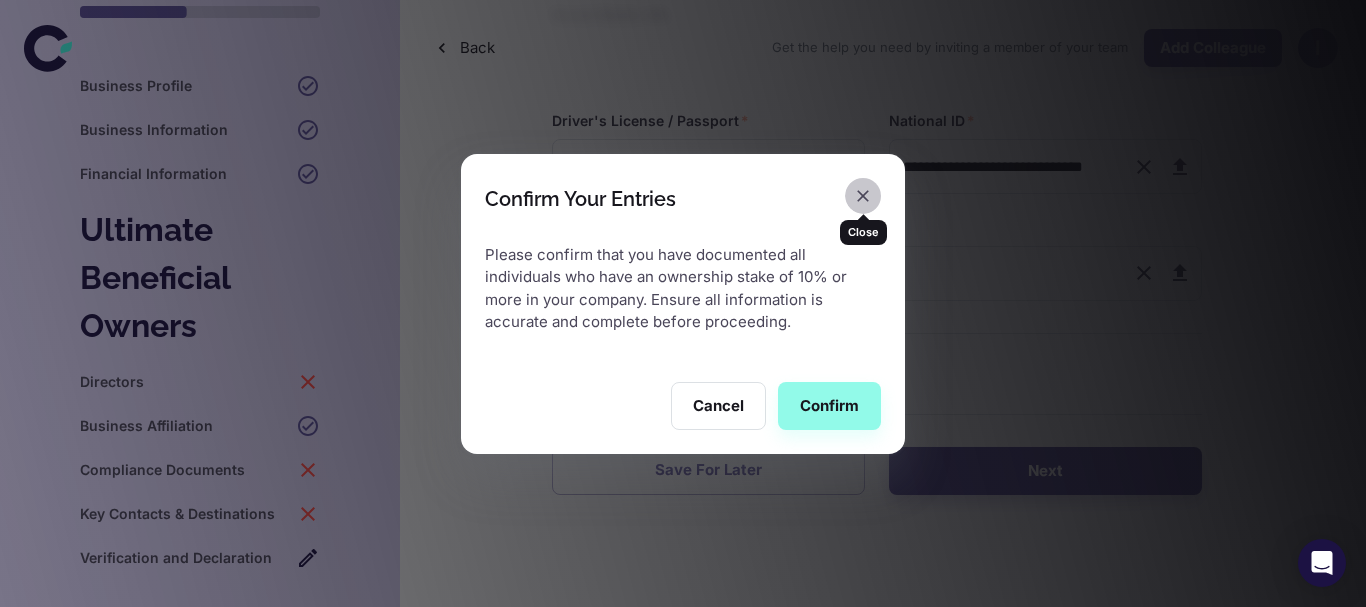 click 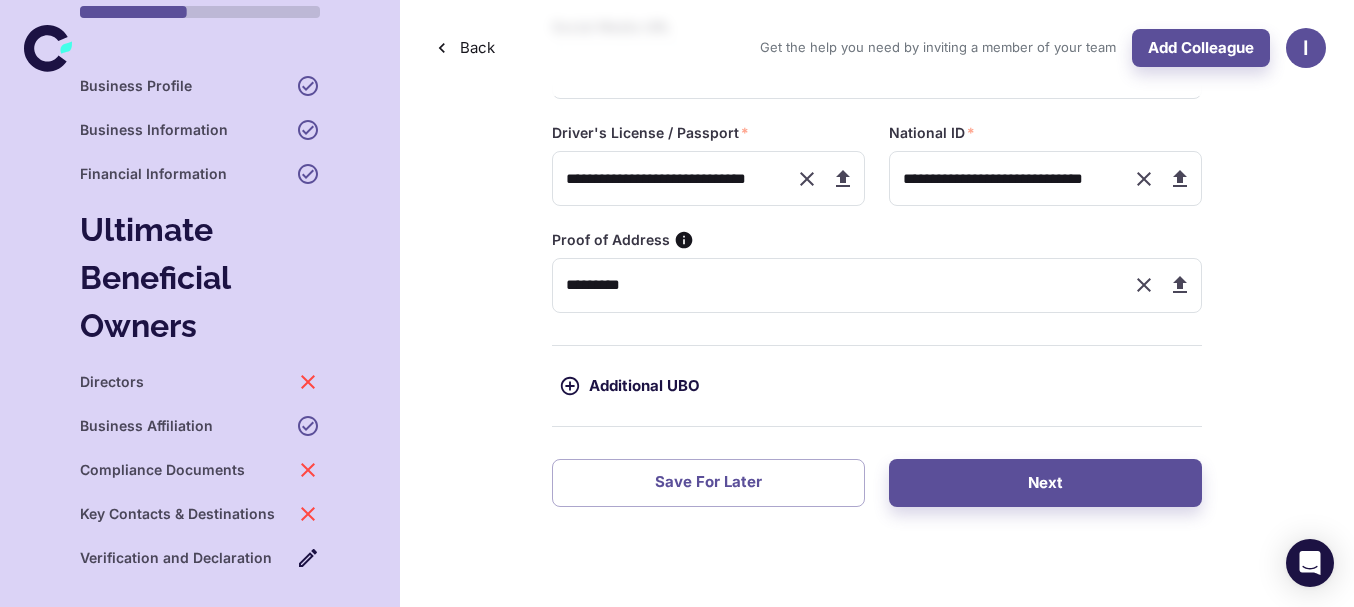 scroll, scrollTop: 774, scrollLeft: 0, axis: vertical 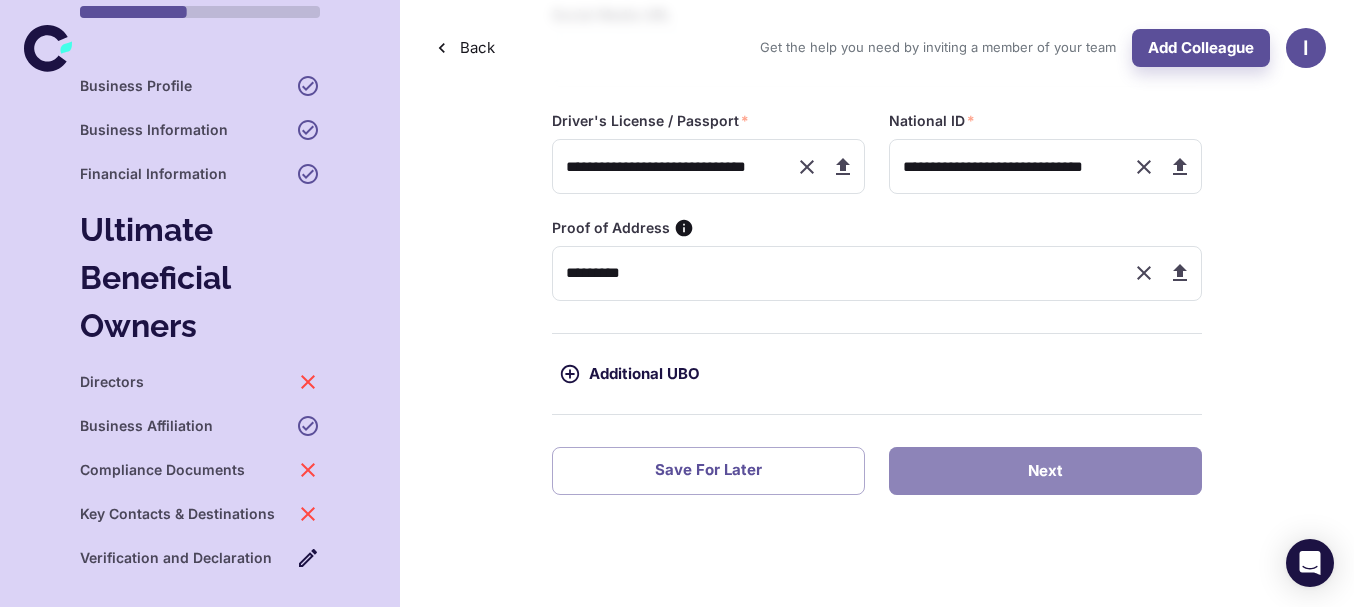 click on "Next" at bounding box center (1045, 471) 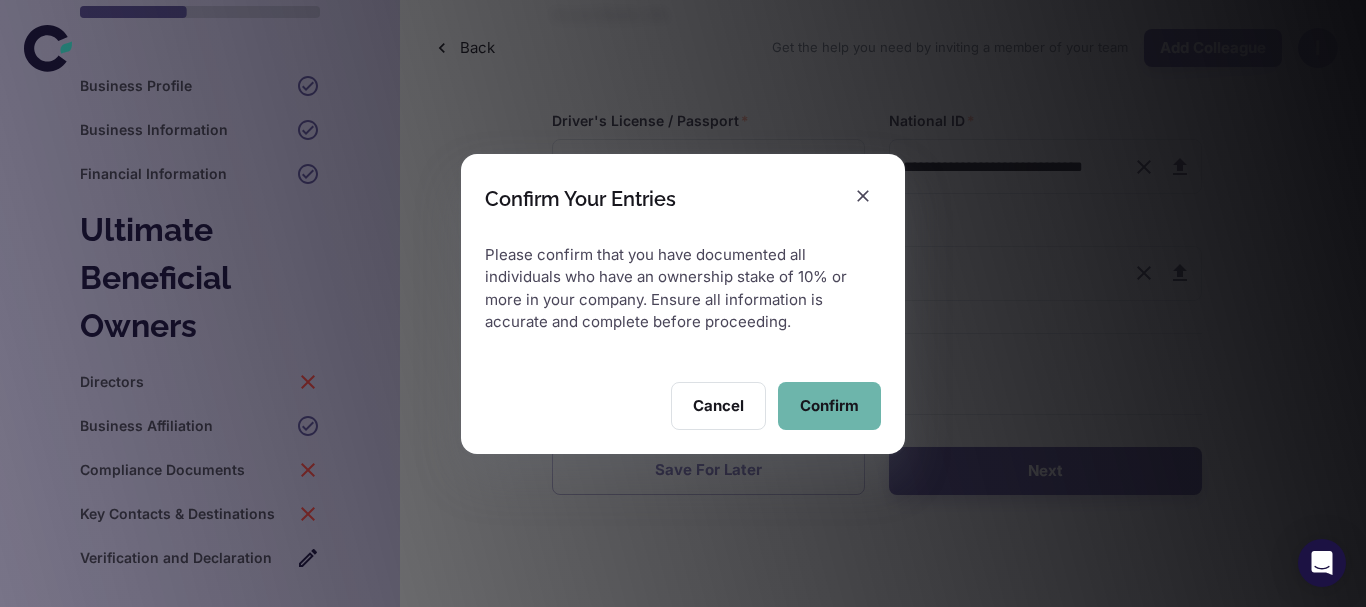 click on "Confirm" at bounding box center [829, 406] 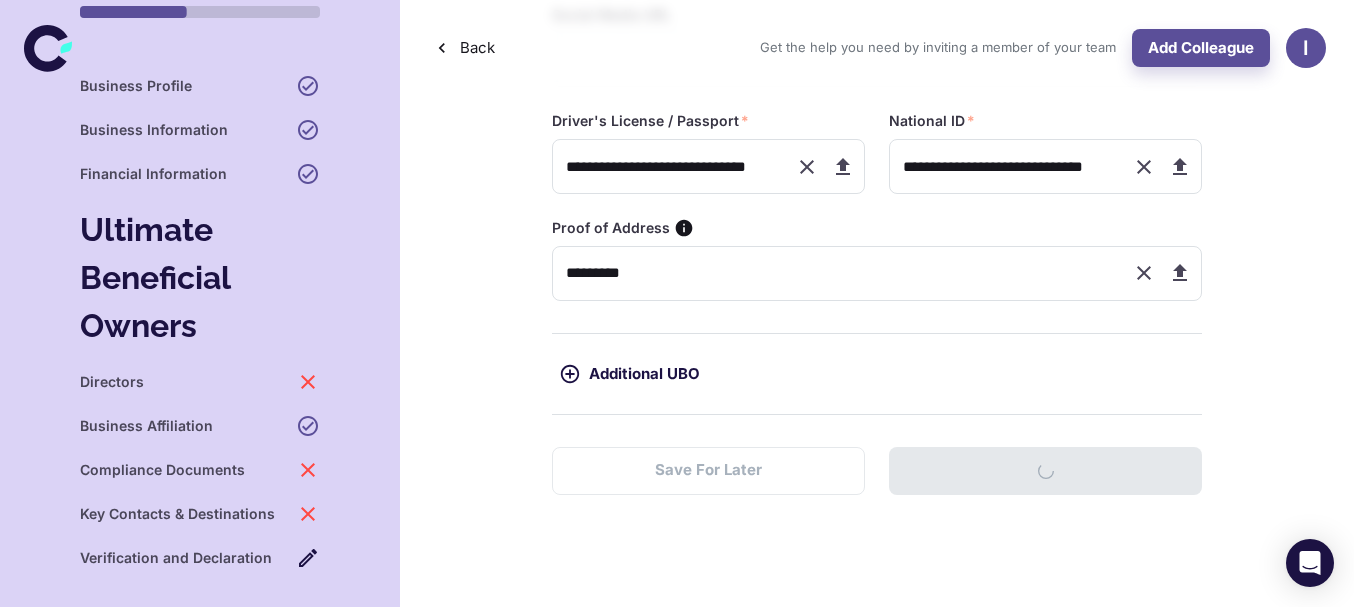 click on "Directors" at bounding box center [200, 382] 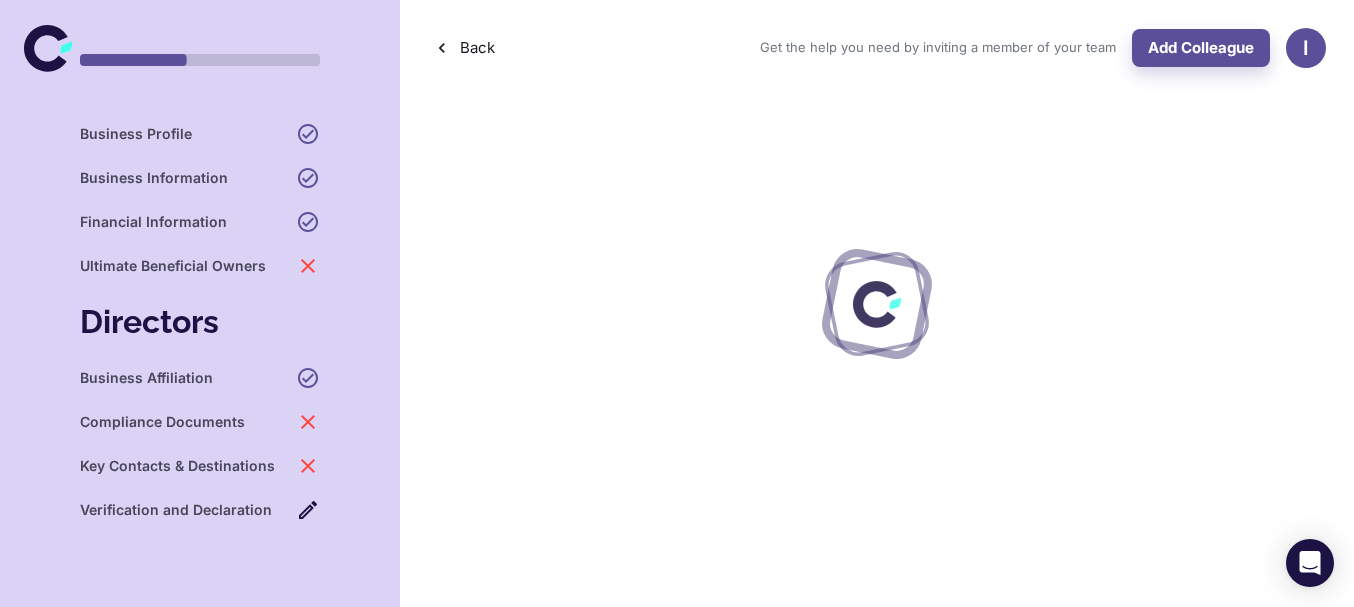 scroll, scrollTop: 0, scrollLeft: 0, axis: both 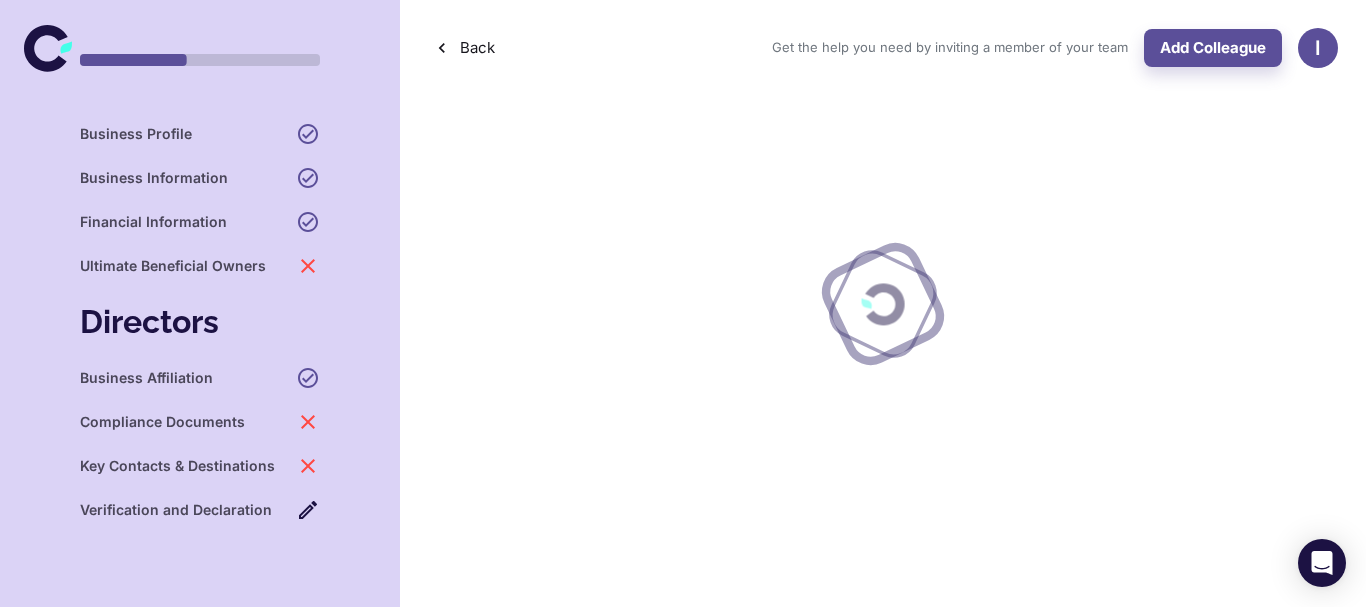 click 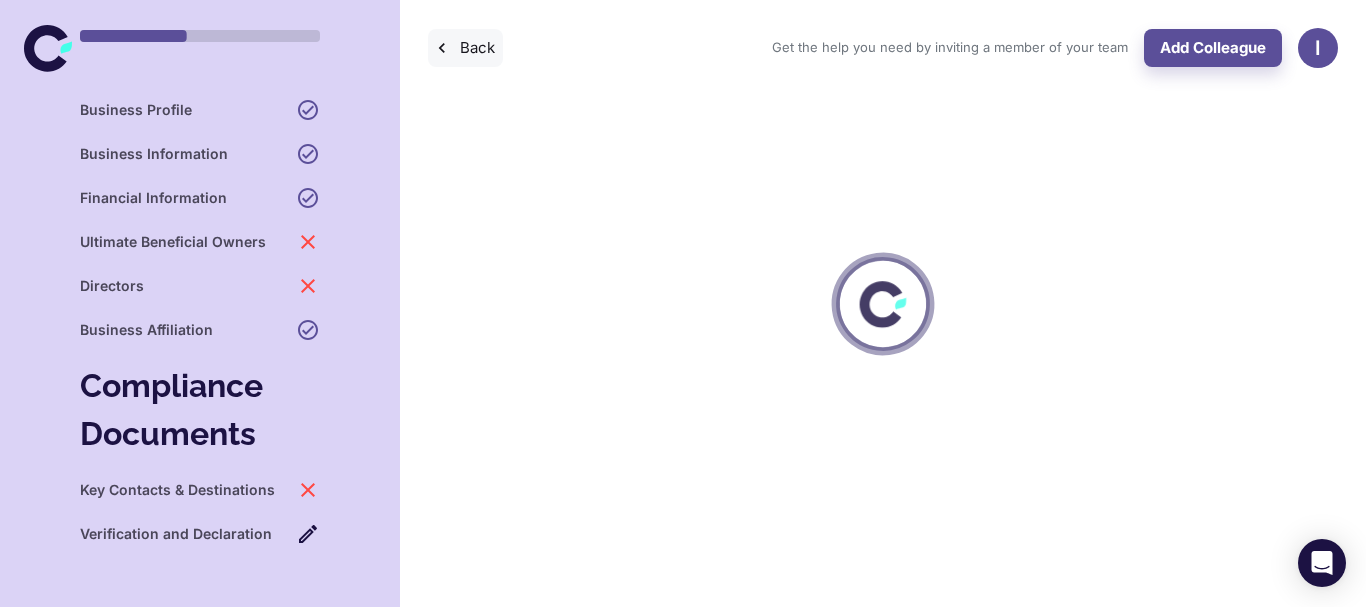 click 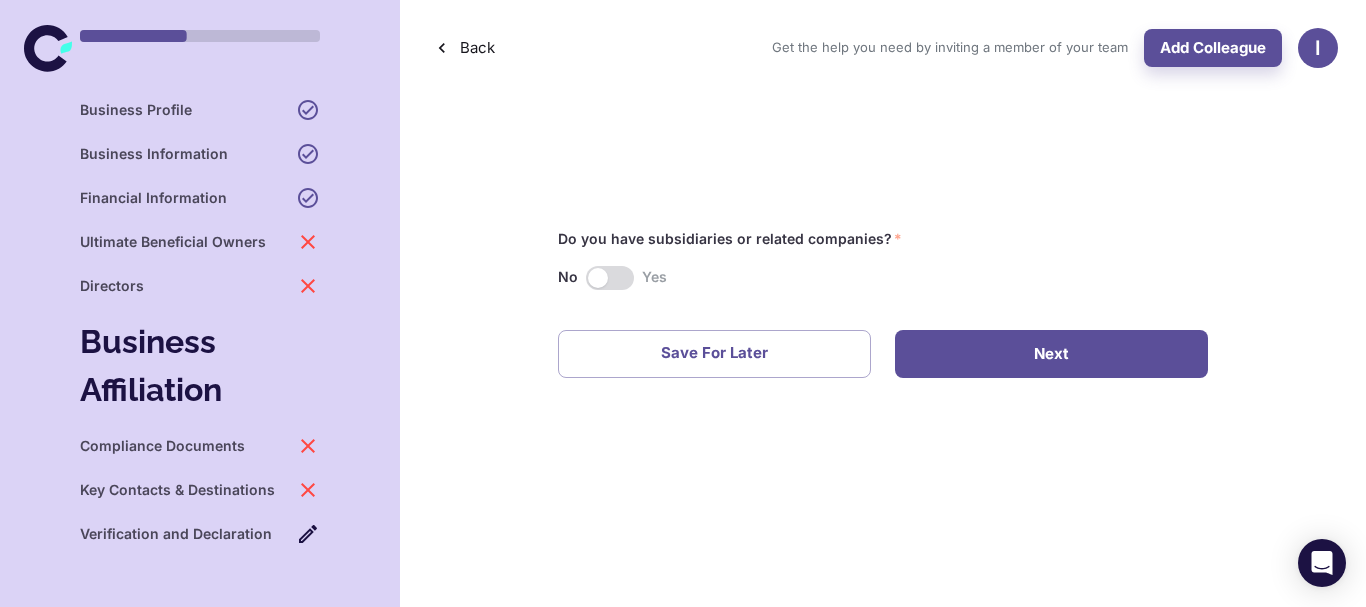 click on "Next" at bounding box center (1051, 354) 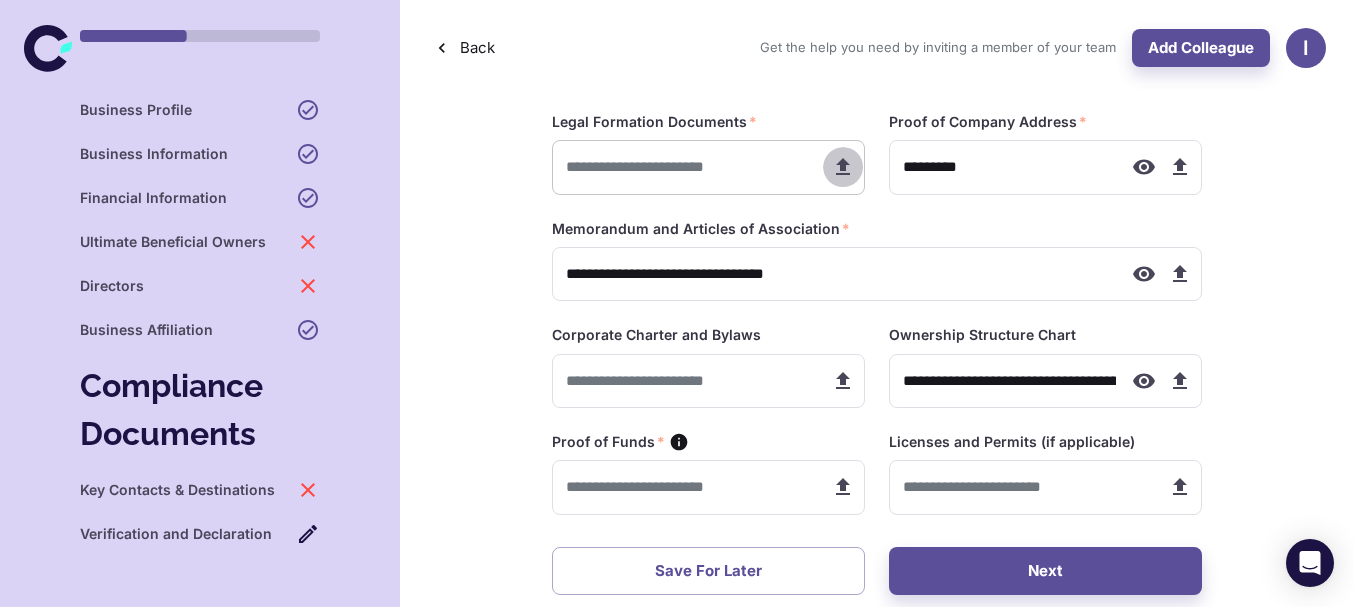 click 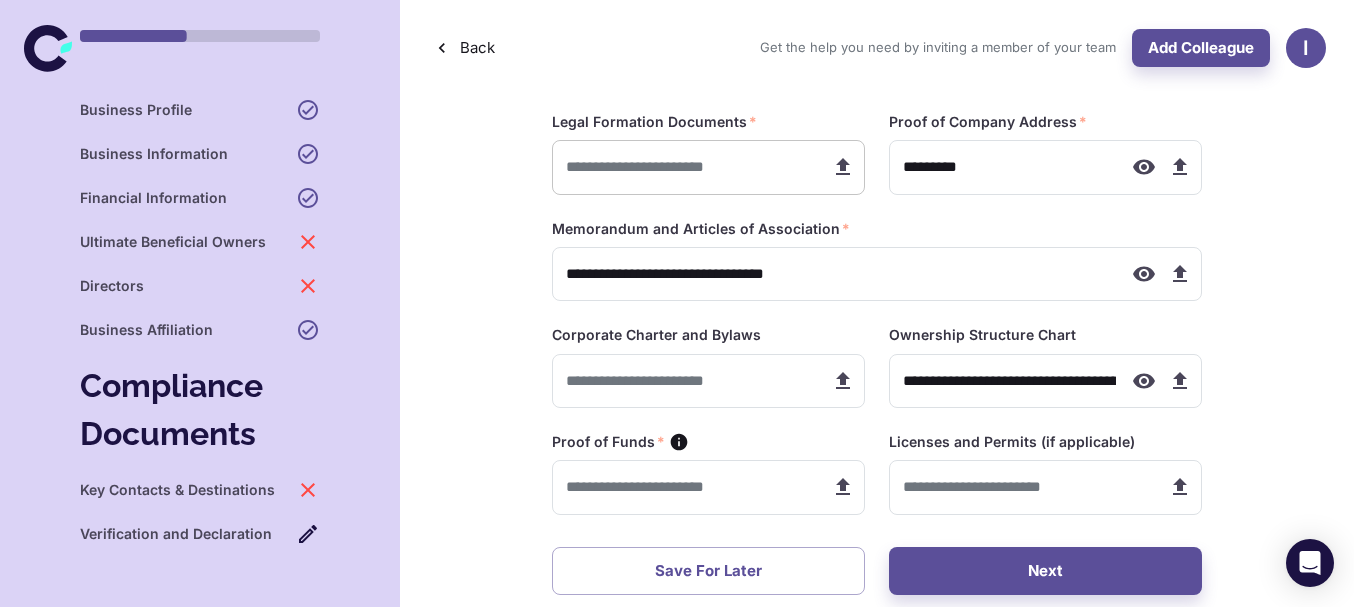 type on "**********" 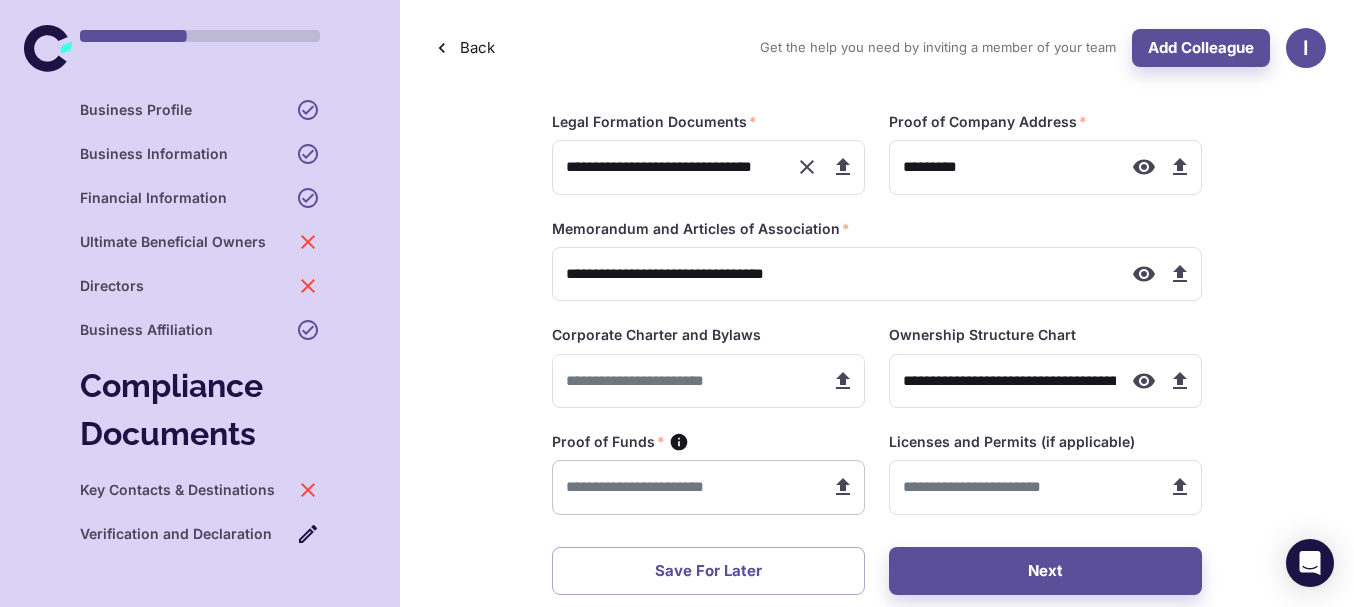 type on "**********" 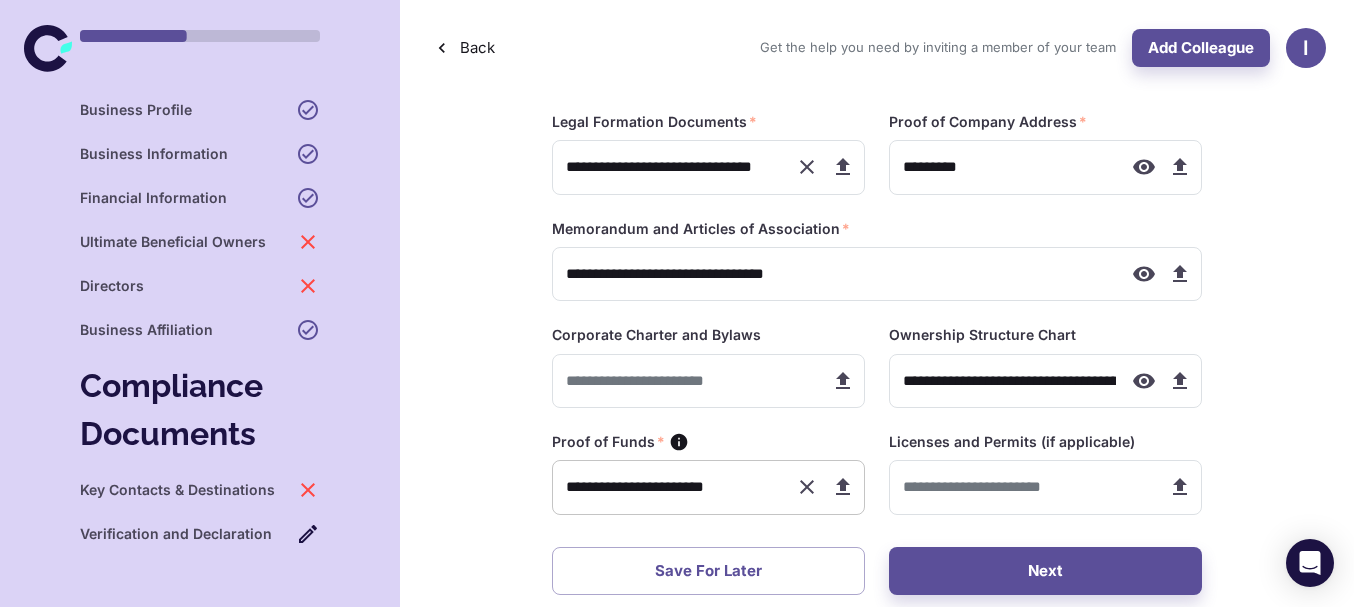 click 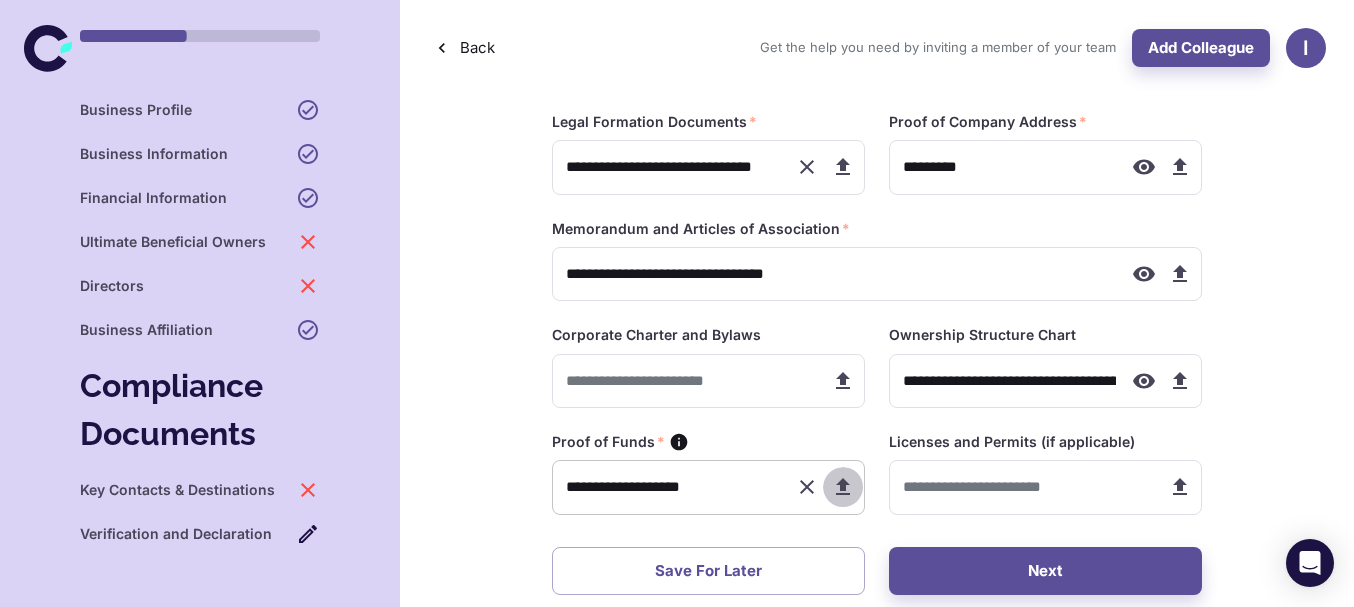 click 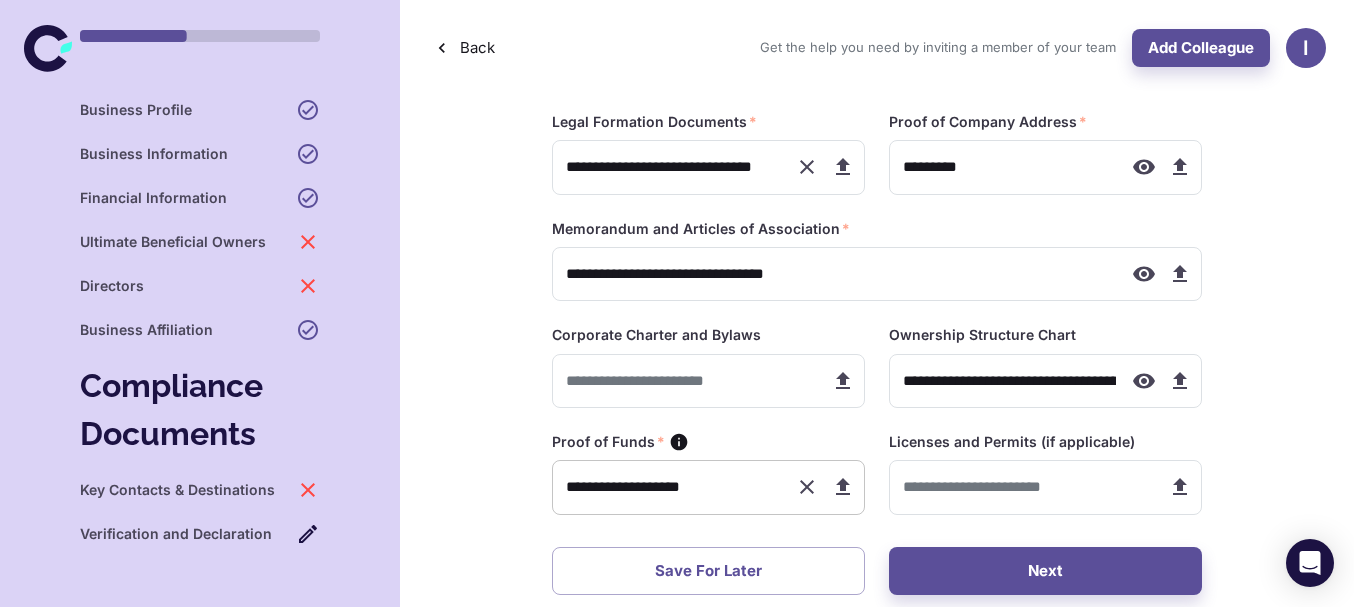 type on "**********" 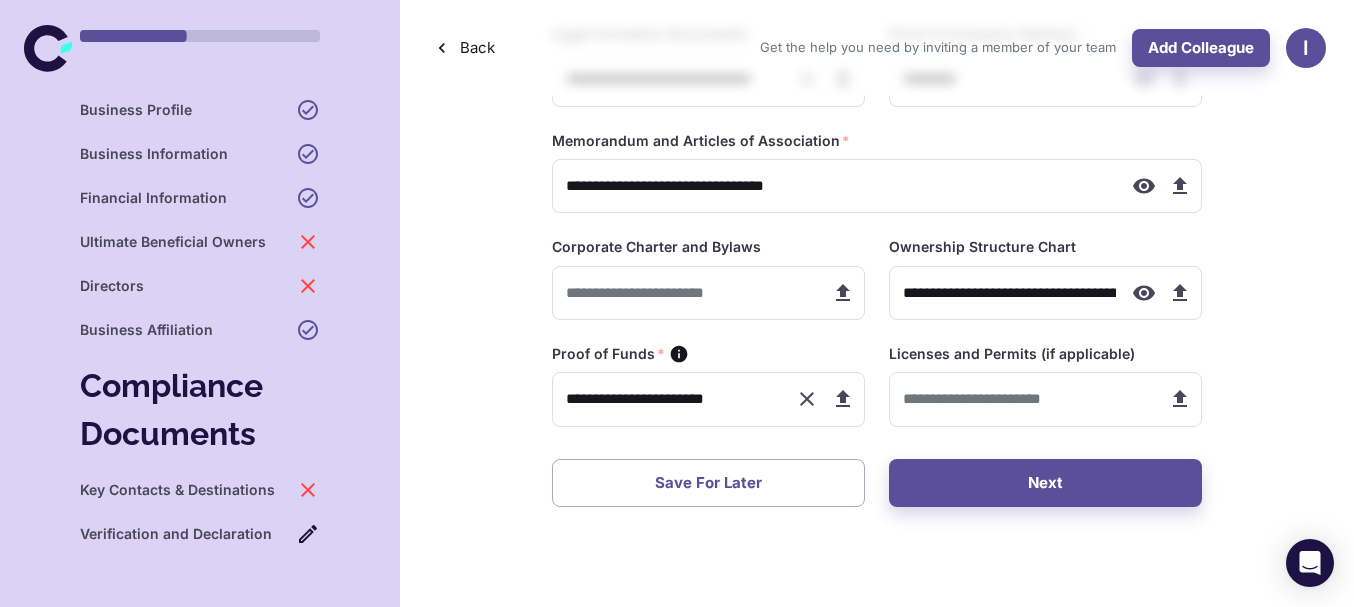 scroll, scrollTop: 100, scrollLeft: 0, axis: vertical 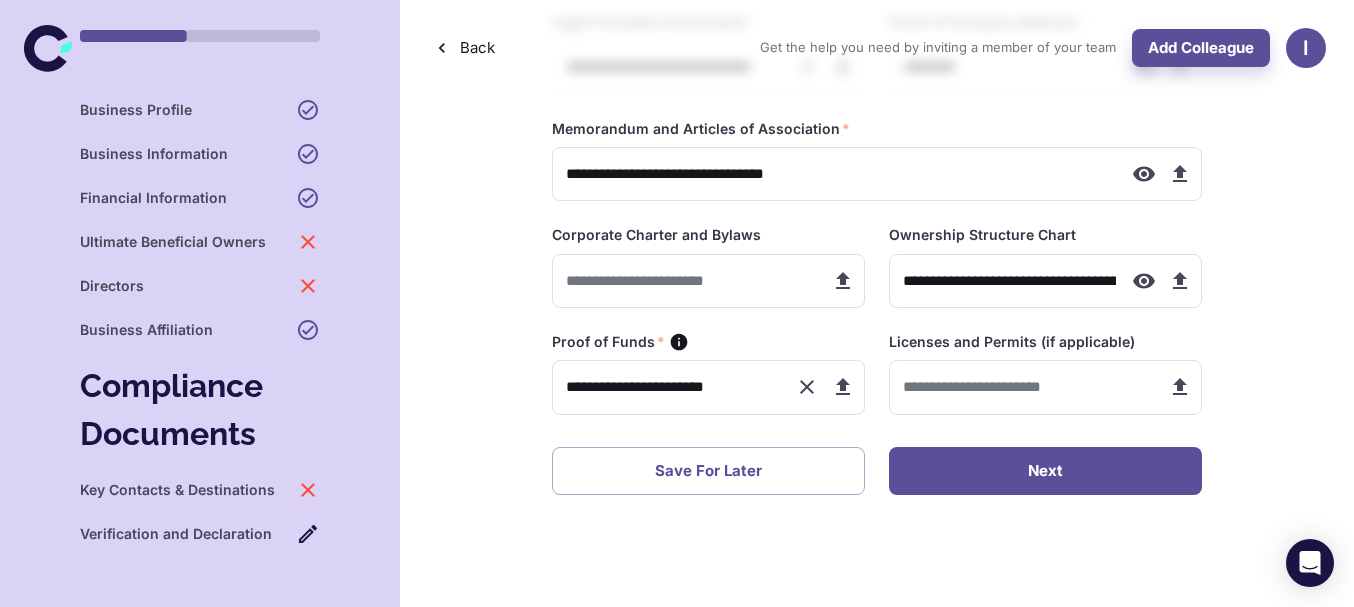click on "Next" at bounding box center (1045, 471) 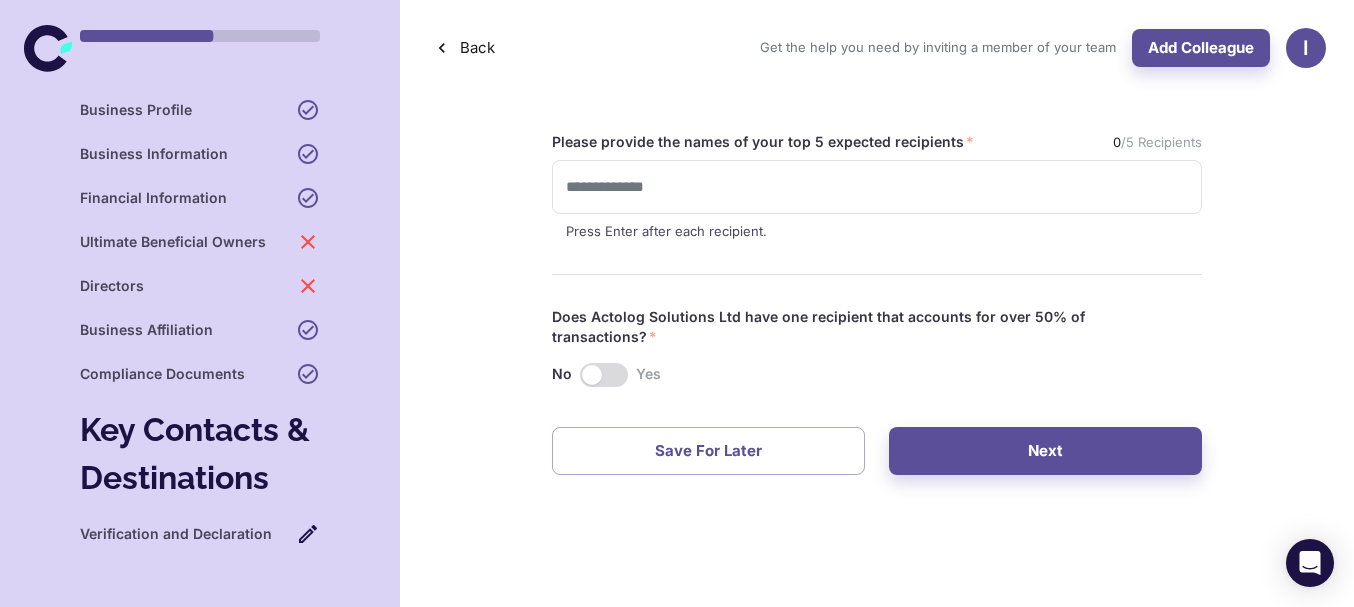 scroll, scrollTop: 0, scrollLeft: 0, axis: both 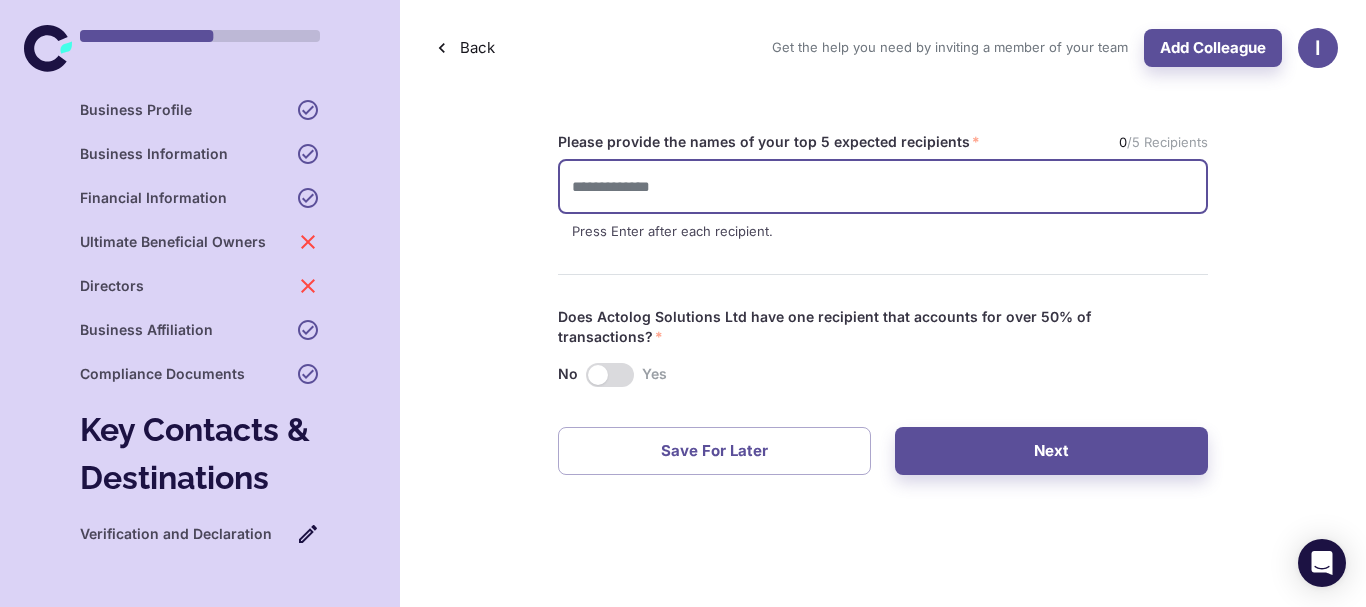 click at bounding box center (883, 187) 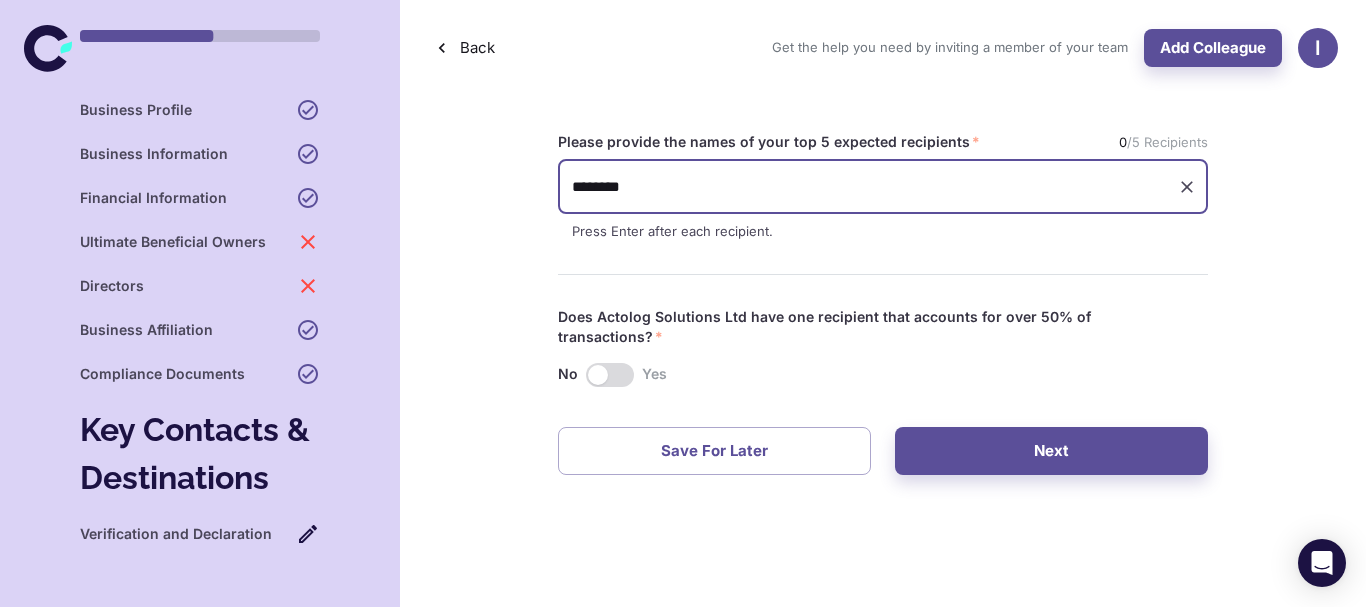 type on "*********" 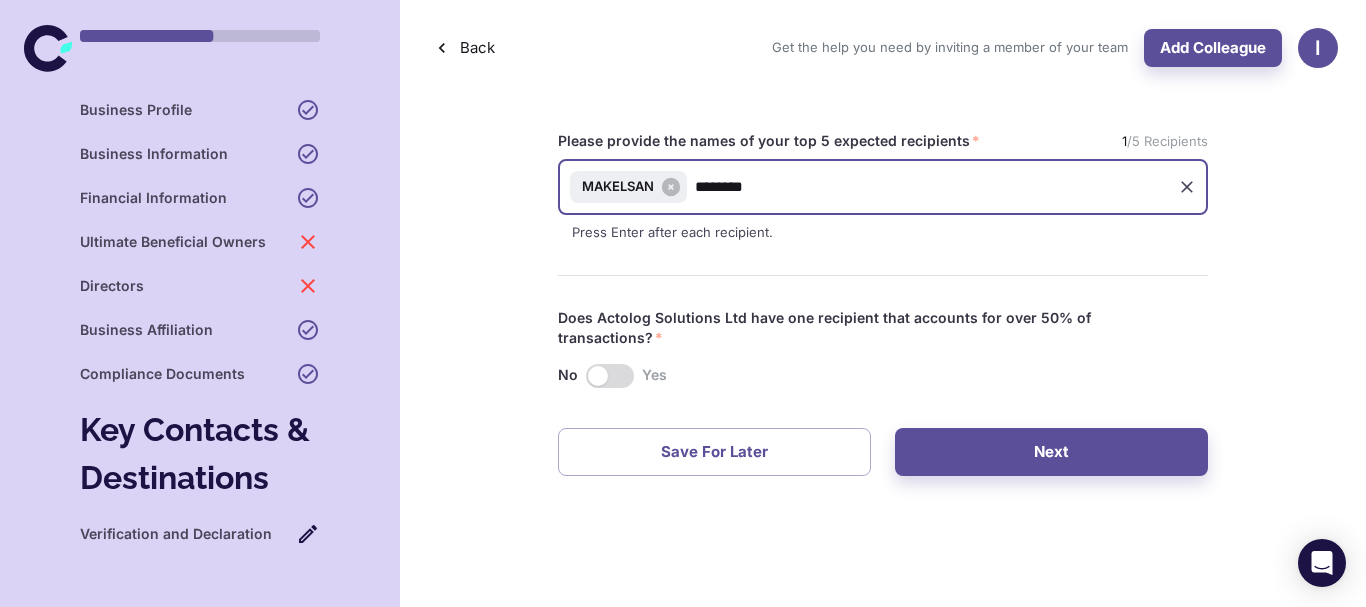 type on "*********" 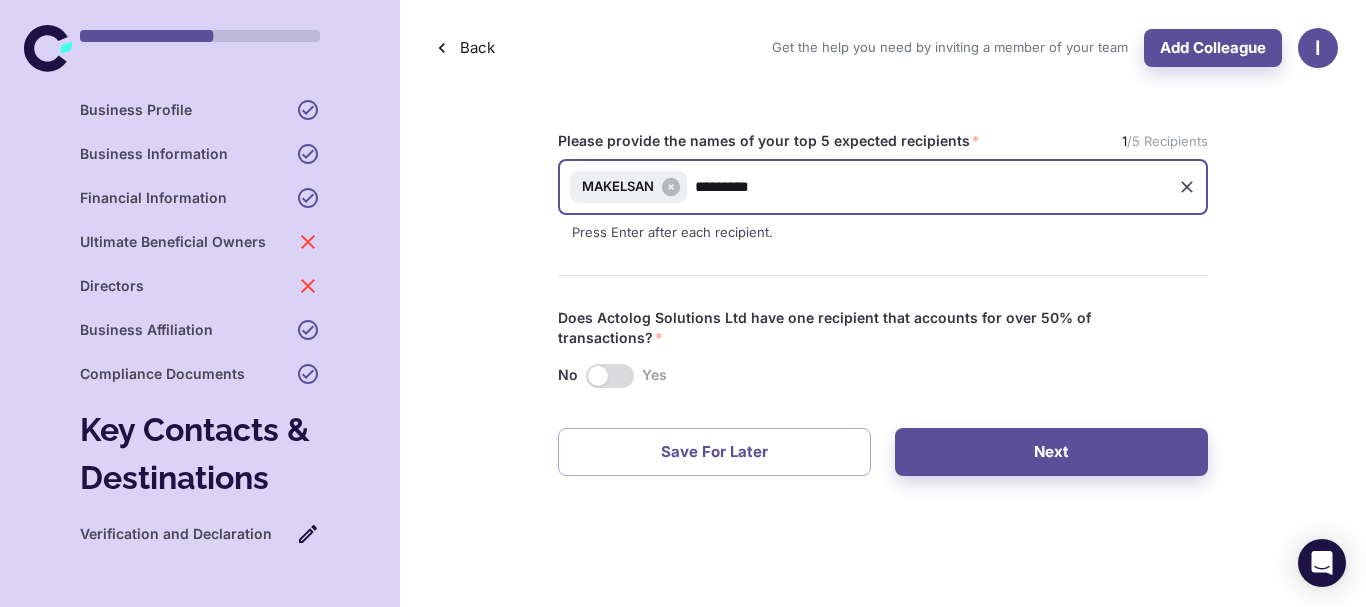 type 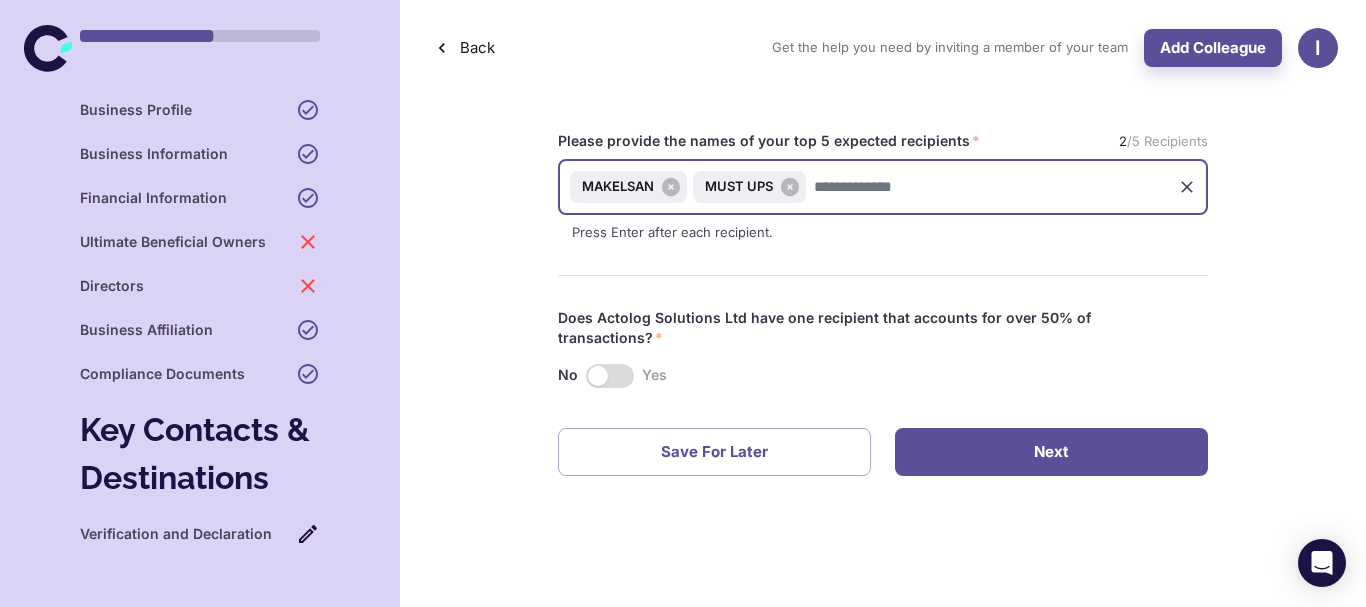 click on "Next" at bounding box center [1051, 452] 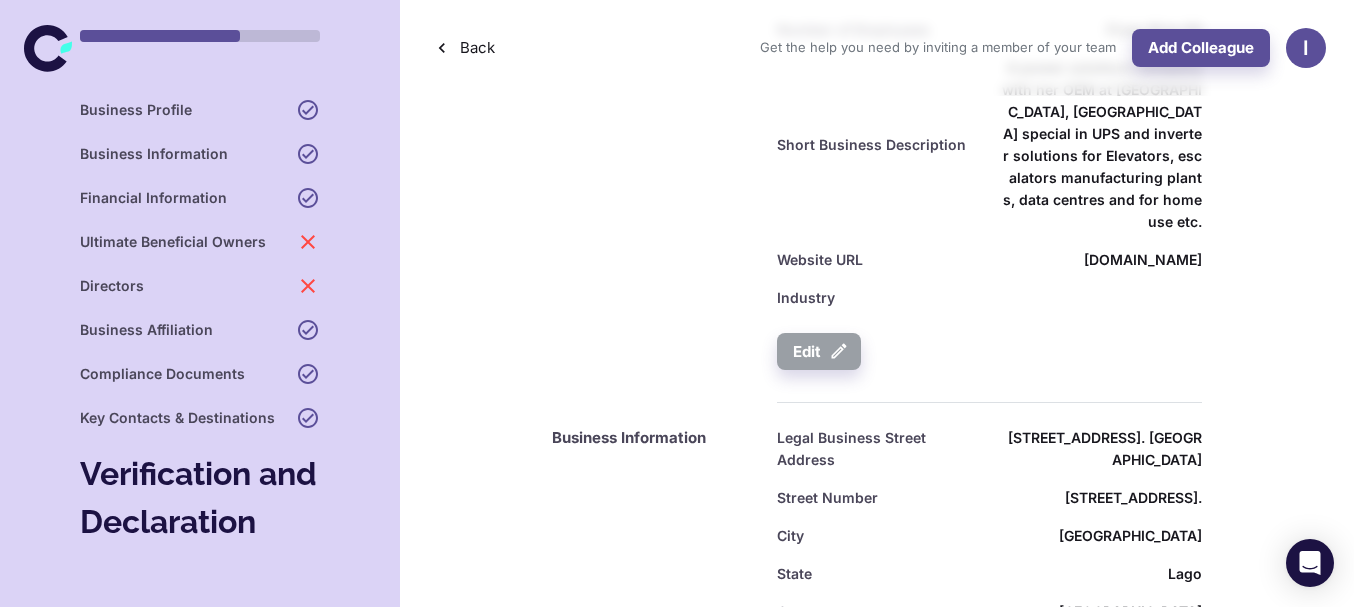 scroll, scrollTop: 0, scrollLeft: 0, axis: both 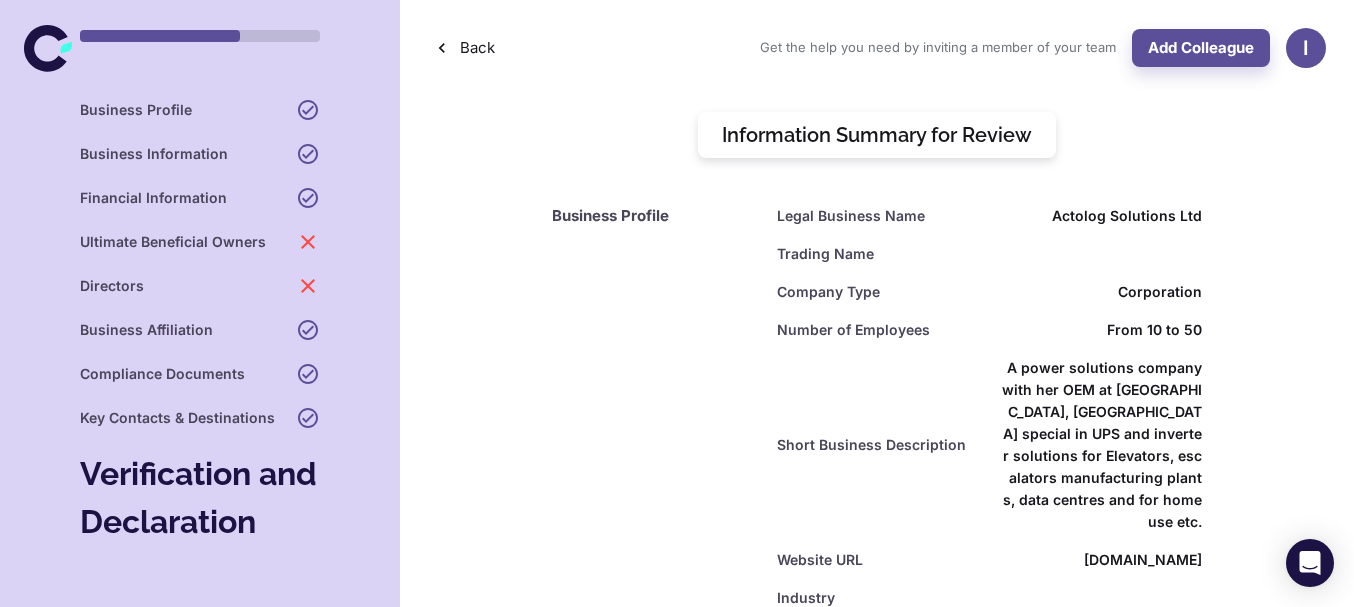 click on "A power solutions company with her OEM at Istanbul, Turkey special in UPS and inverter solutions for Elevators, escalators manufacturing plants, data centres and for home use etc." at bounding box center [1101, 445] 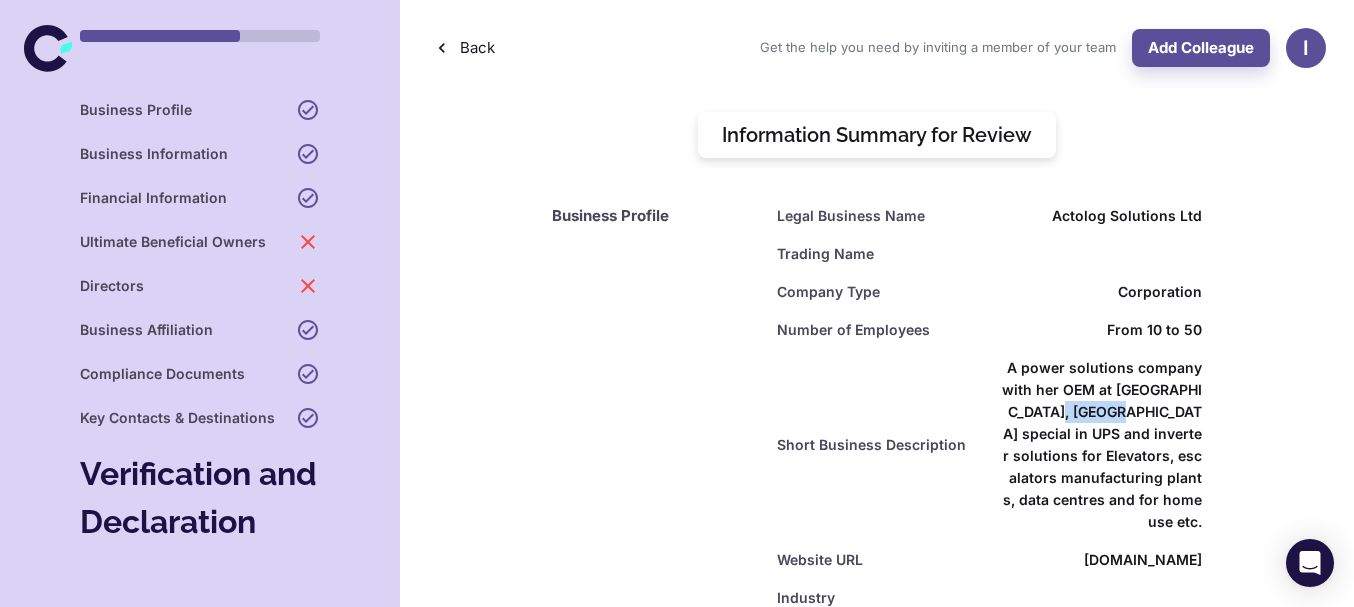click on "A power solutions company with her OEM at Istanbul, Turkey special in UPS and inverter solutions for Elevators, escalators manufacturing plants, data centres and for home use etc." at bounding box center [1101, 445] 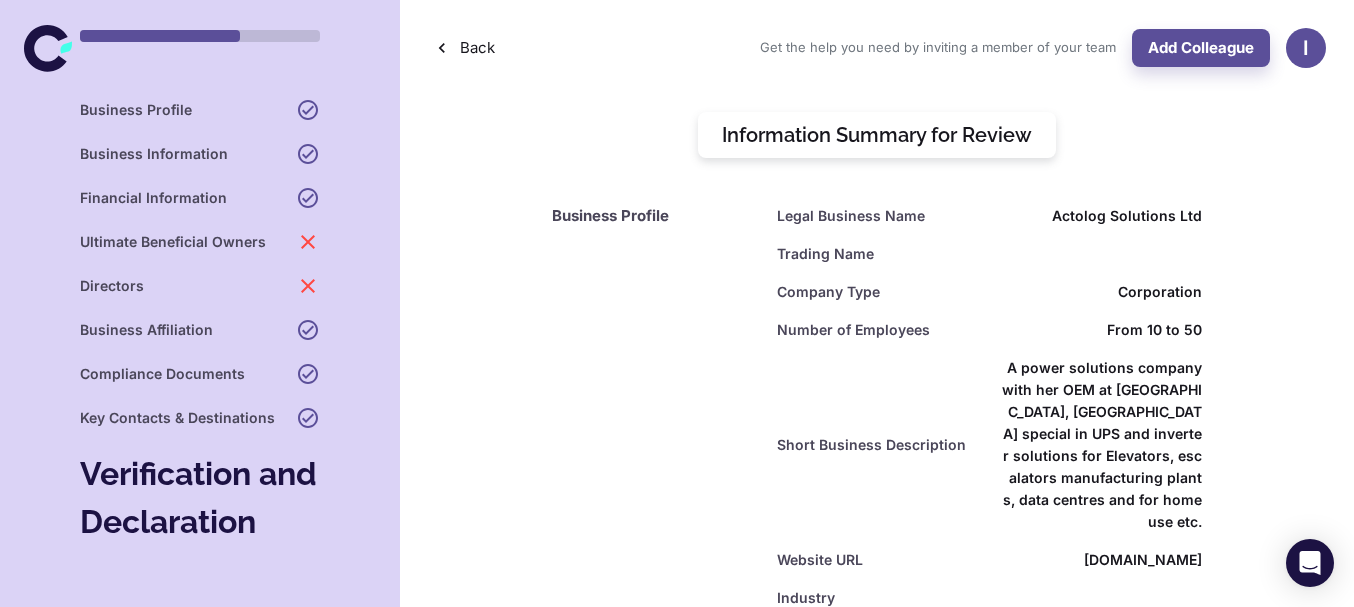 click on "Business Information" at bounding box center (200, 154) 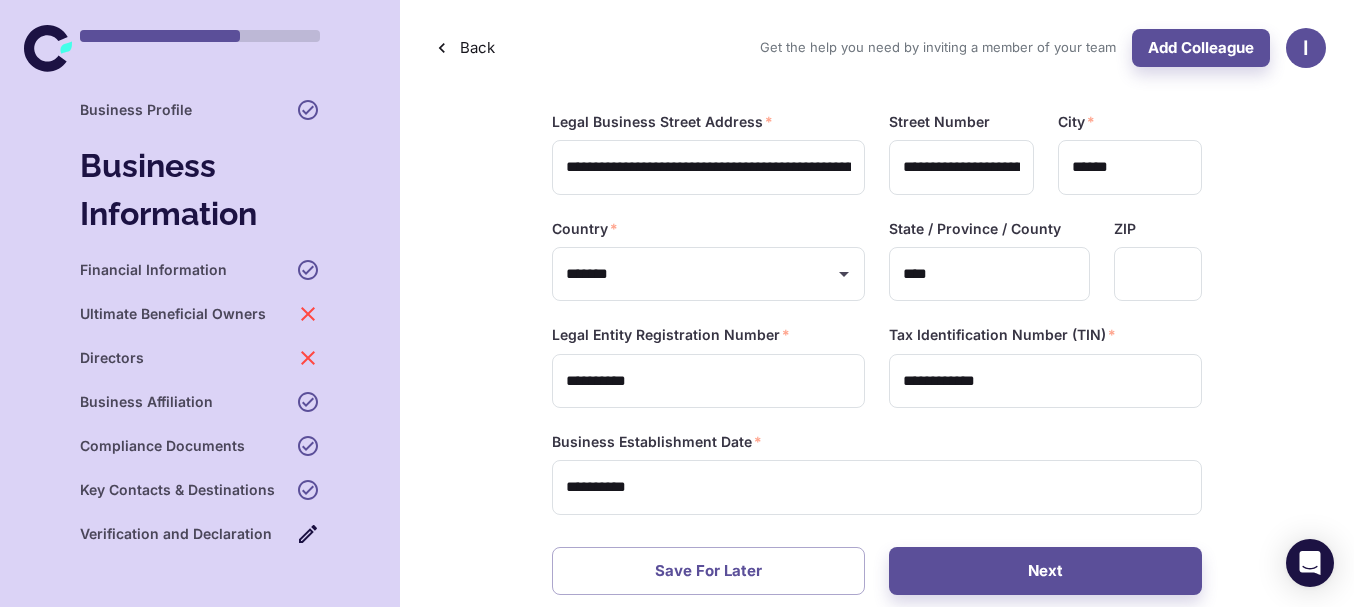 click on "Business Profile" at bounding box center (136, 110) 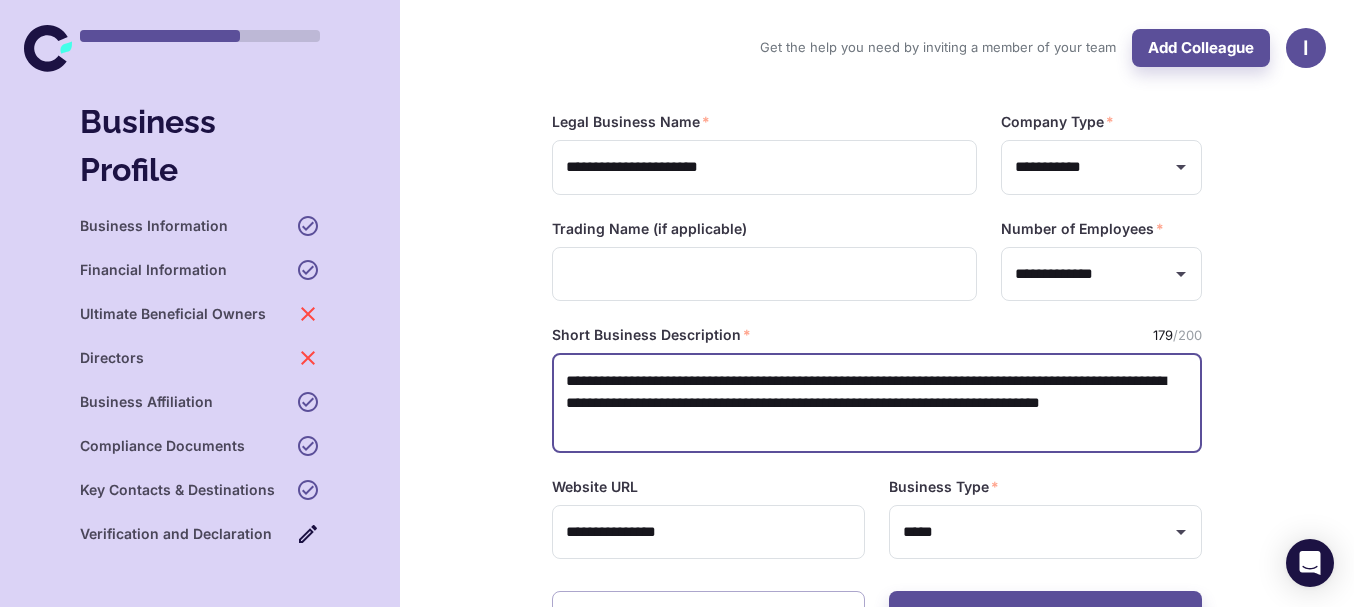 click on "**********" at bounding box center (877, 403) 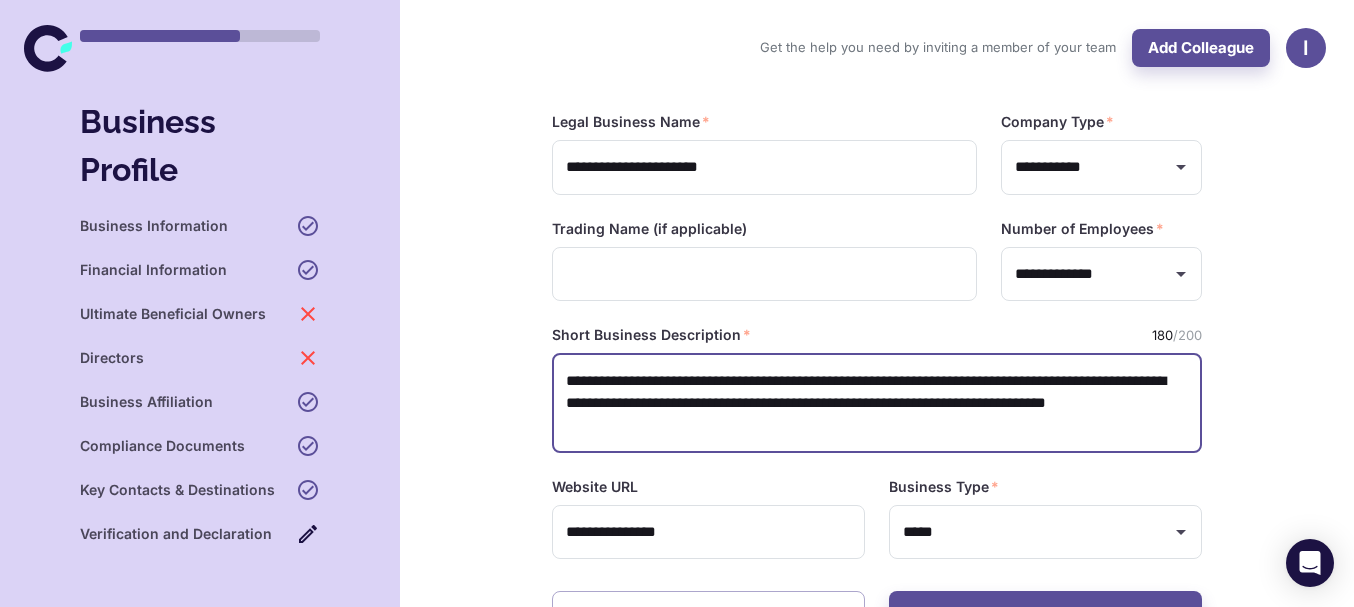 click on "**********" at bounding box center (877, 403) 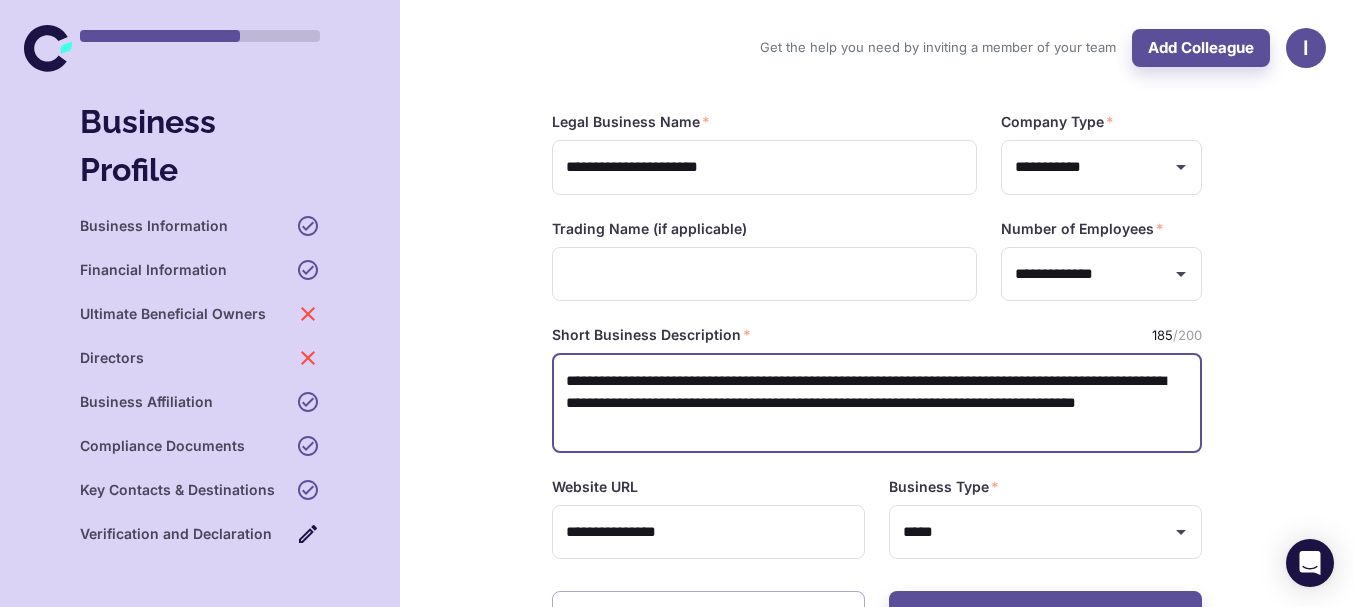 click on "**********" at bounding box center (877, 403) 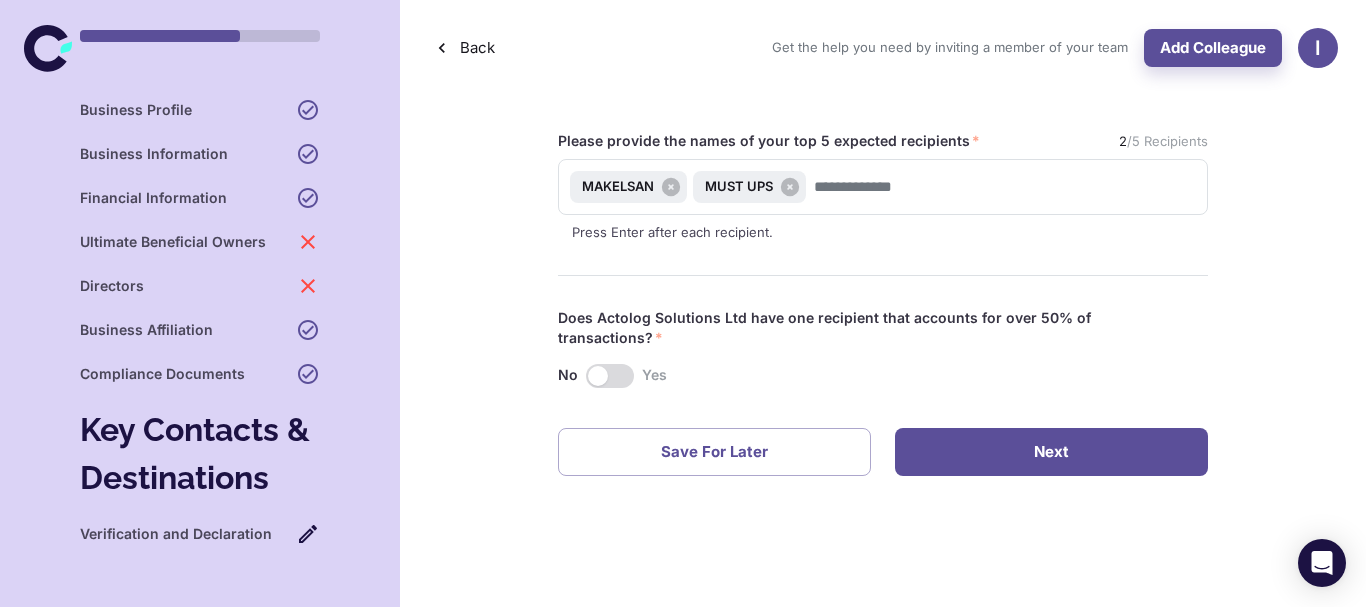 click on "Next" at bounding box center (1051, 452) 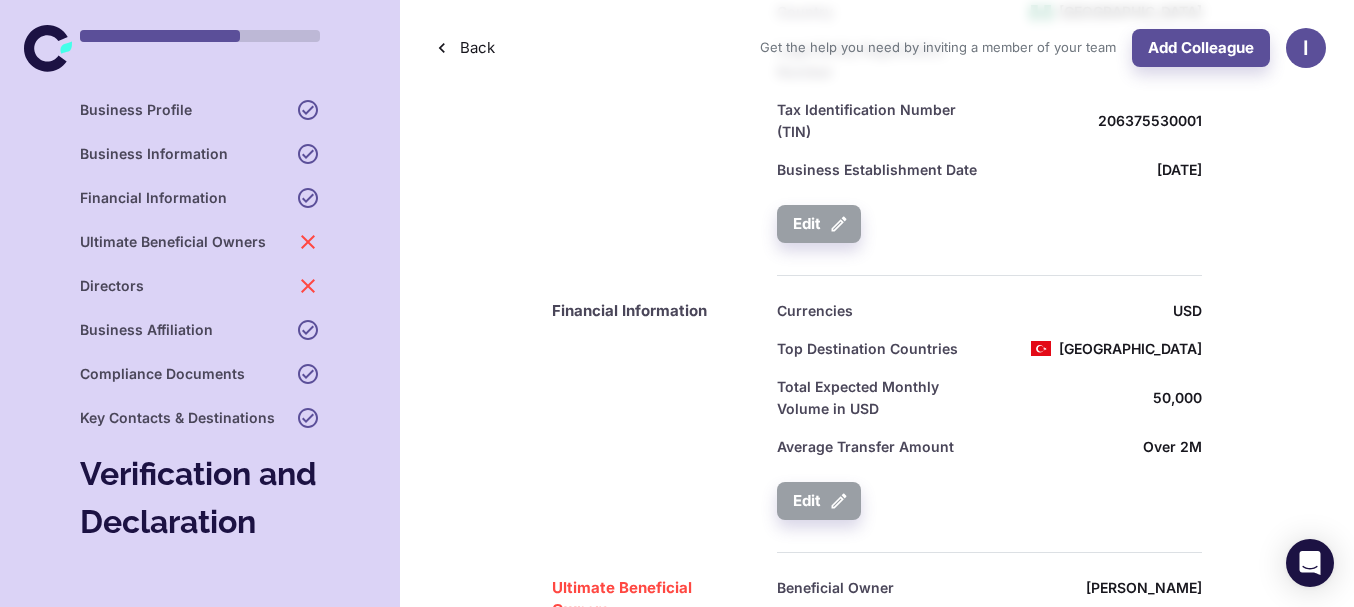 scroll, scrollTop: 600, scrollLeft: 0, axis: vertical 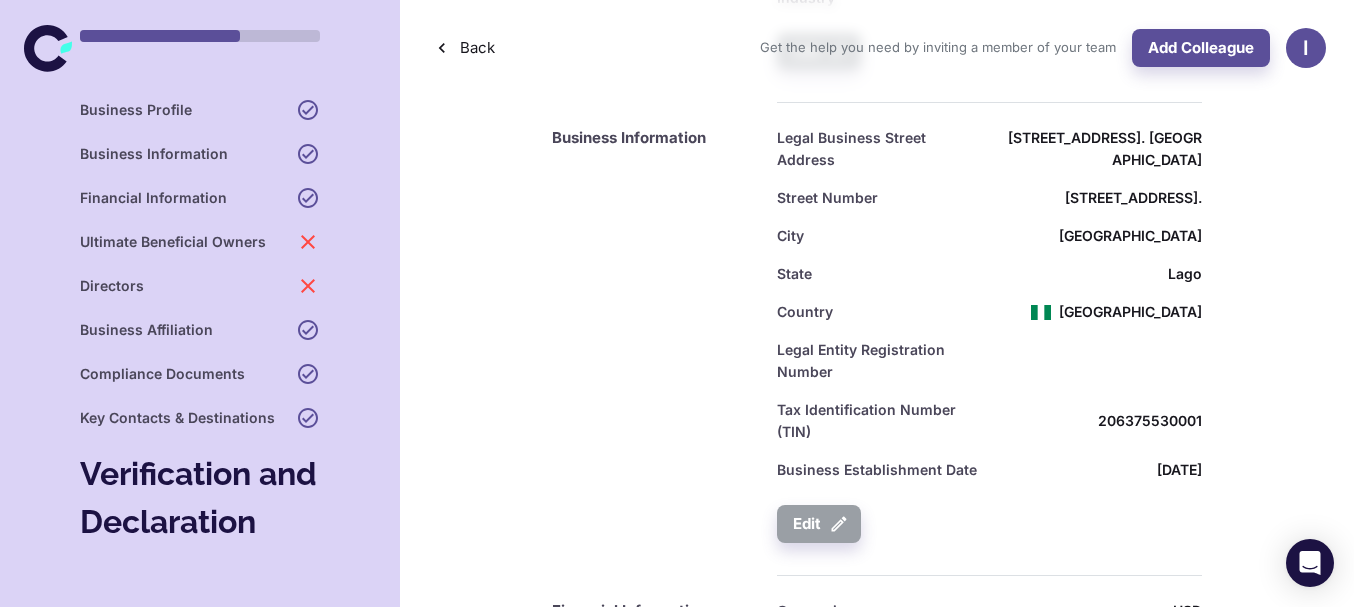 click on "Legal Entity Registration Number" at bounding box center [878, 361] 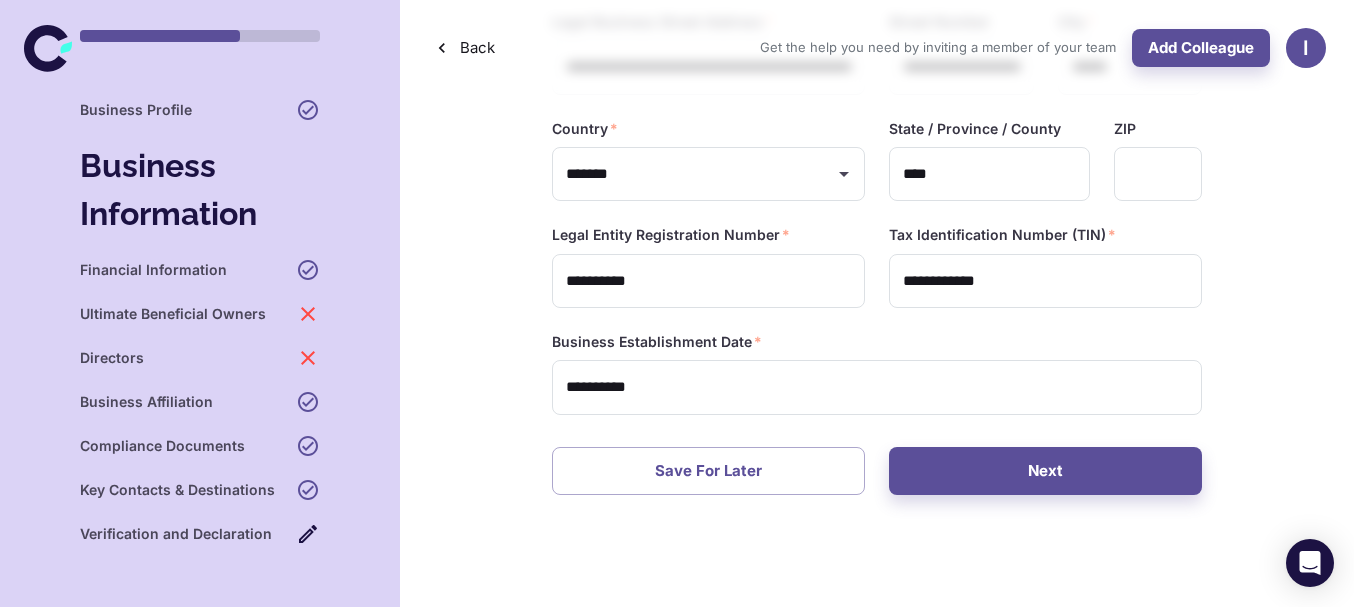 click on "Key Contacts & Destinations" at bounding box center (177, 490) 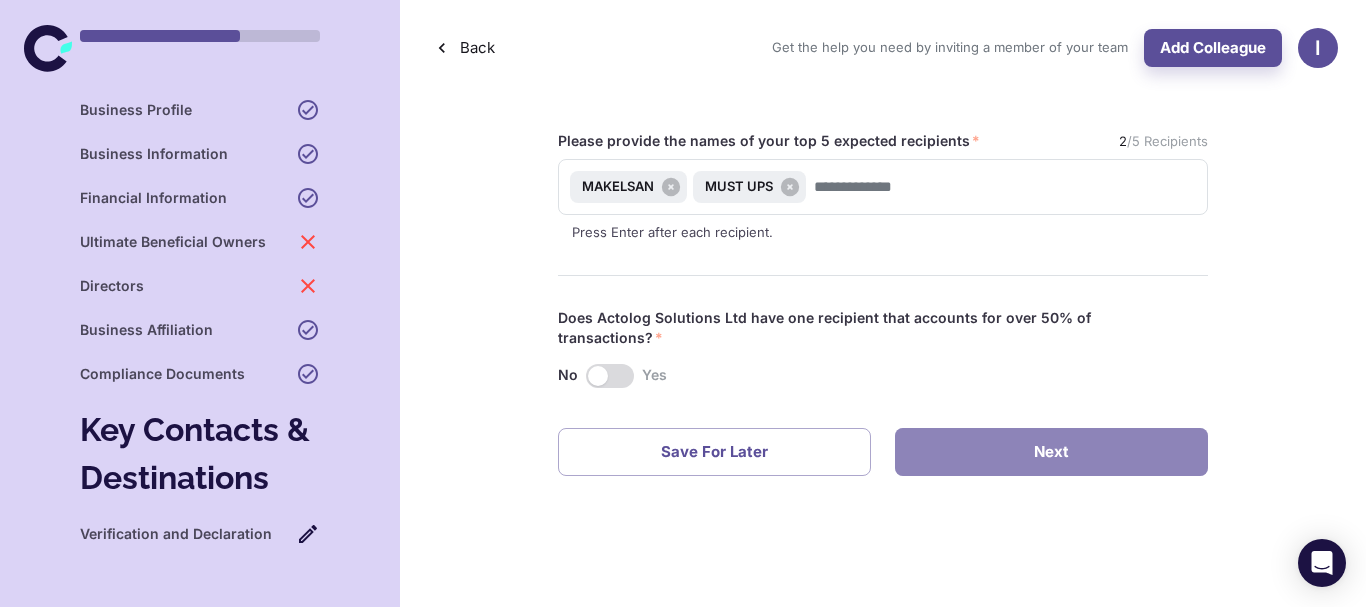 click on "Next" at bounding box center [1051, 452] 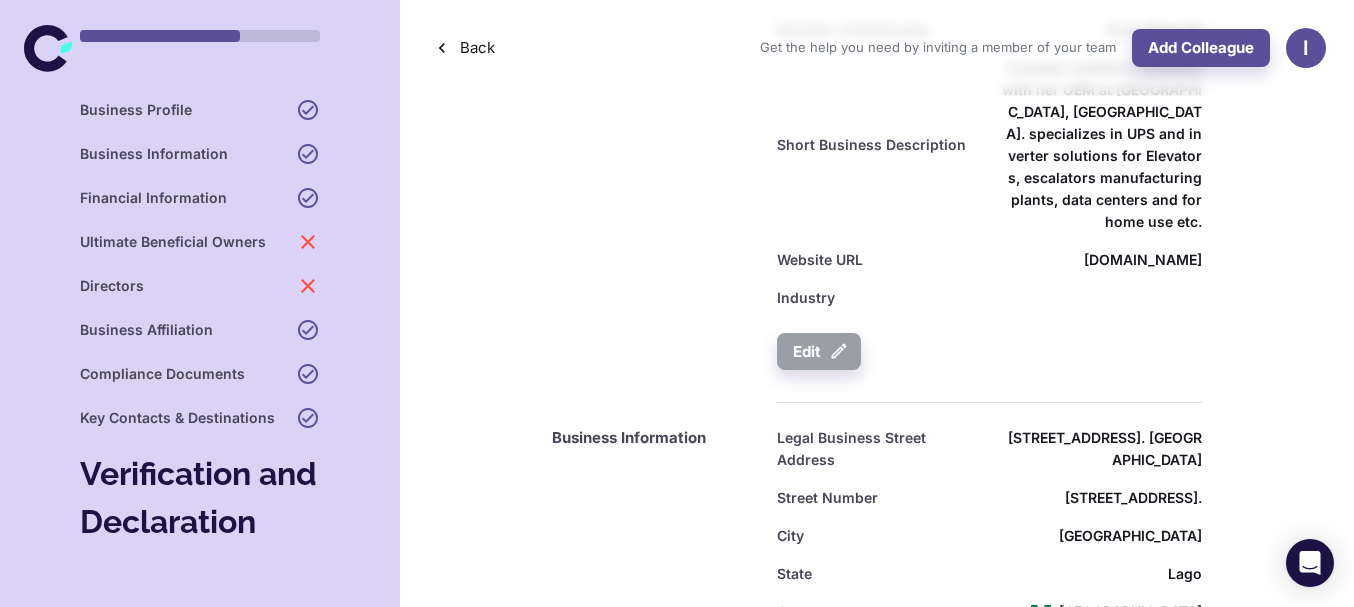scroll, scrollTop: 600, scrollLeft: 0, axis: vertical 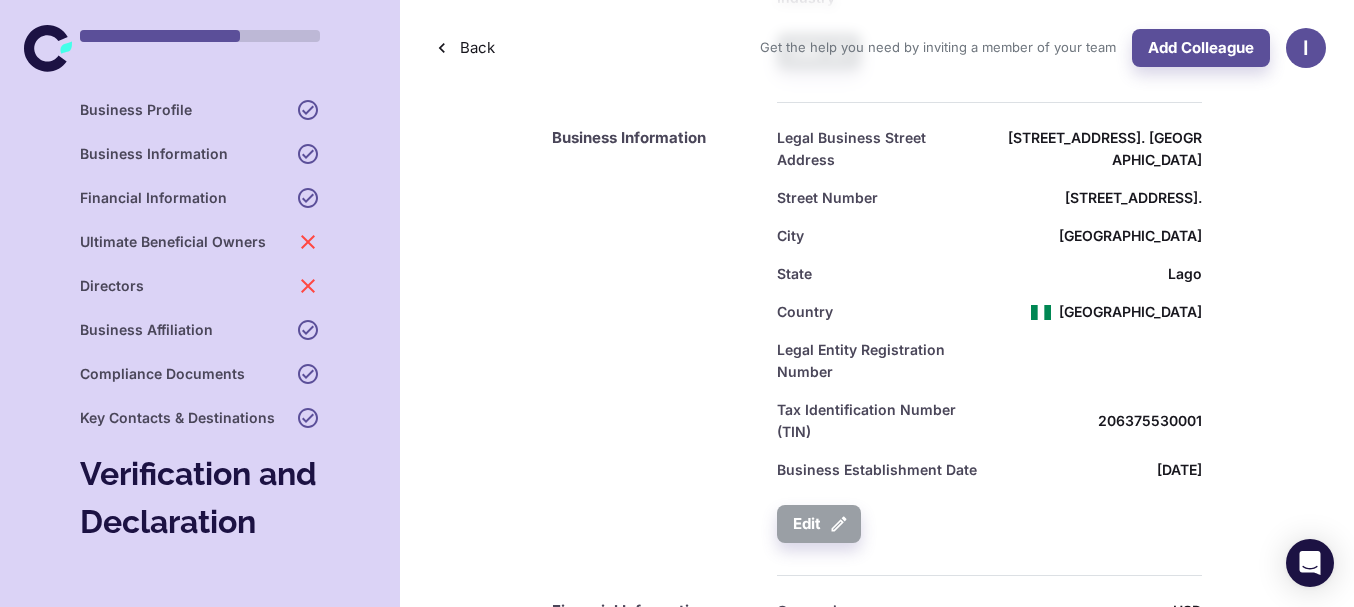 click on "Legal Entity Registration Number" at bounding box center (878, 361) 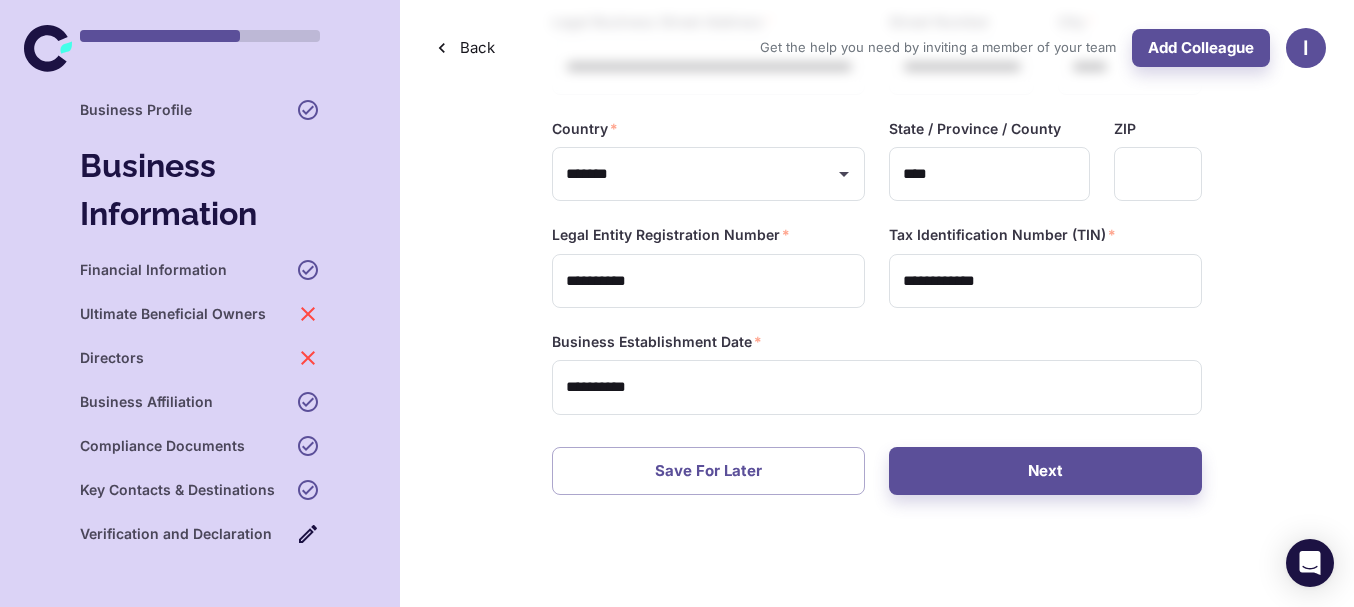 scroll, scrollTop: 100, scrollLeft: 0, axis: vertical 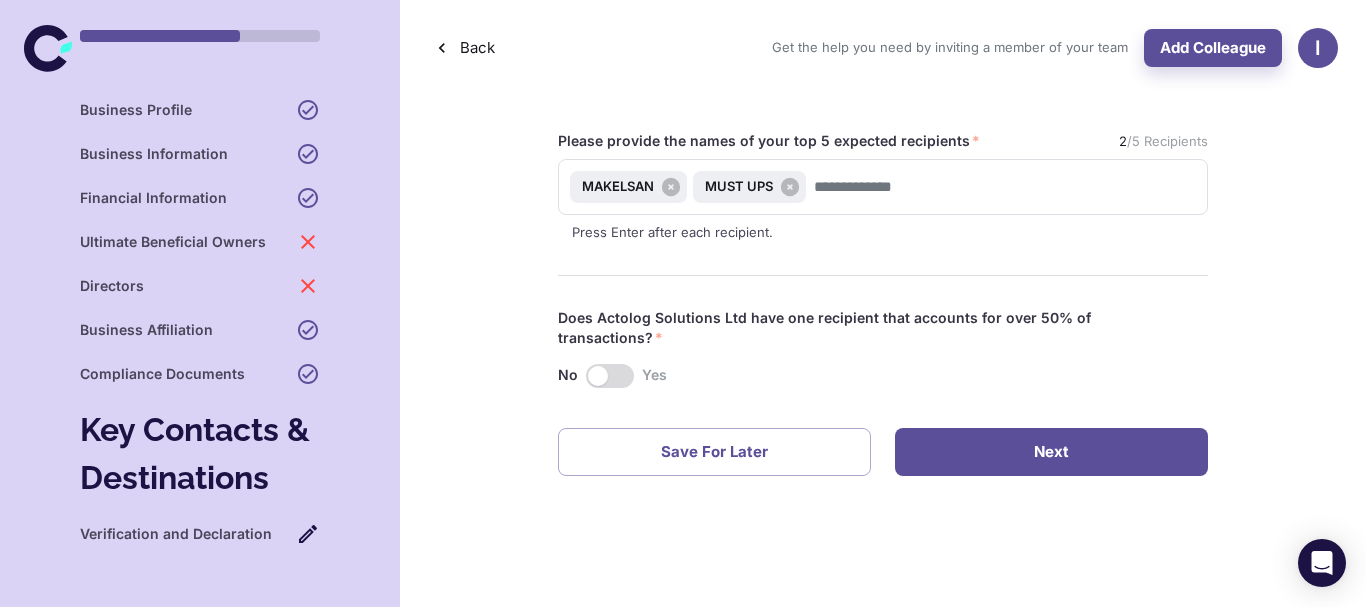 click on "Next" at bounding box center [1051, 452] 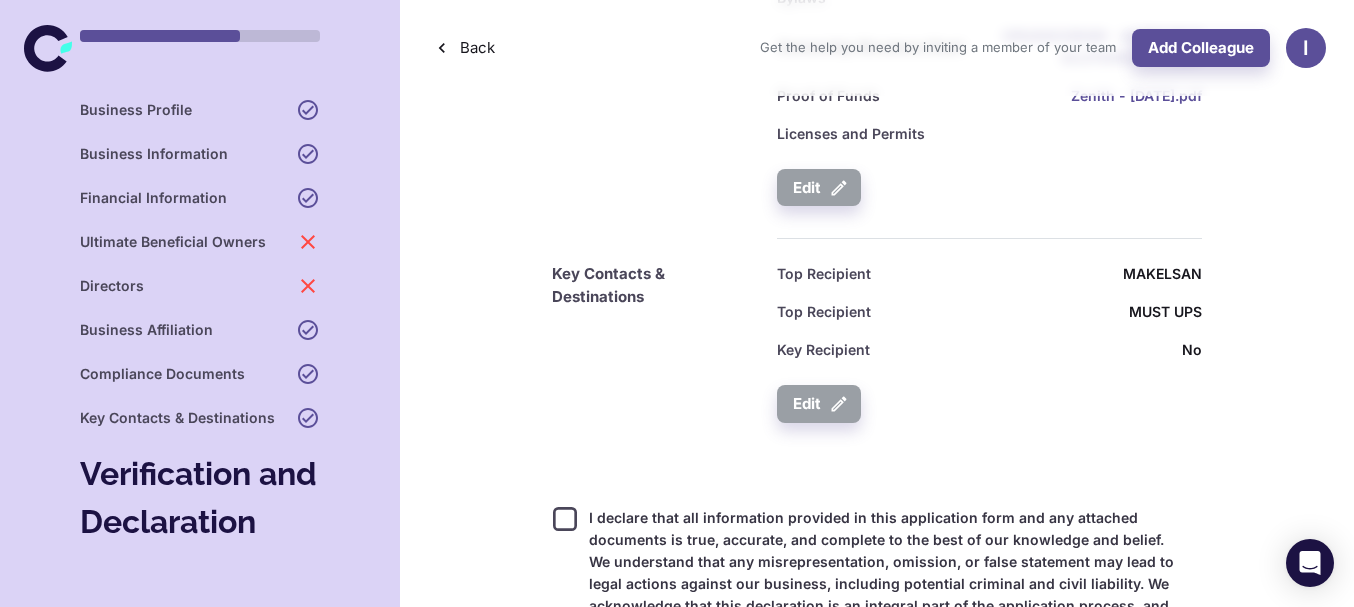 scroll, scrollTop: 3300, scrollLeft: 0, axis: vertical 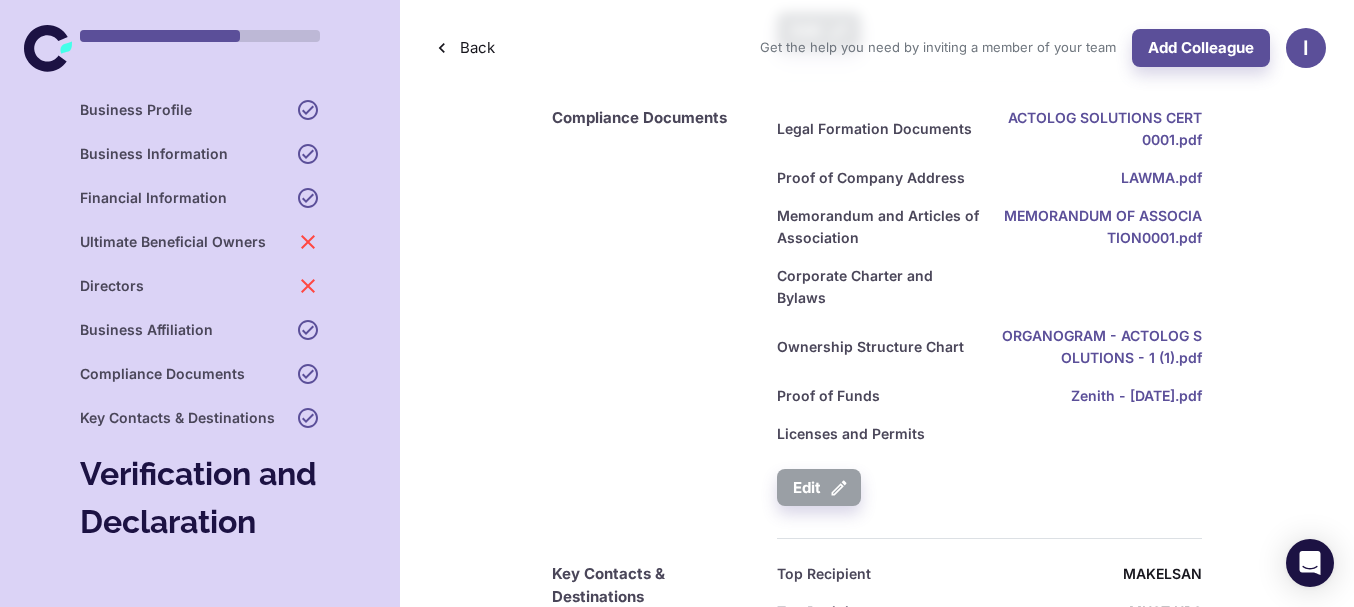 click on "Ultimate Beneficial Owners" at bounding box center [173, 242] 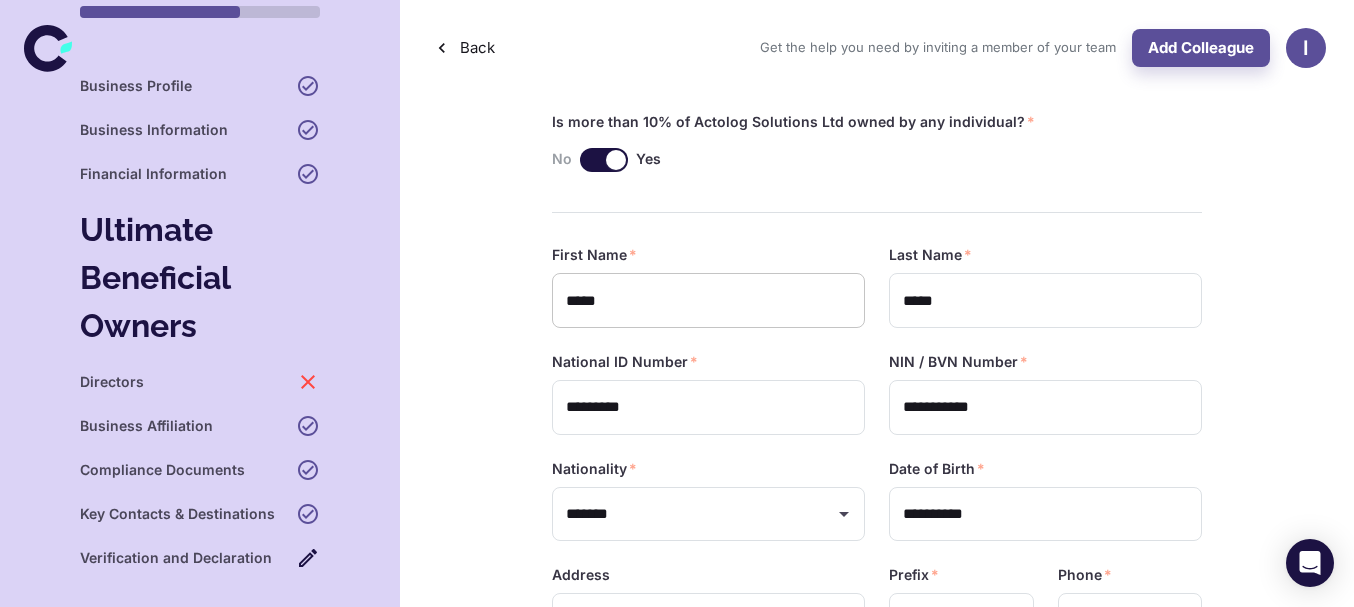 scroll, scrollTop: 300, scrollLeft: 0, axis: vertical 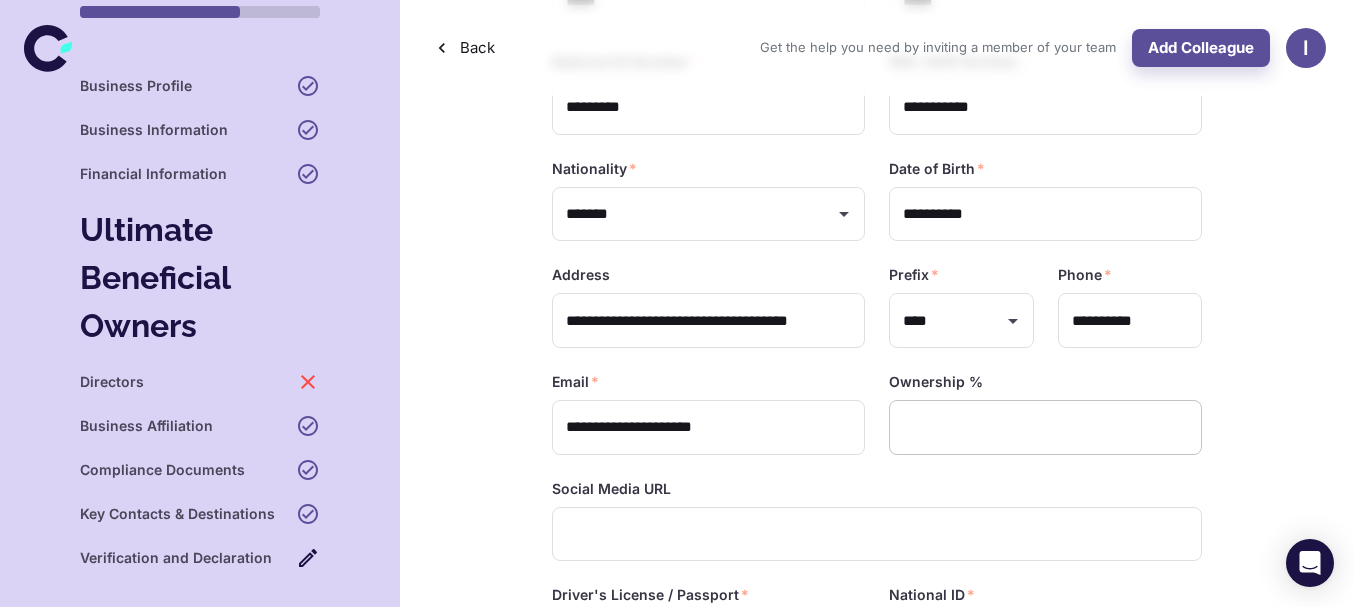 click at bounding box center [1045, 427] 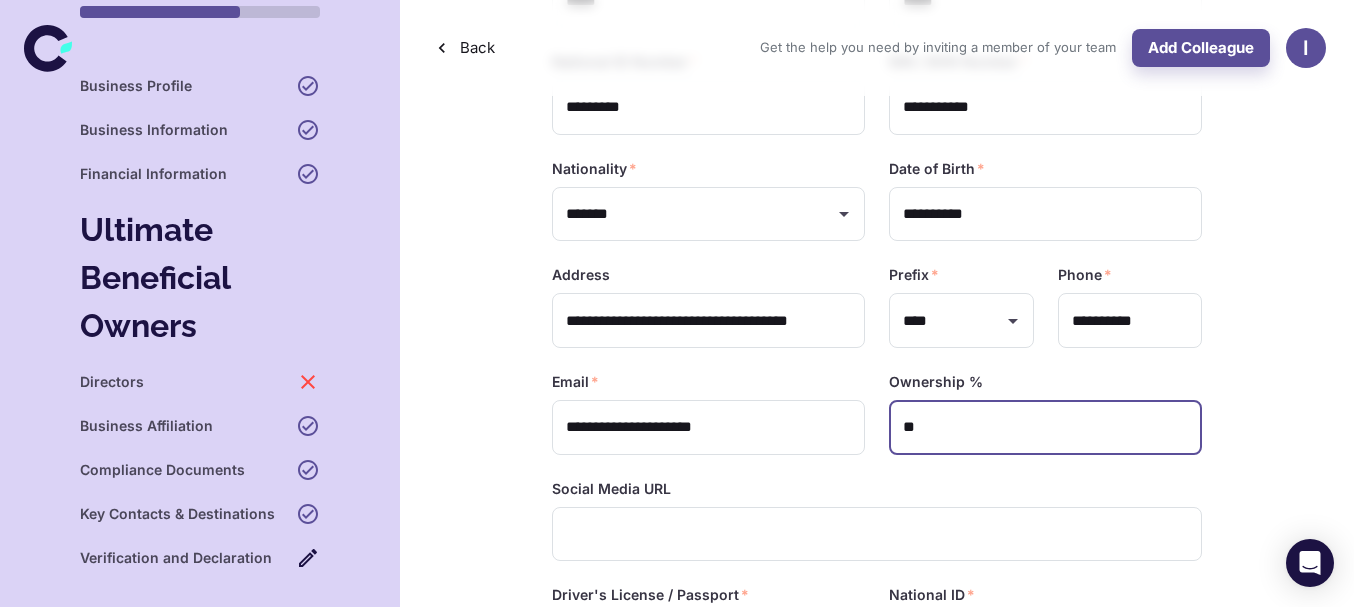 type on "**" 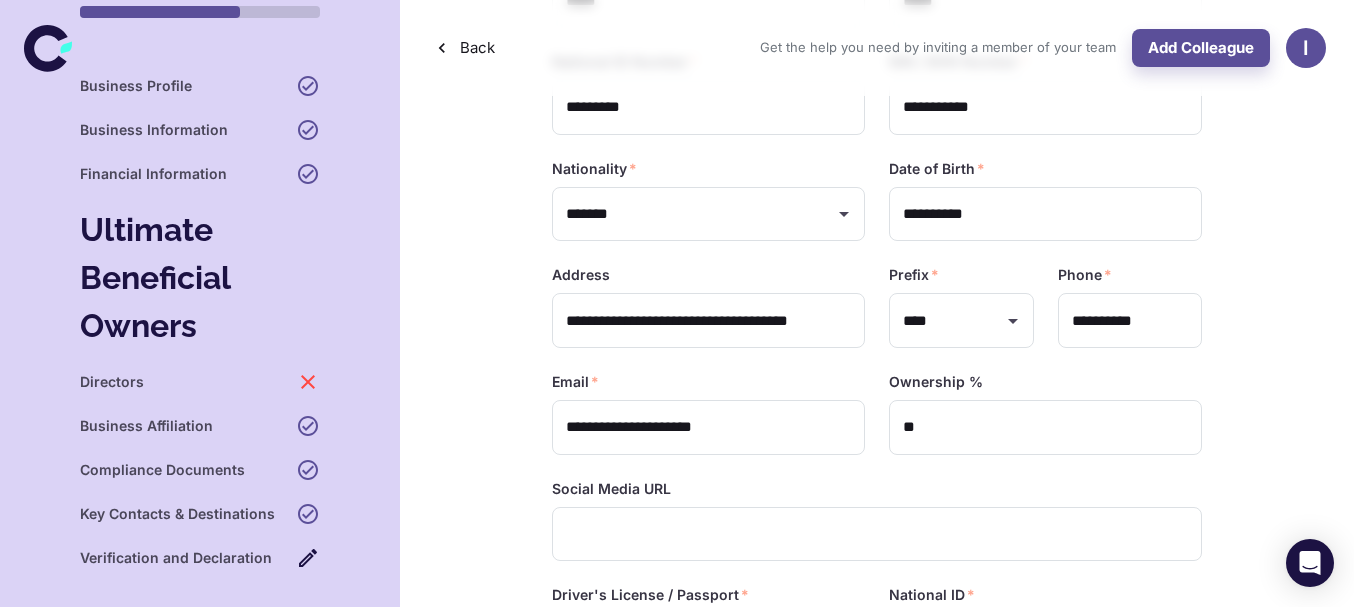 click on "Ownership %" at bounding box center (1045, 382) 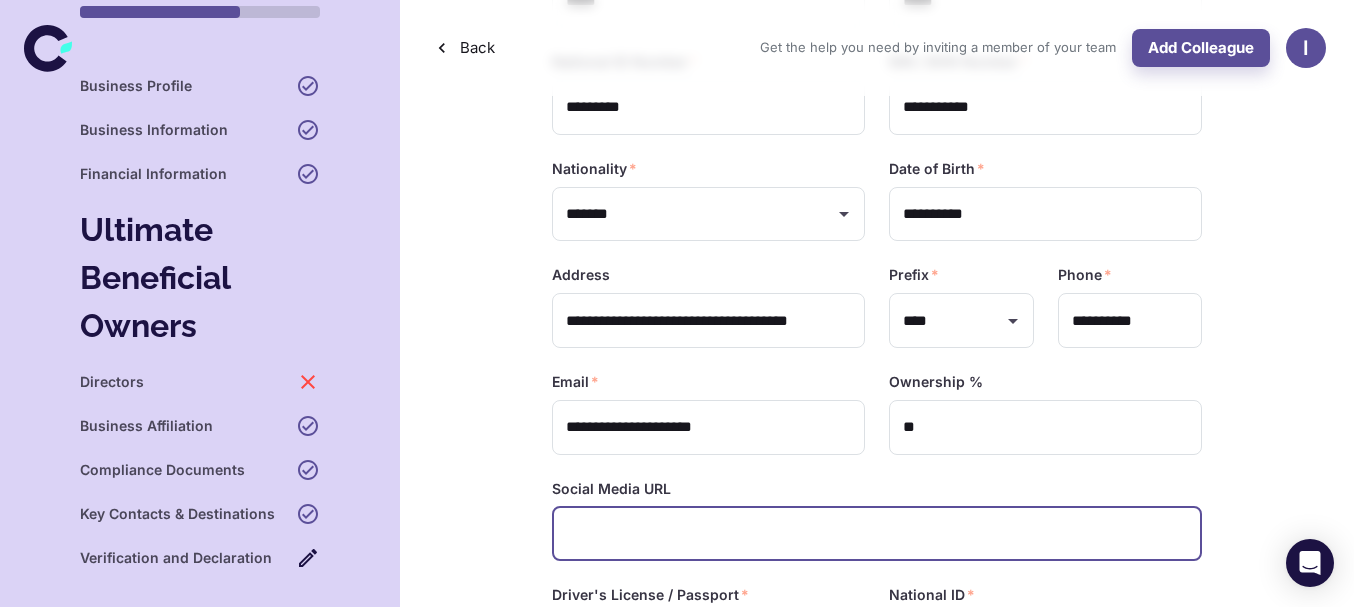 click at bounding box center (877, 534) 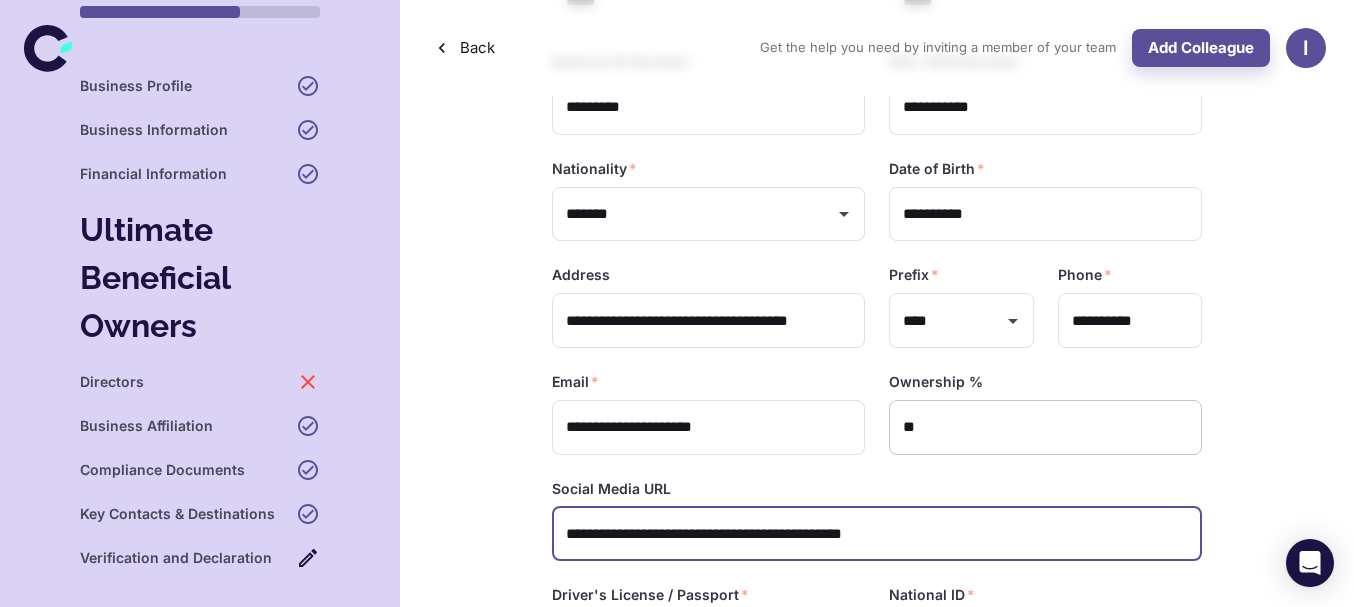 scroll, scrollTop: 600, scrollLeft: 0, axis: vertical 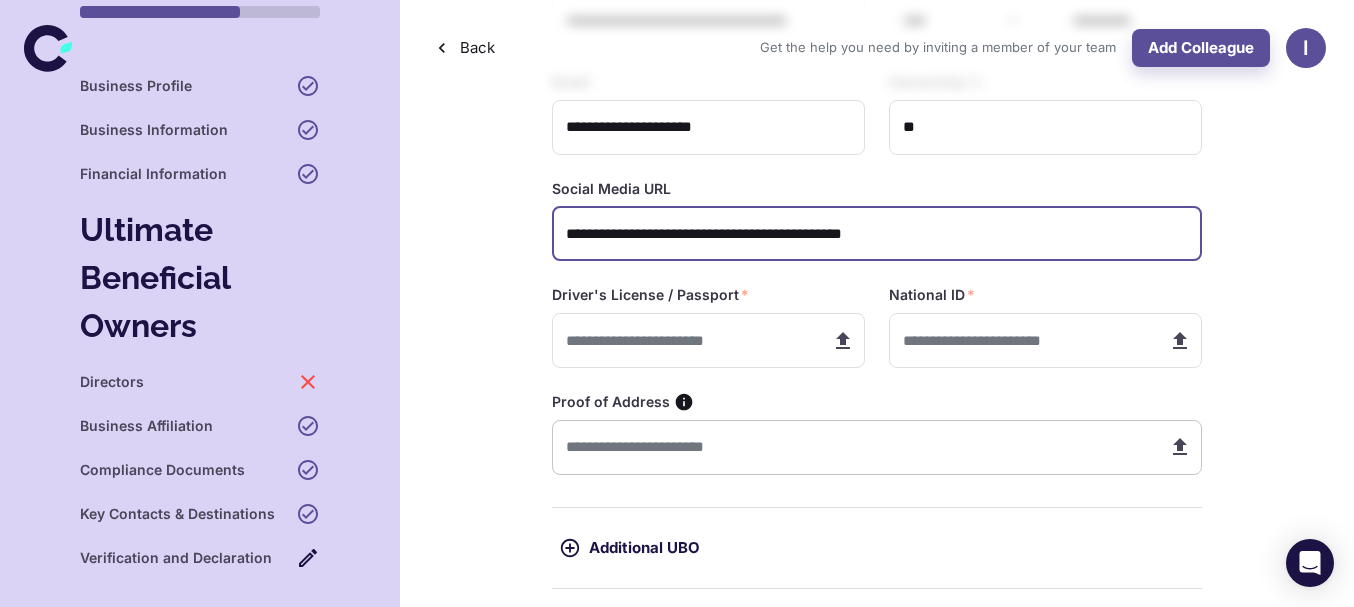 type on "**********" 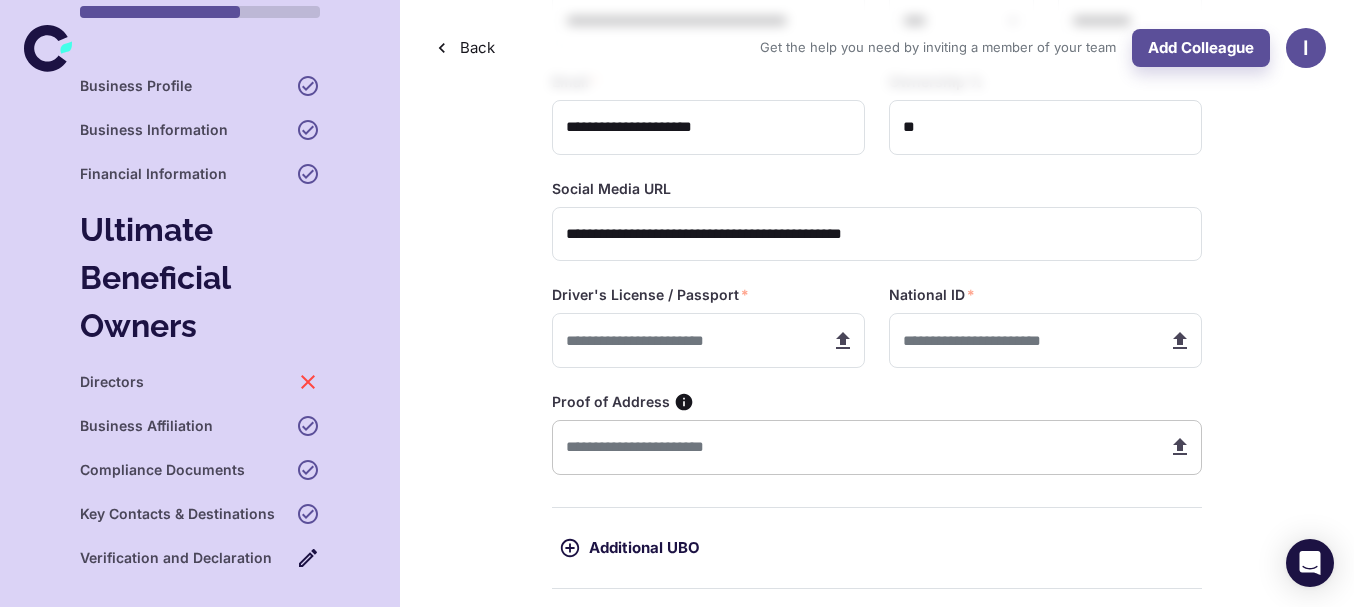 type on "**********" 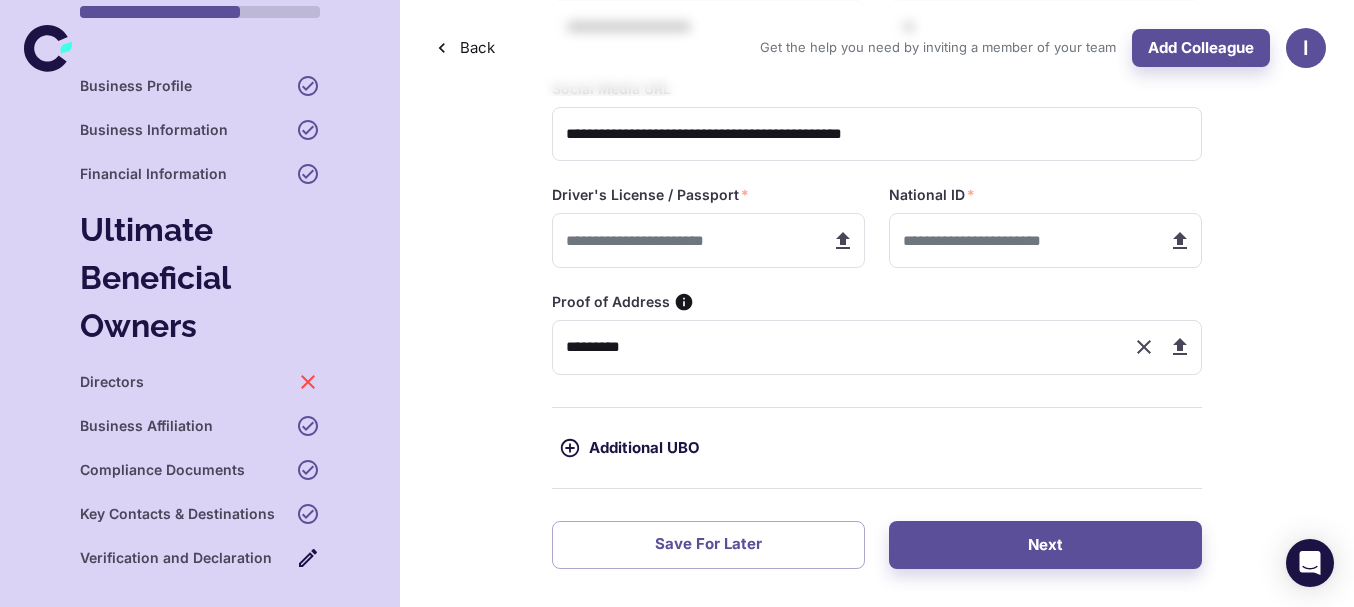 scroll, scrollTop: 774, scrollLeft: 0, axis: vertical 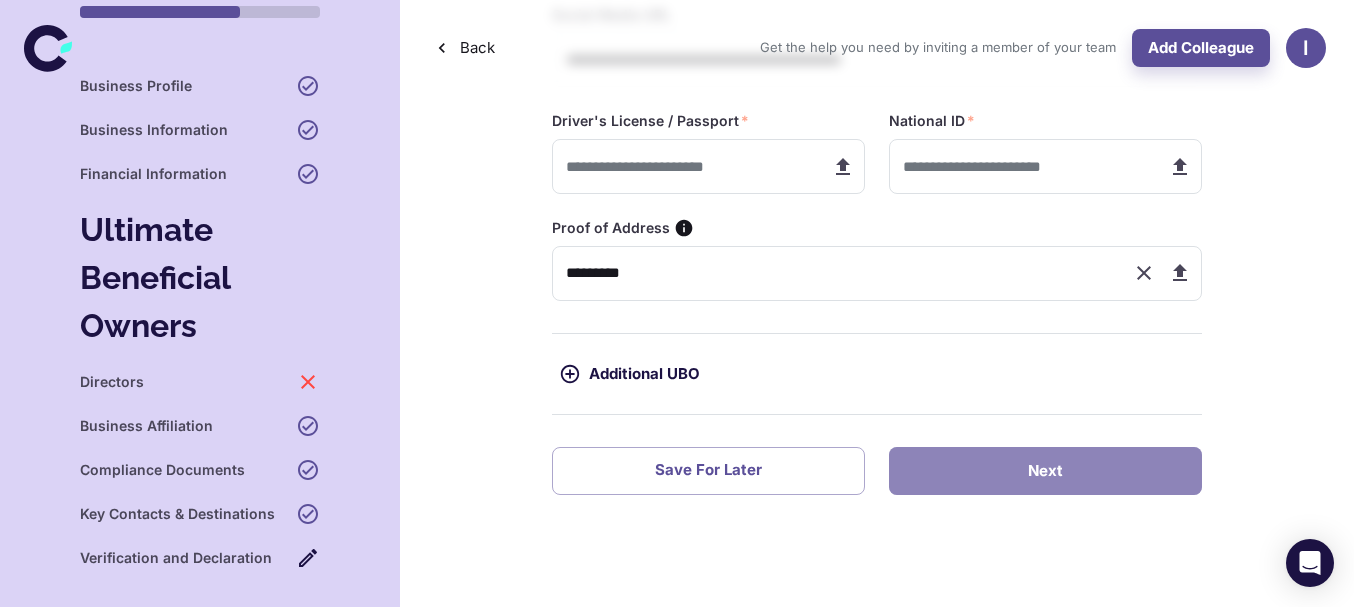 click on "Next" at bounding box center [1045, 471] 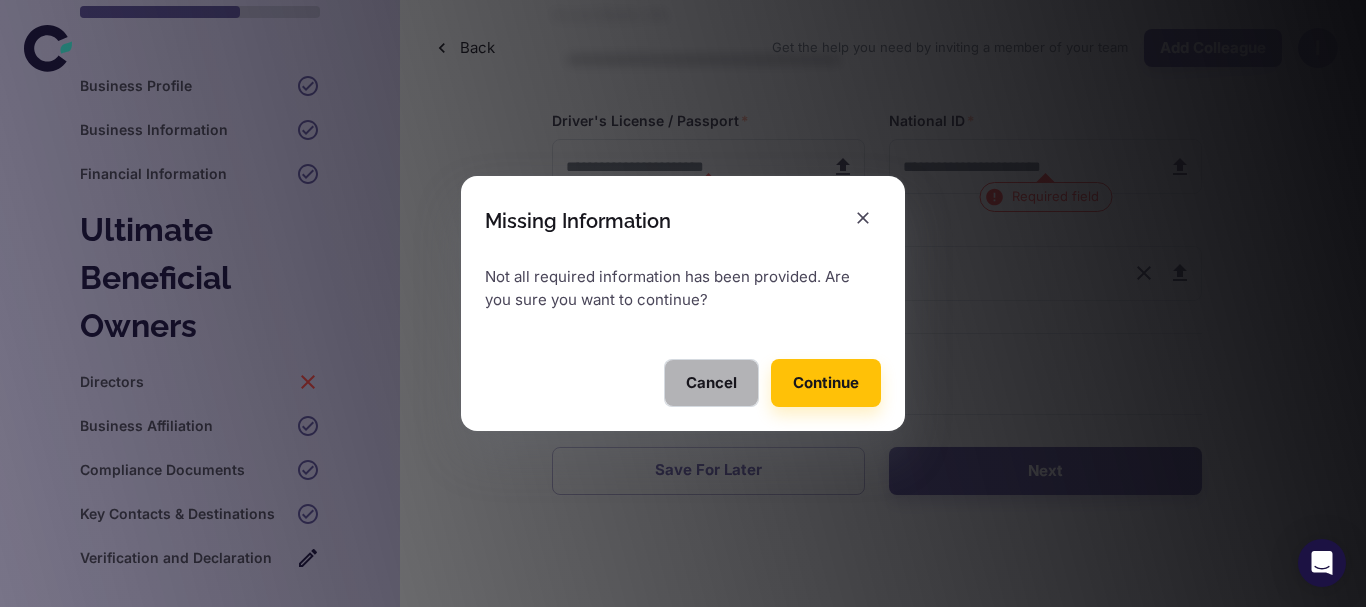 click on "Cancel" at bounding box center (711, 383) 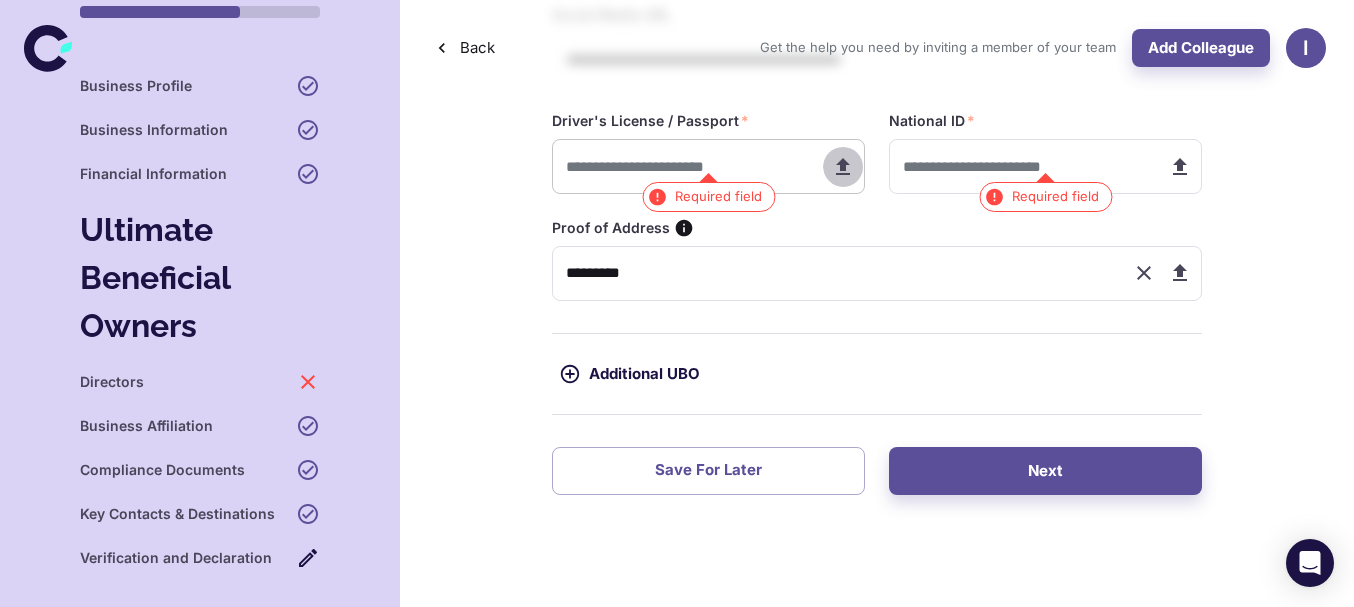 click 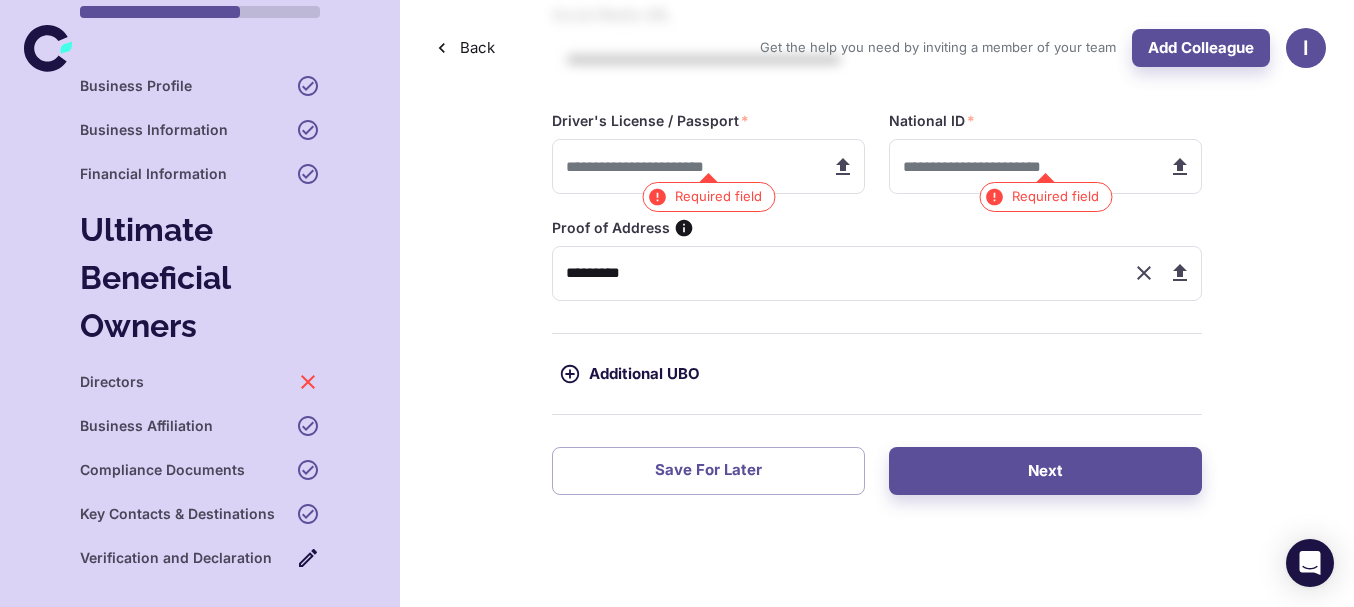 type on "**********" 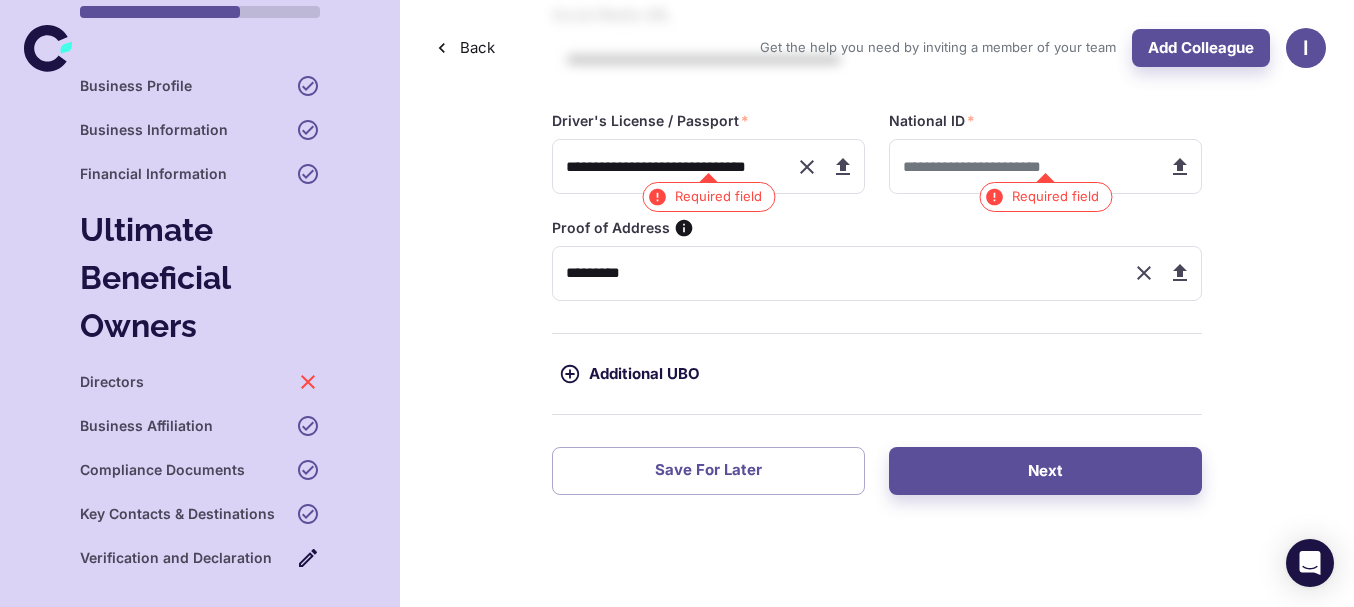 type on "**********" 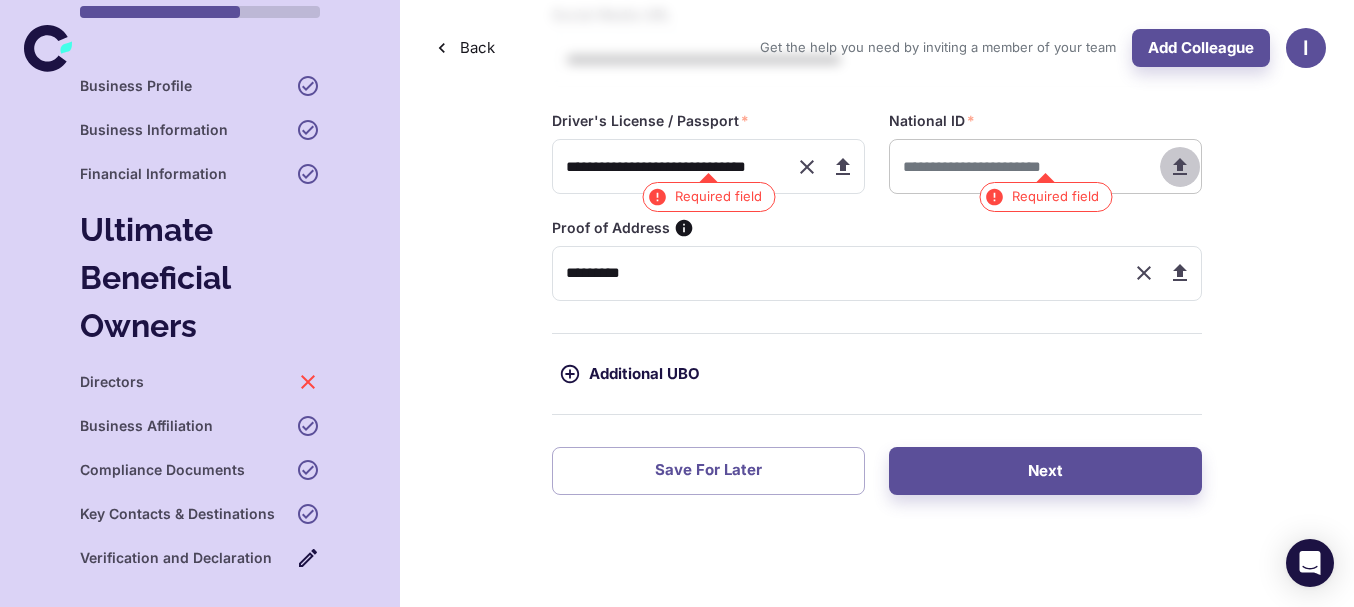 click 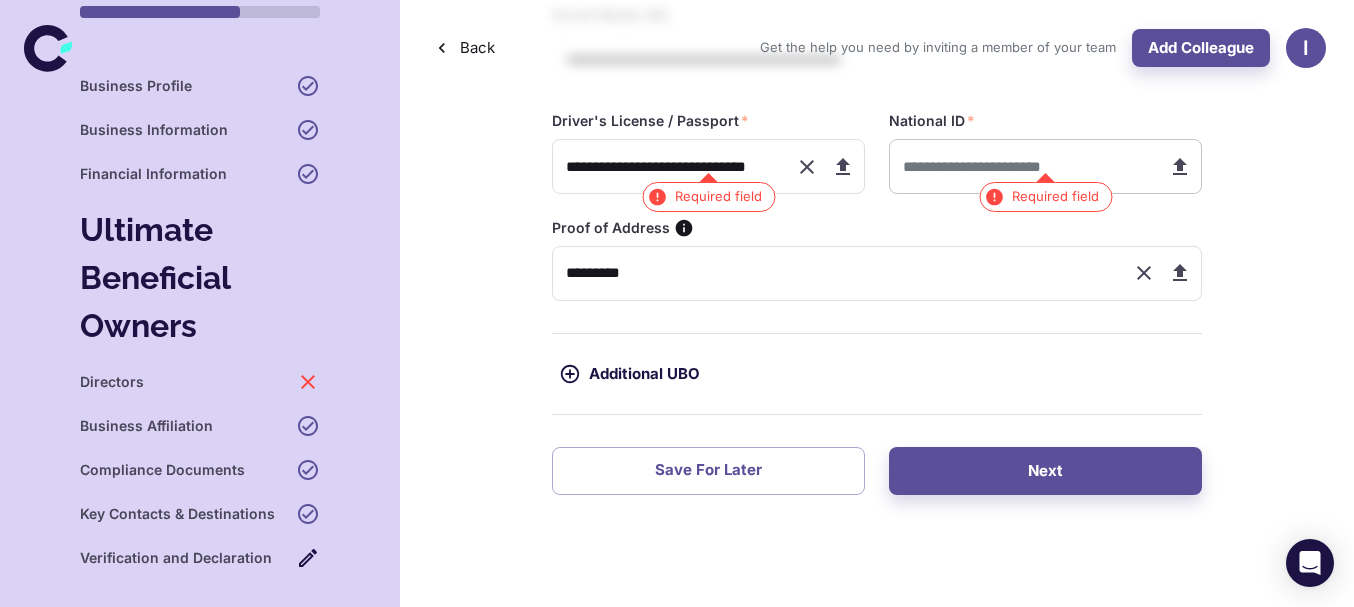 type on "**********" 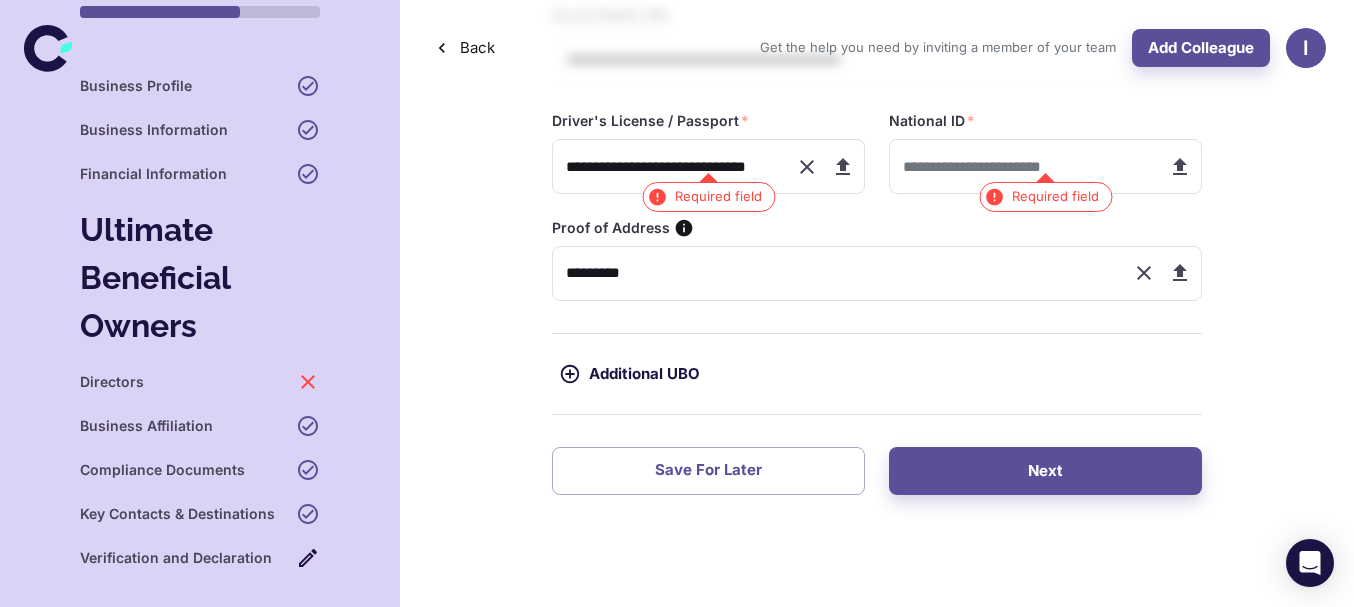 type on "**********" 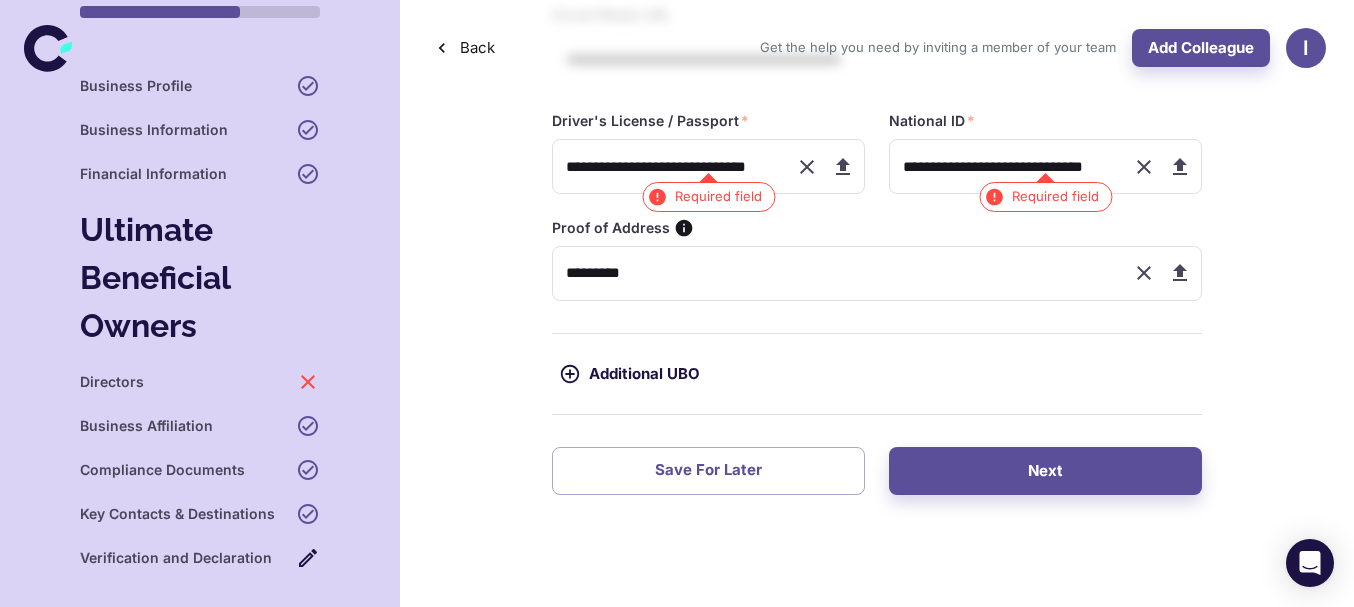 click on "Required field" at bounding box center [708, 197] 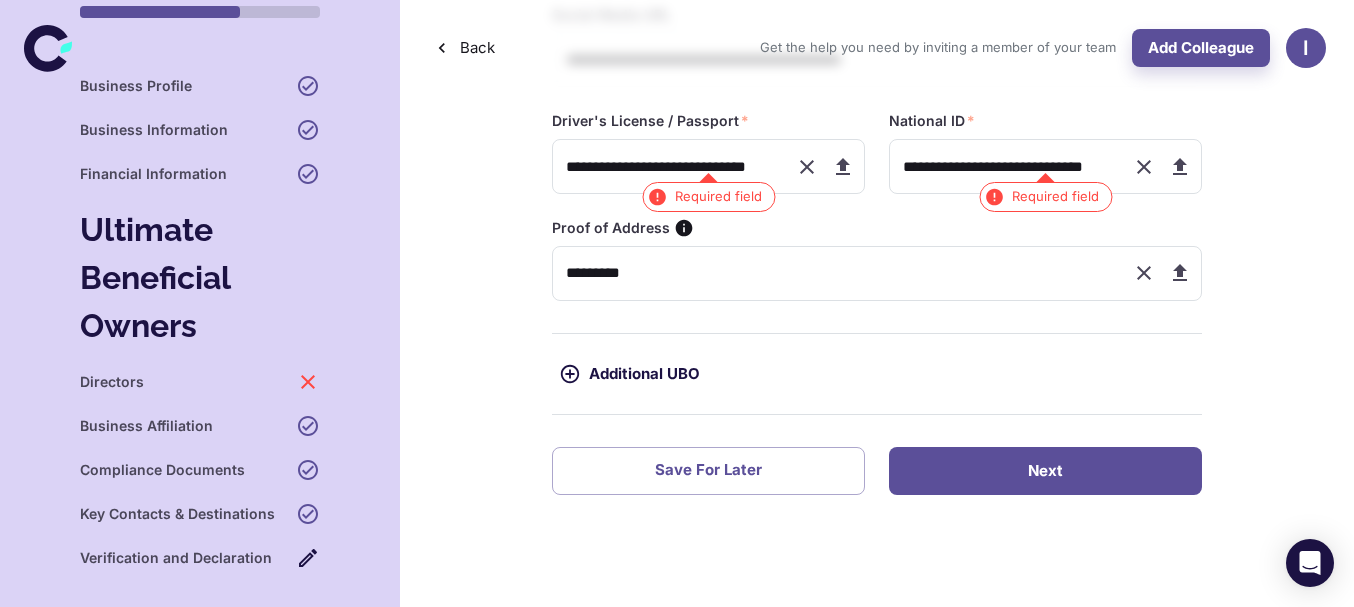 click on "Next" at bounding box center [1045, 471] 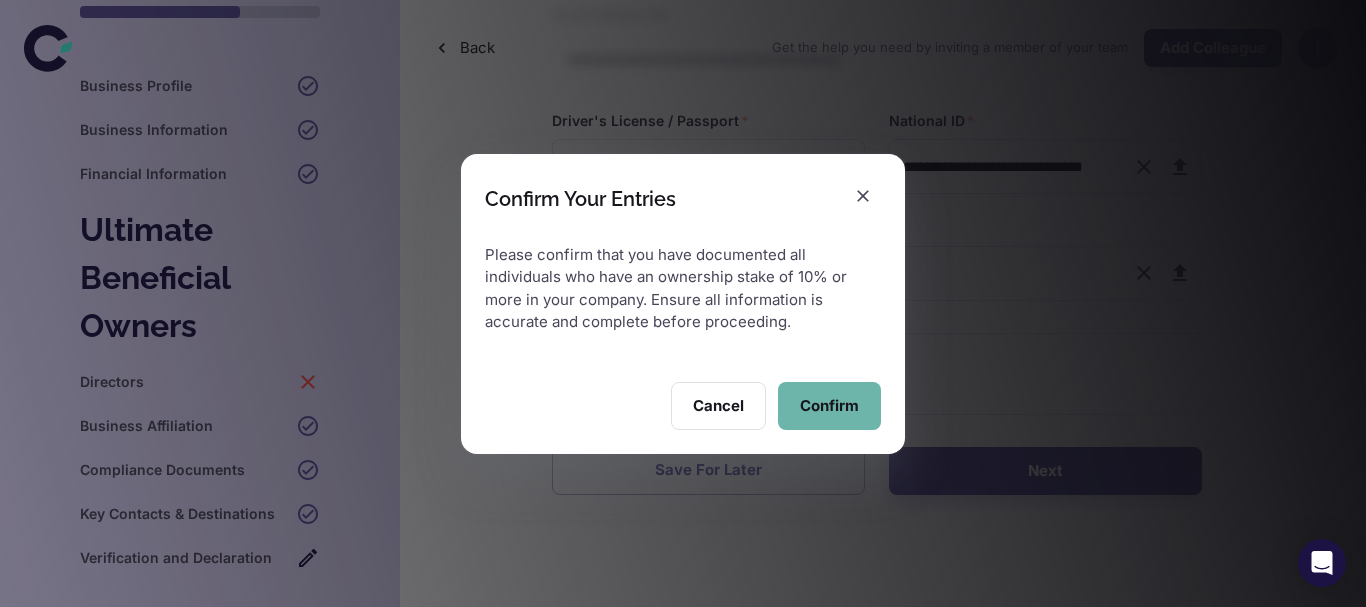 click on "Confirm" at bounding box center (829, 406) 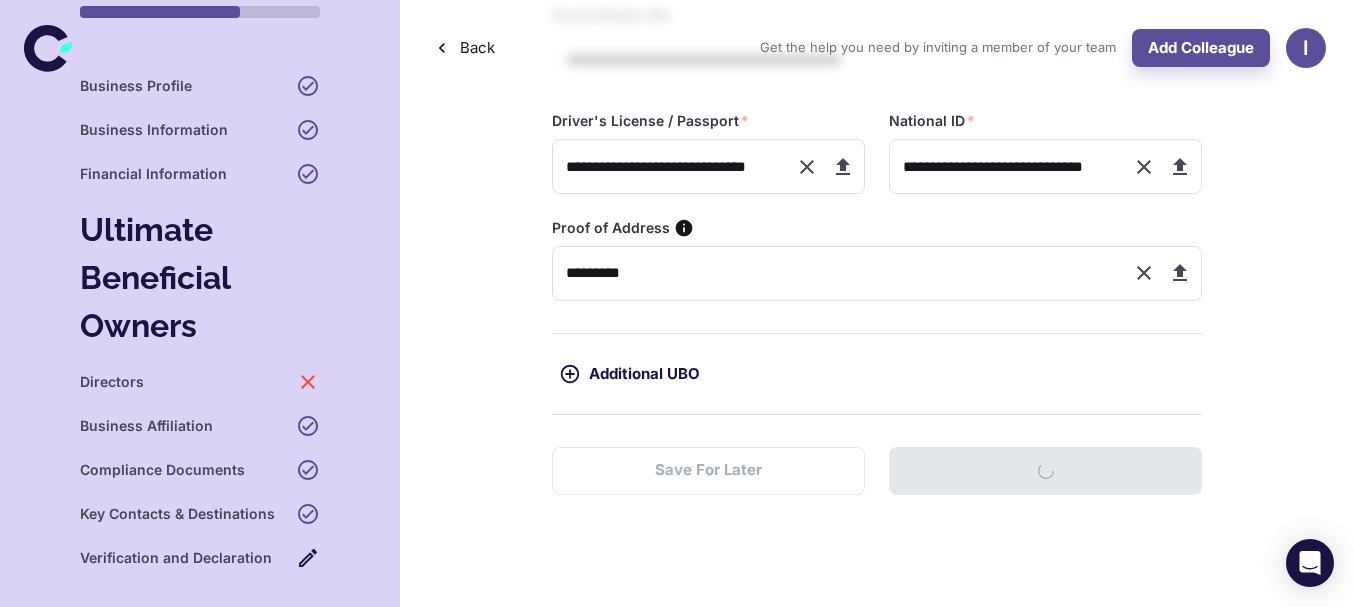 click on "Directors" at bounding box center [200, 382] 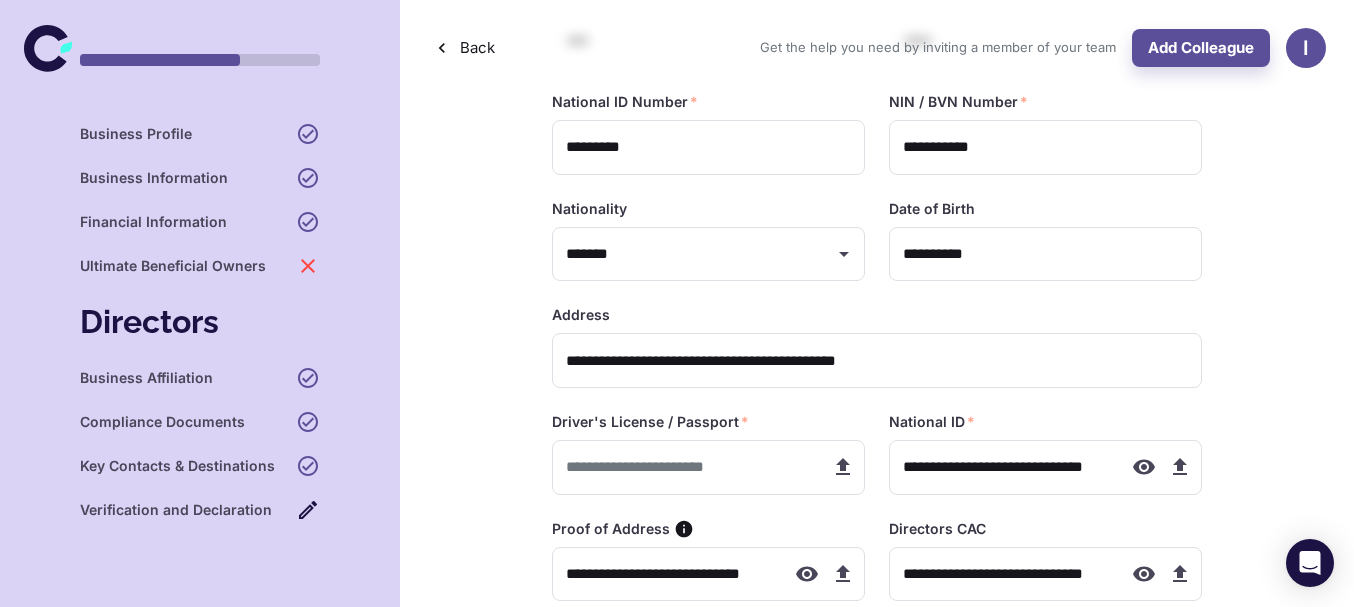 scroll, scrollTop: 560, scrollLeft: 0, axis: vertical 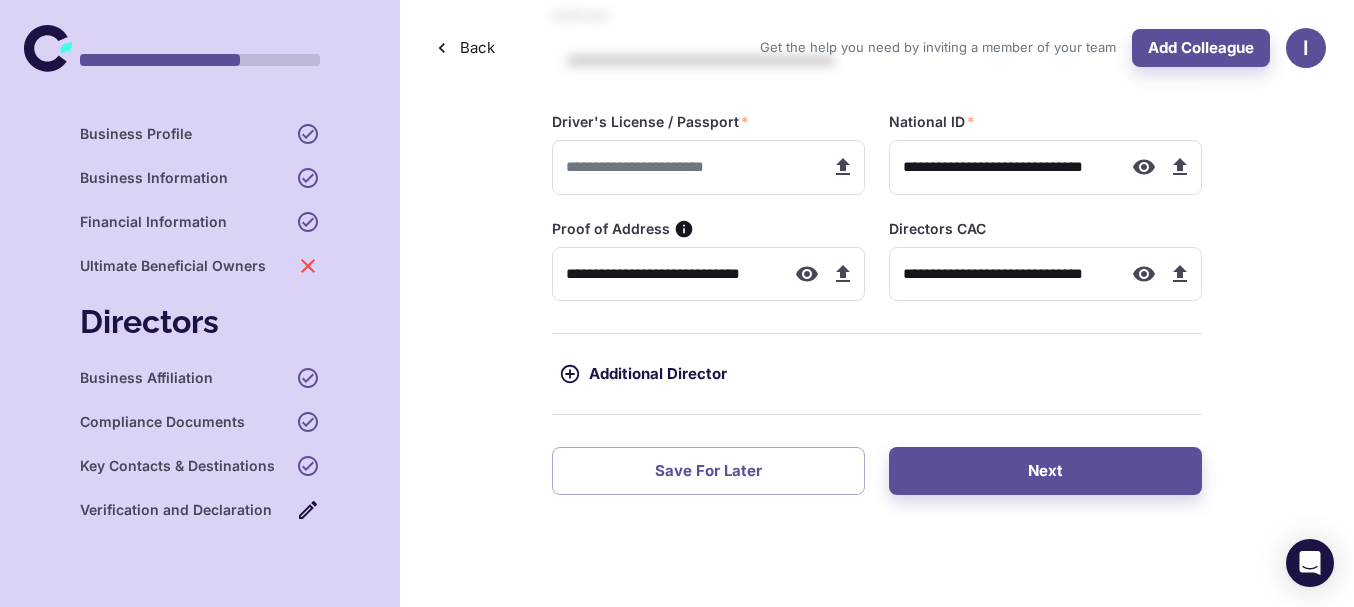 click on "Additional Director" at bounding box center (877, 374) 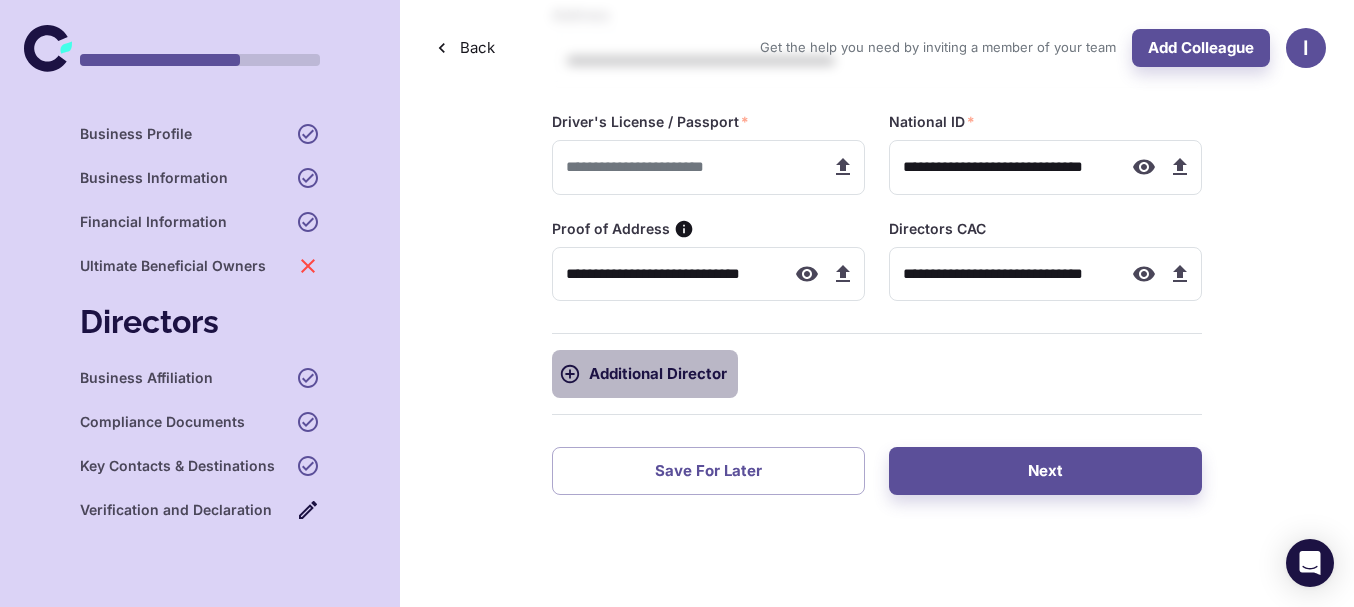 click on "Additional Director" at bounding box center (645, 374) 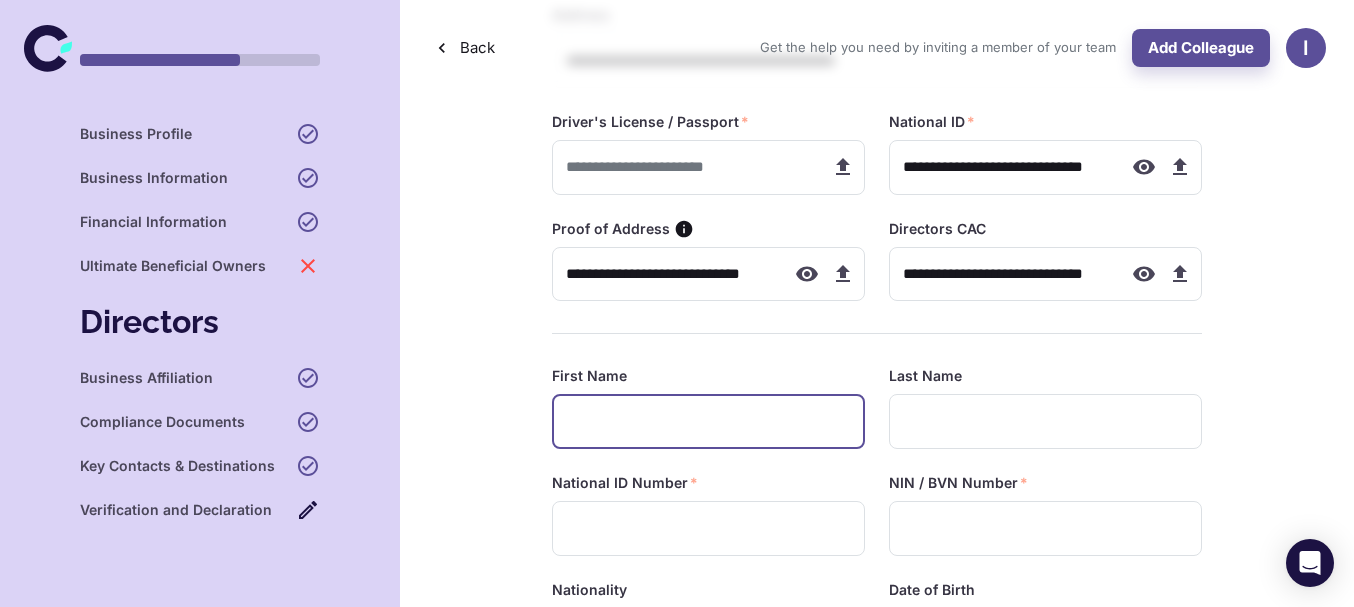 click at bounding box center (708, 421) 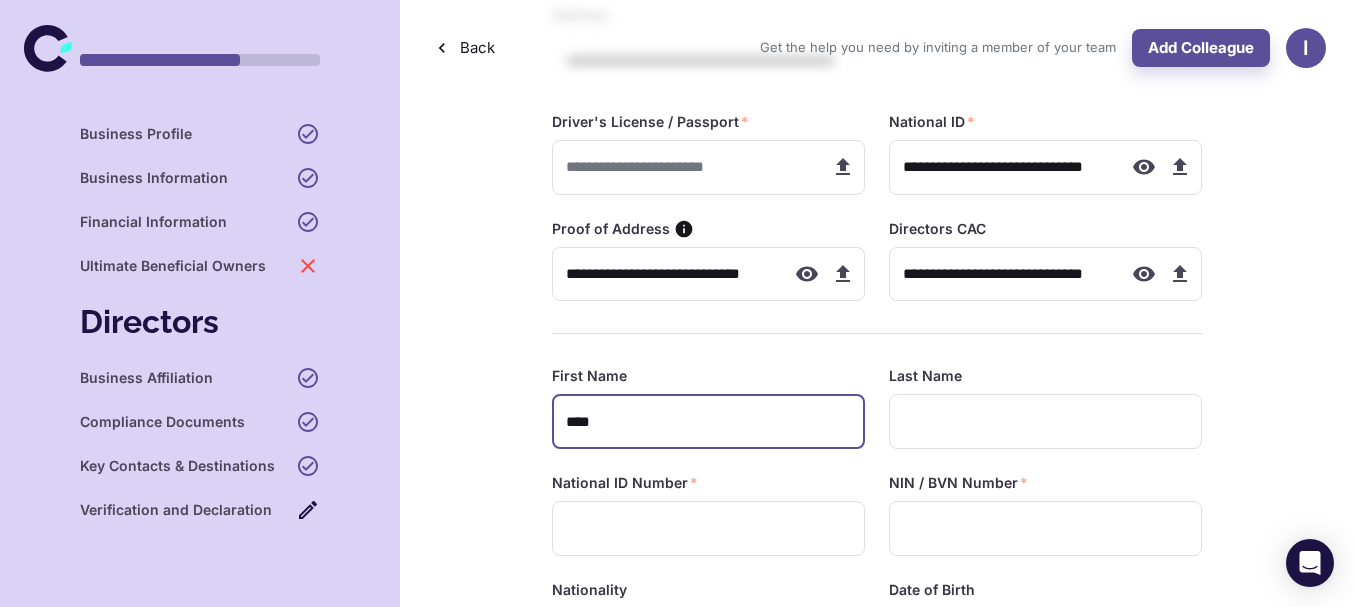type on "****" 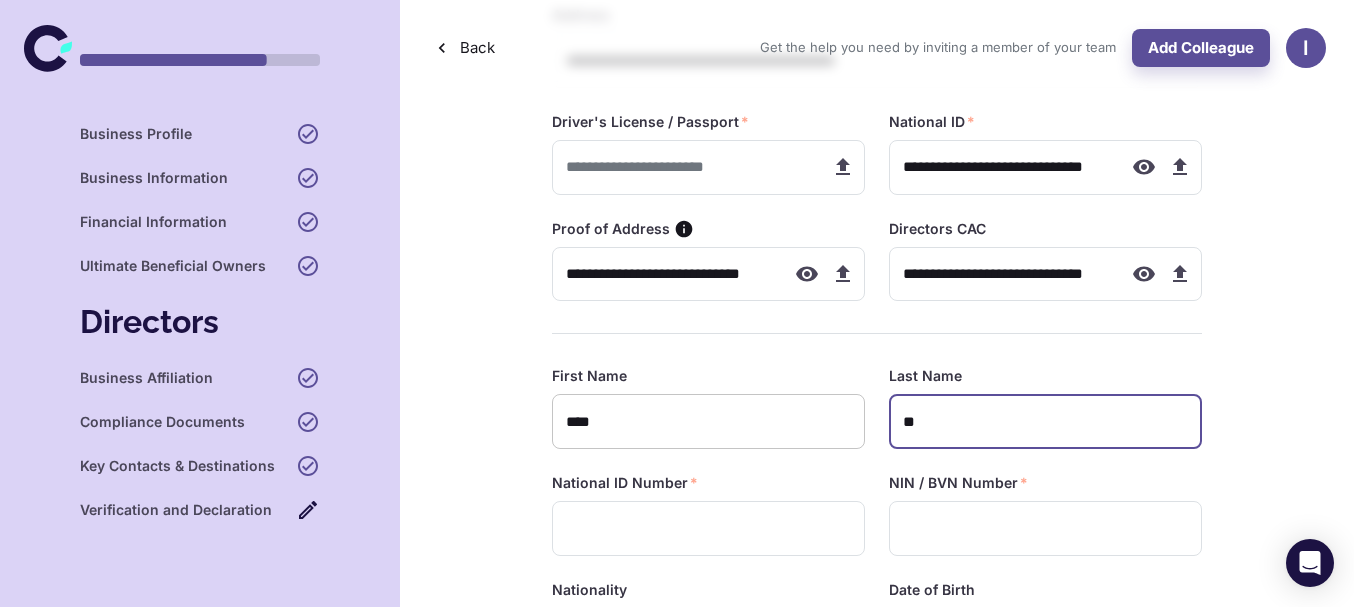 type on "*" 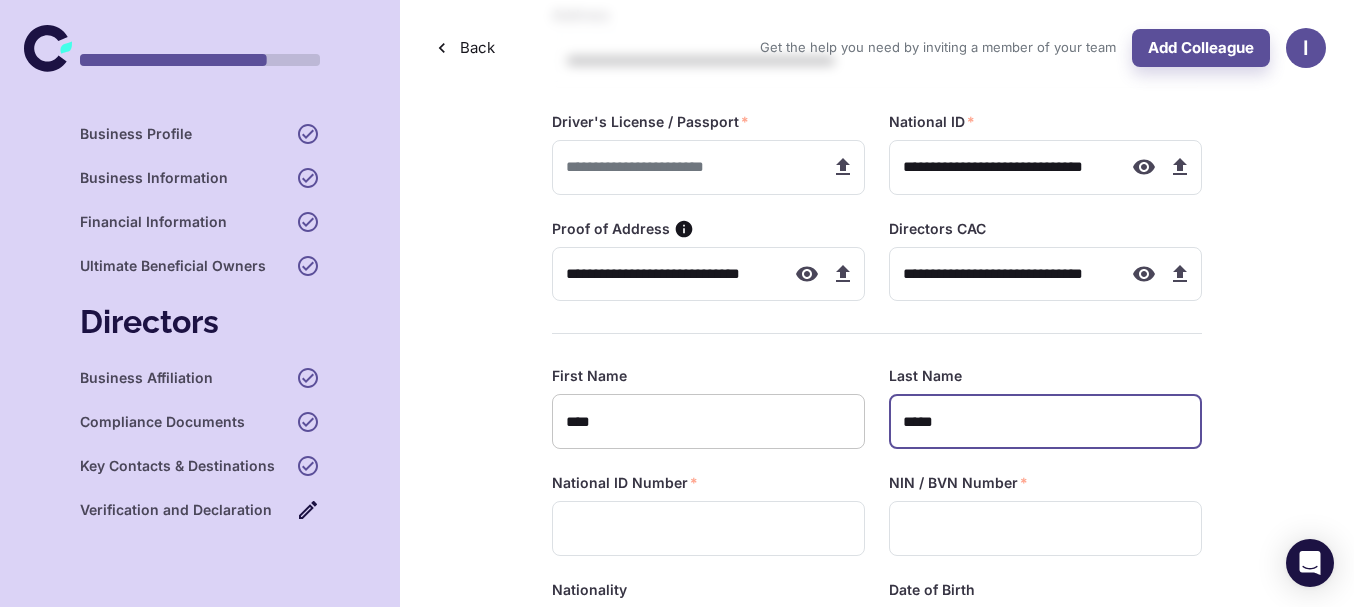 type on "*****" 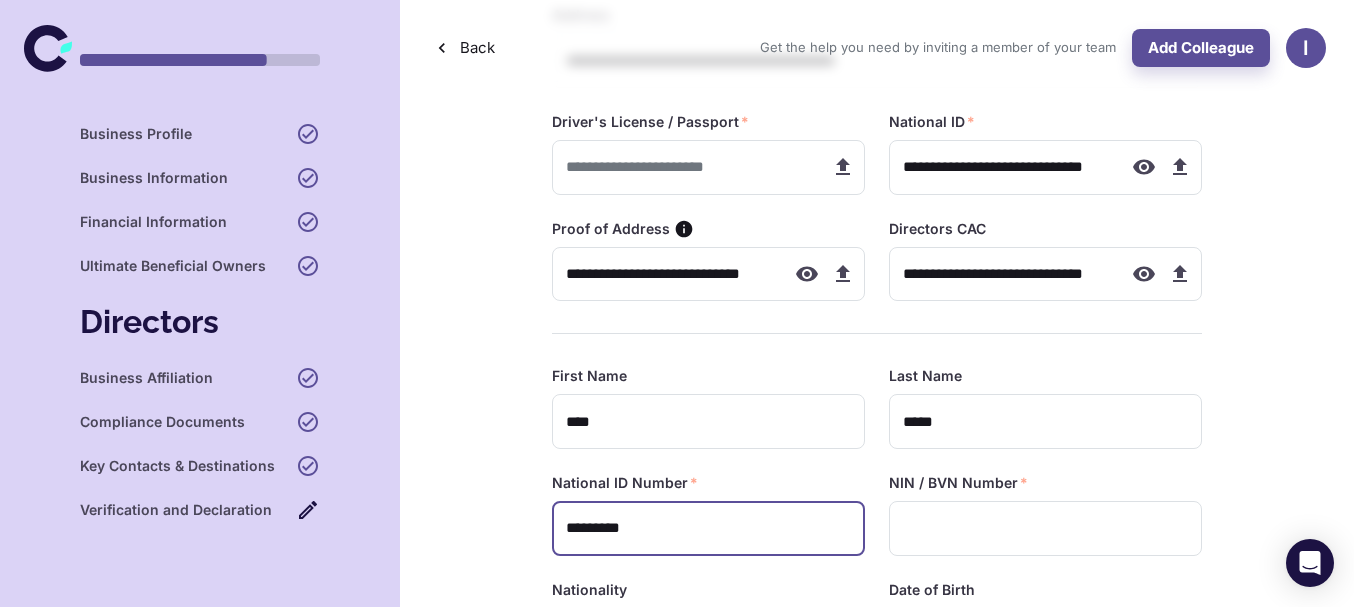 type on "*********" 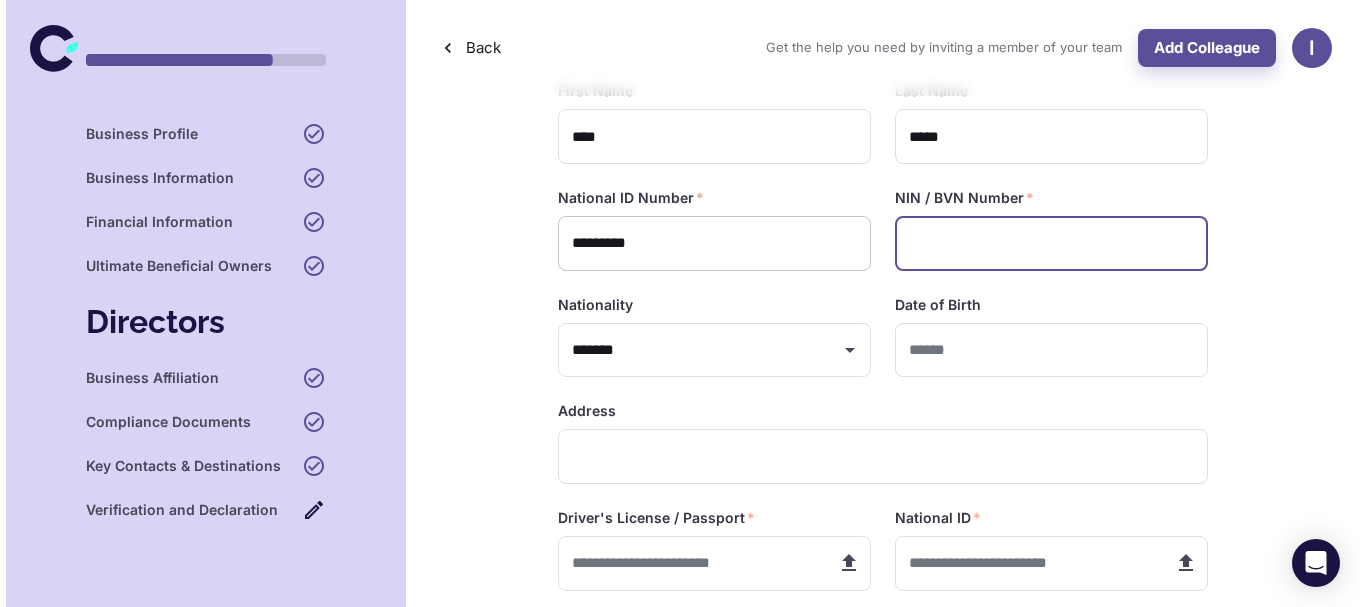 scroll, scrollTop: 860, scrollLeft: 0, axis: vertical 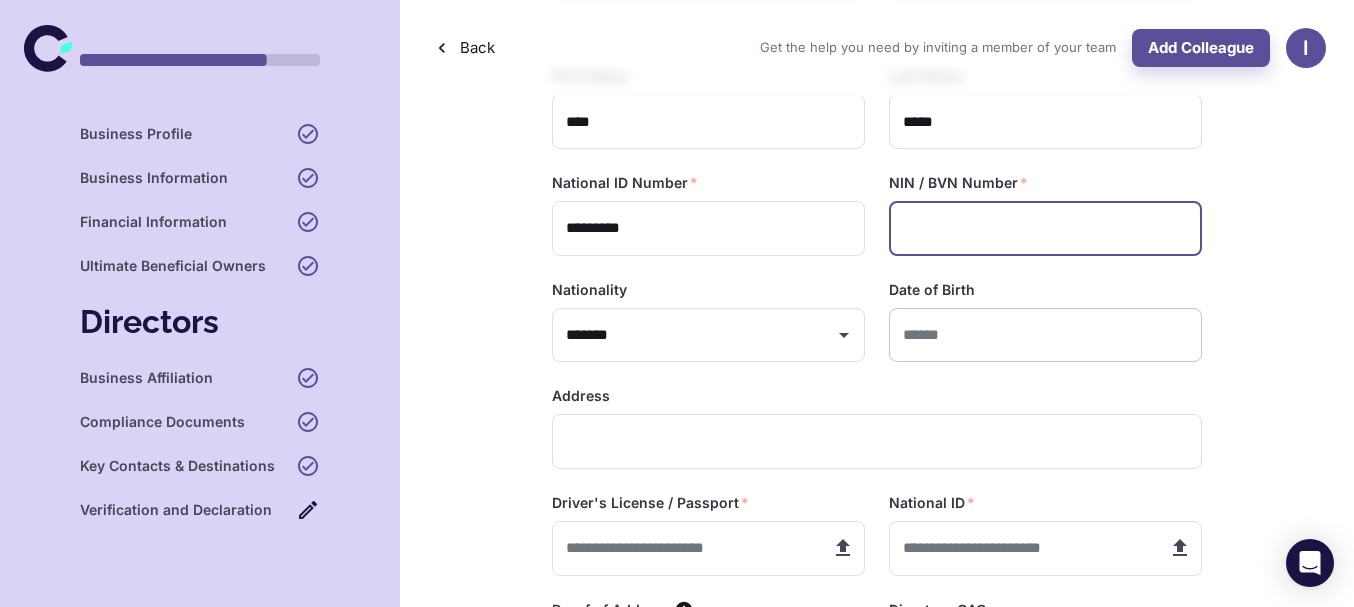 click on "**********" at bounding box center (677, -557) 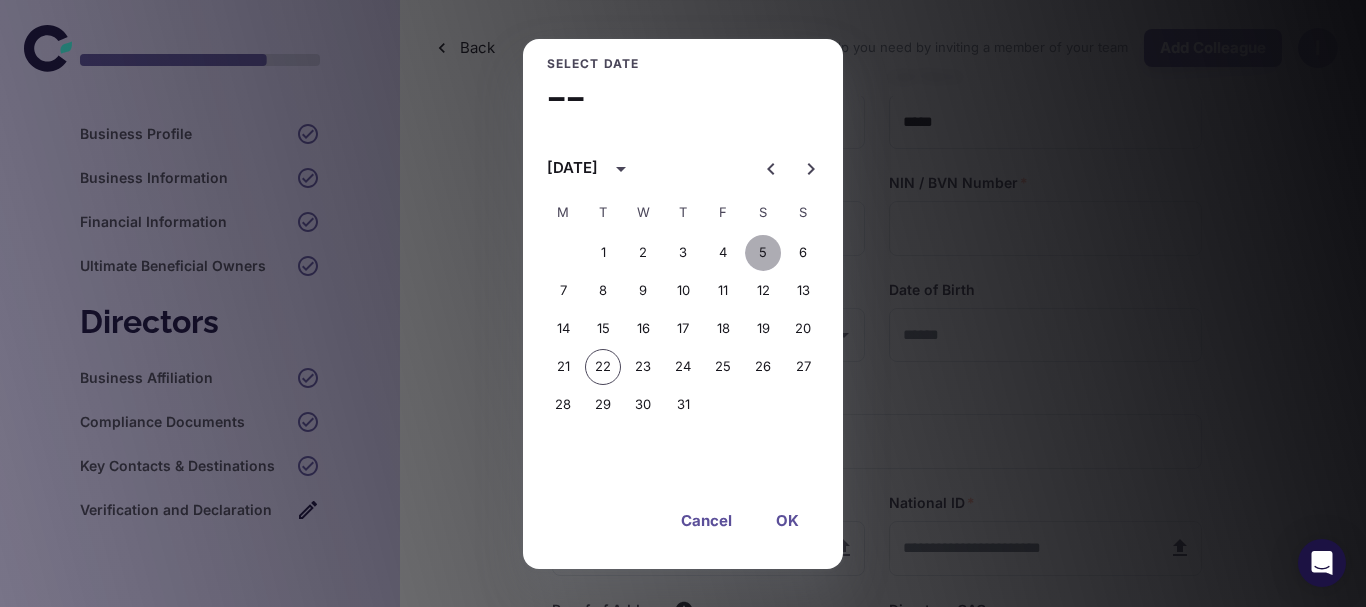 click on "5" at bounding box center [763, 253] 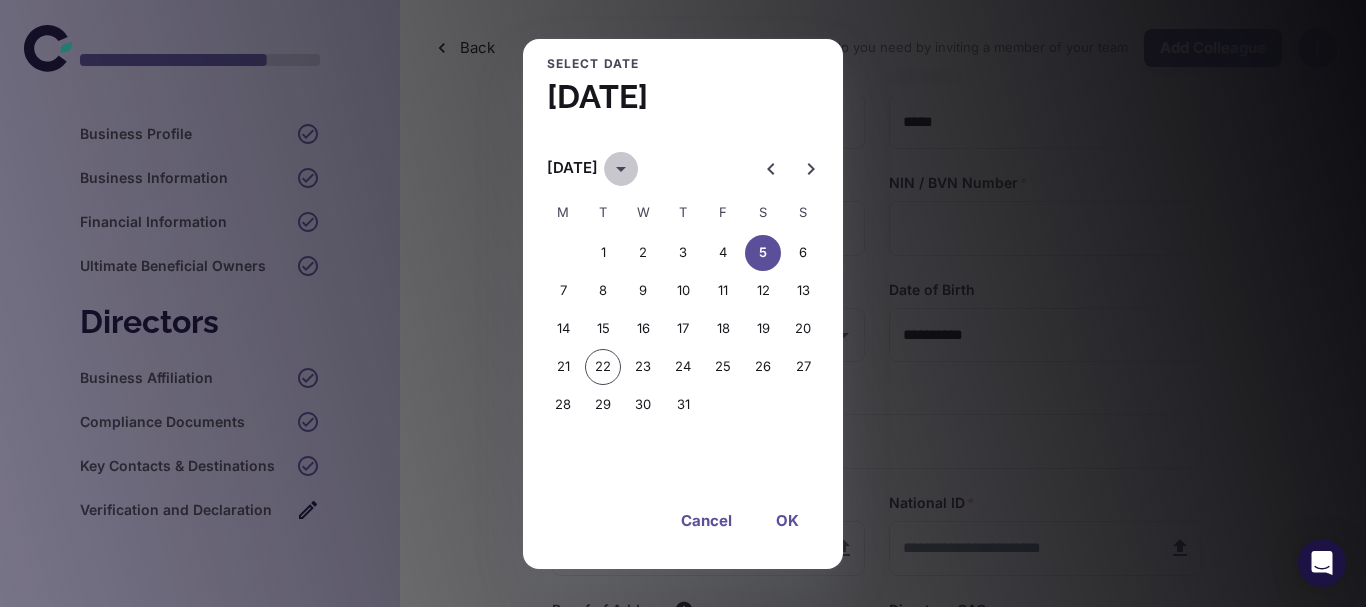 click 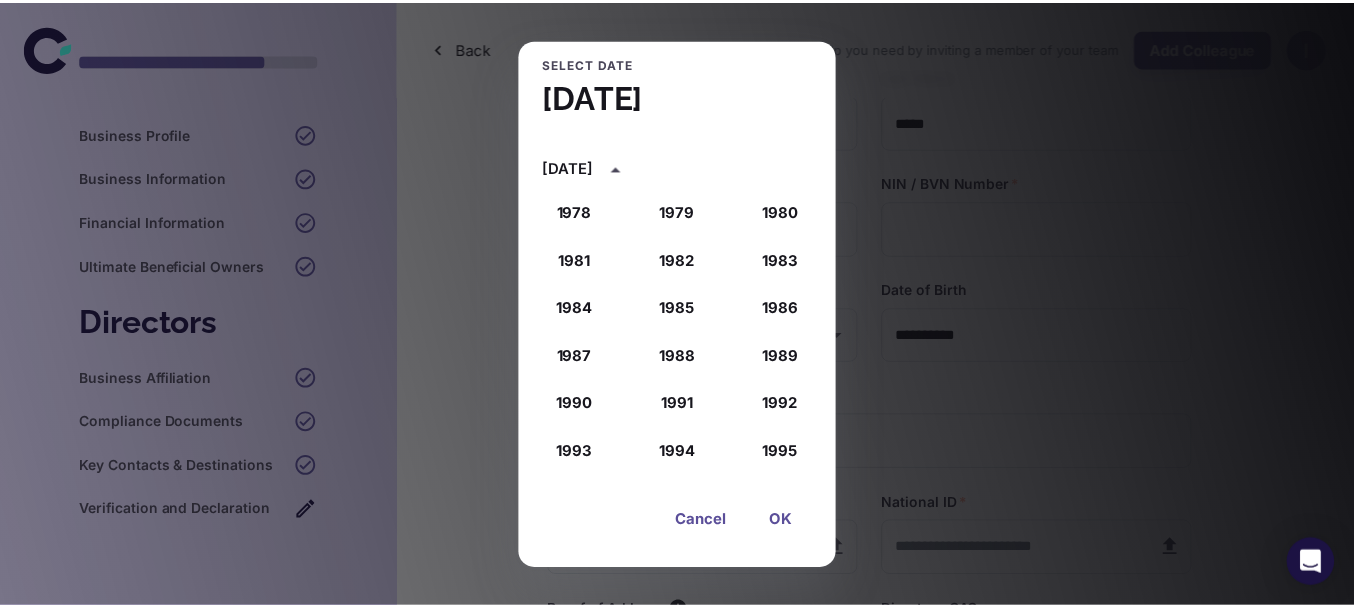 scroll, scrollTop: 952, scrollLeft: 0, axis: vertical 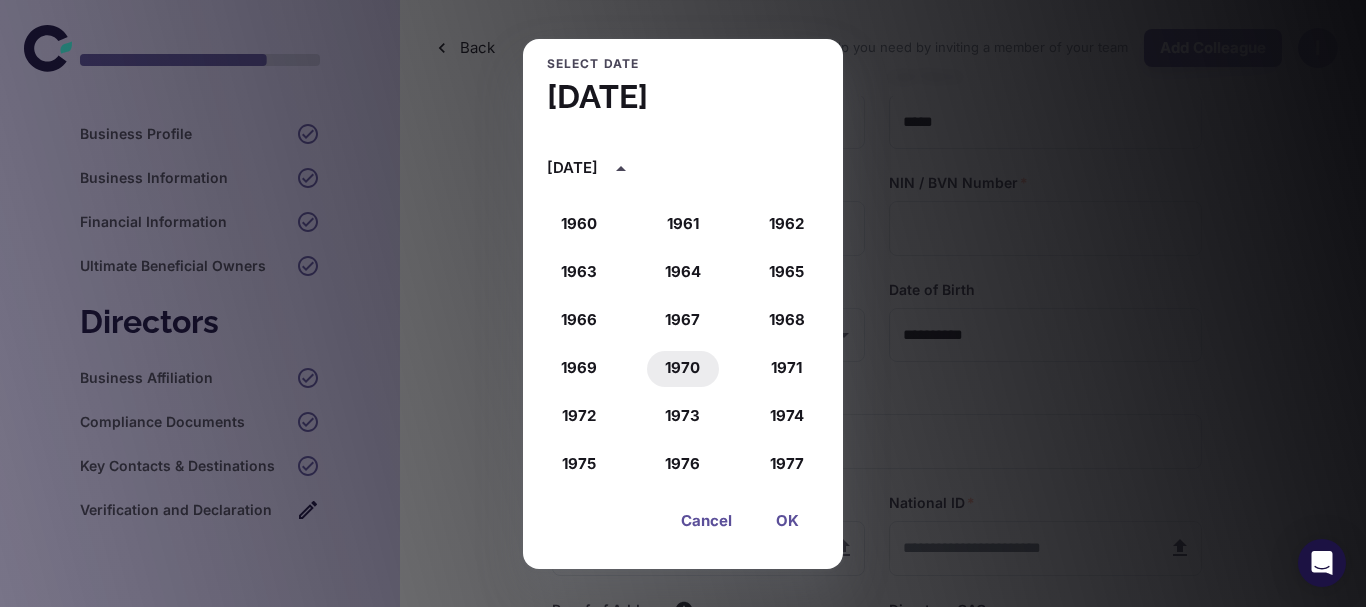 click on "1970" at bounding box center (683, 369) 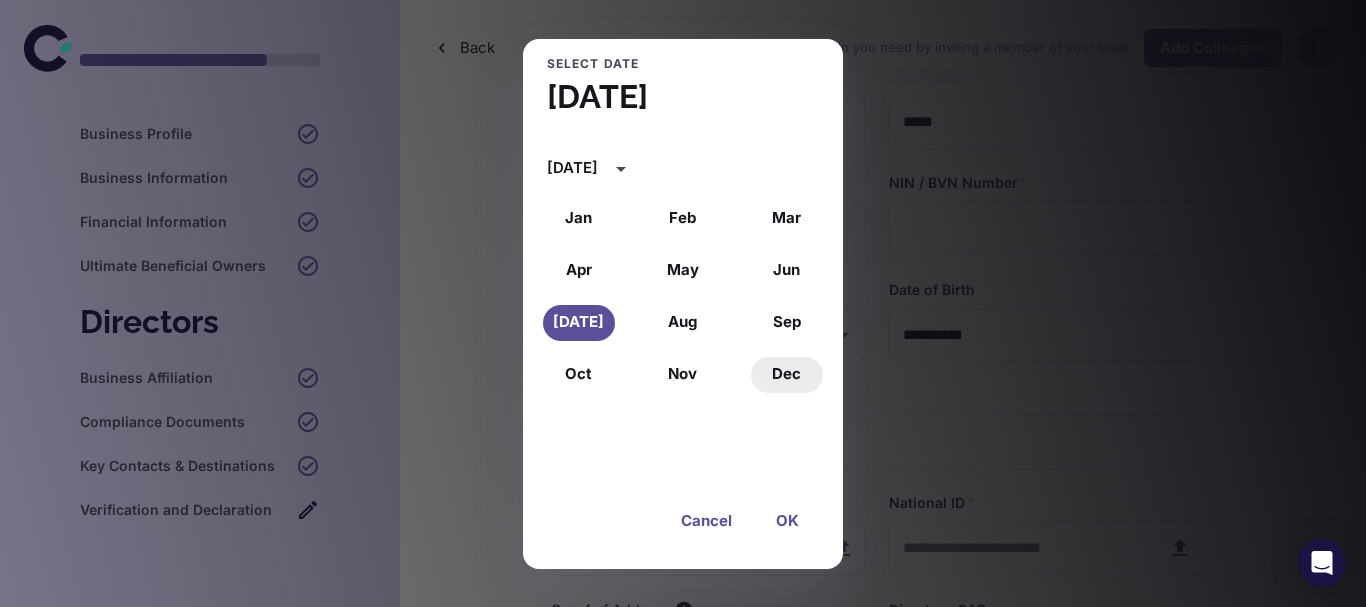 click on "Dec" at bounding box center [787, 375] 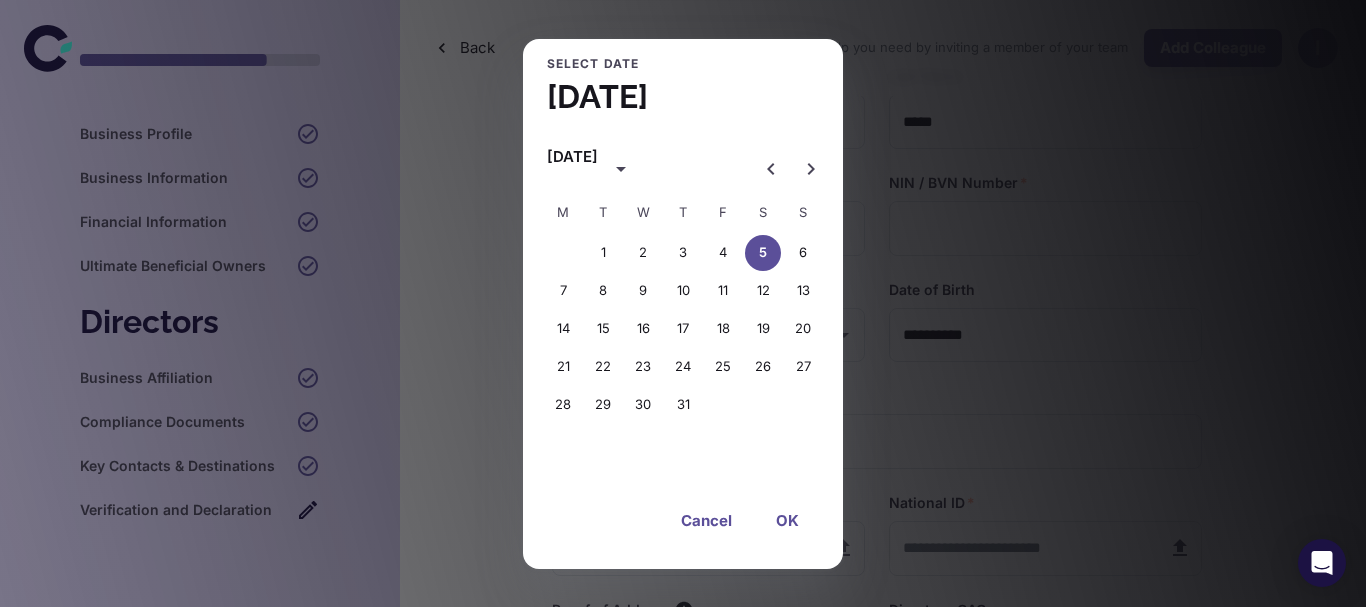 type on "**********" 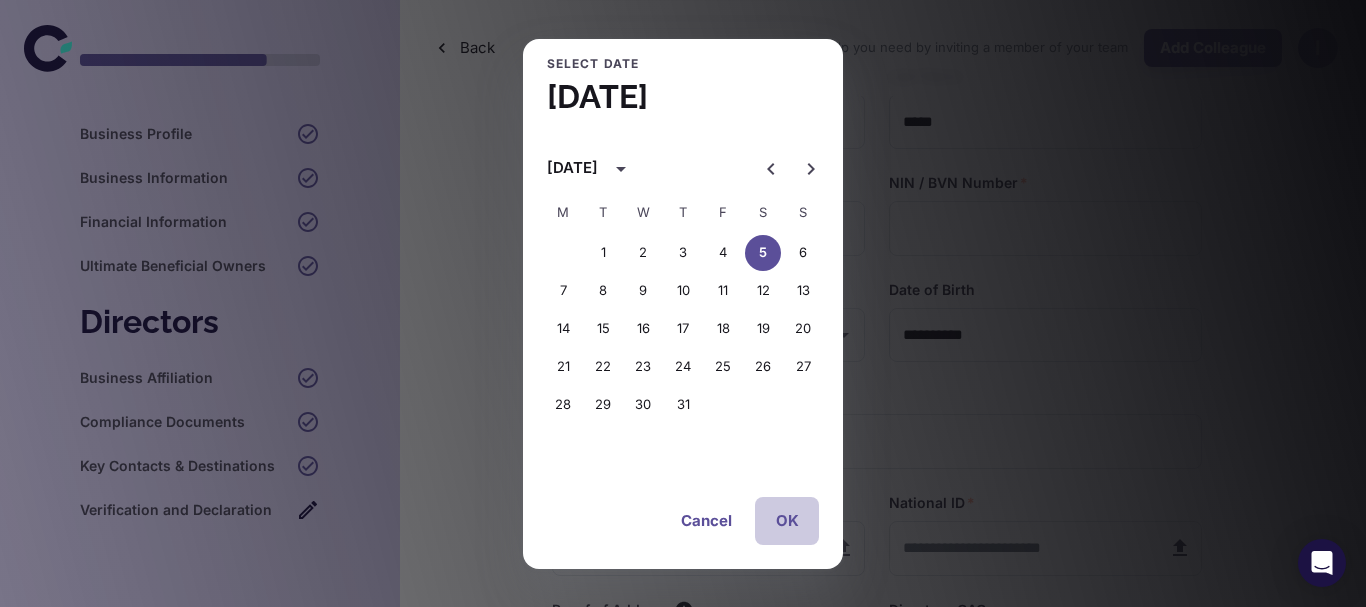 click on "OK" at bounding box center [787, 521] 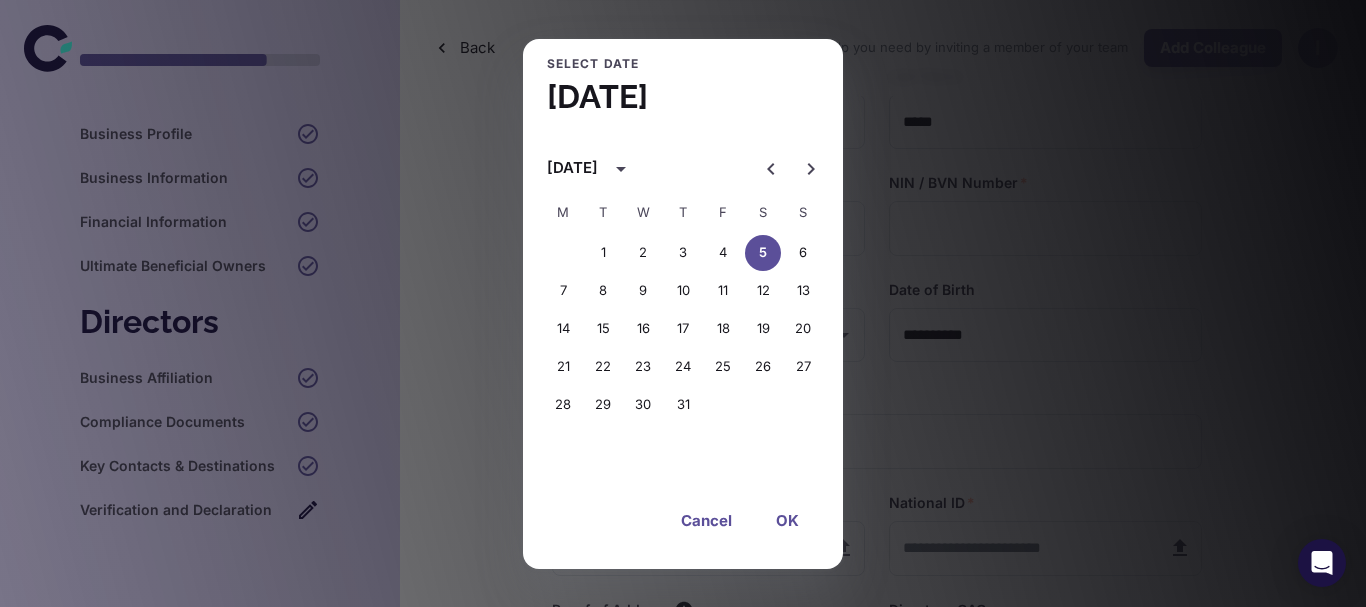 click on "1 2 3 4 5 6 7 8 9 10 11 12 13 14 15 16 17 18 19 20 21 22 23 24 25 26 27 28 29 30 31" at bounding box center [683, 353] 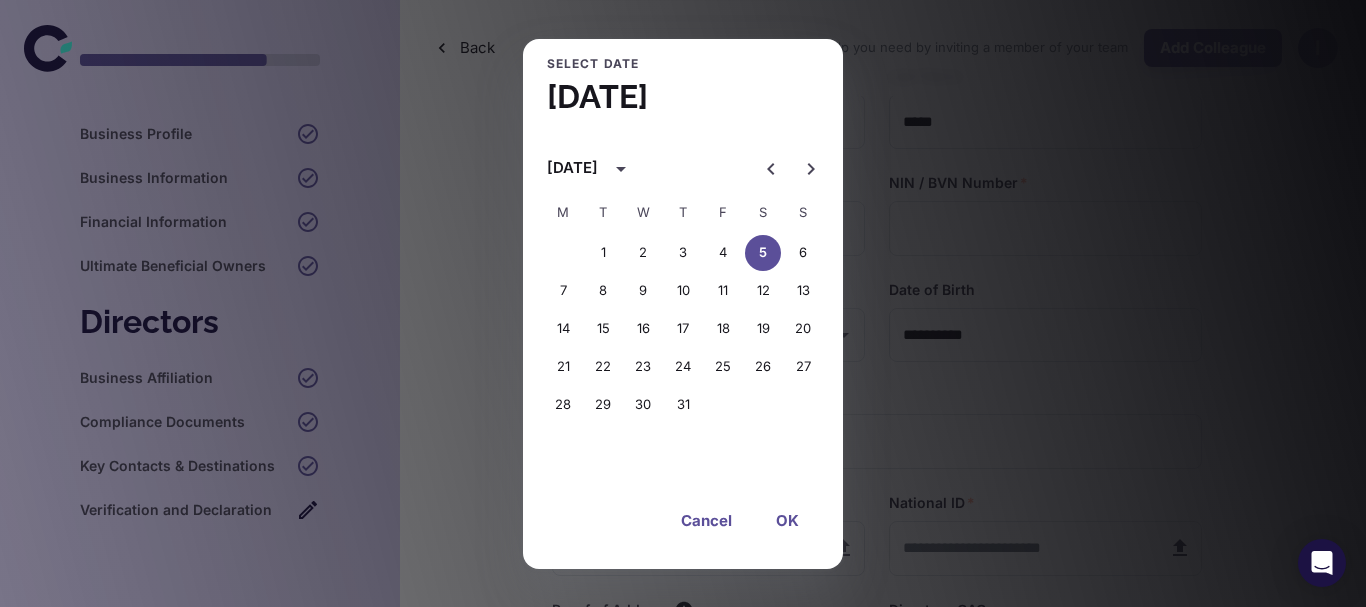 click on "28 29 30 31" at bounding box center (683, 405) 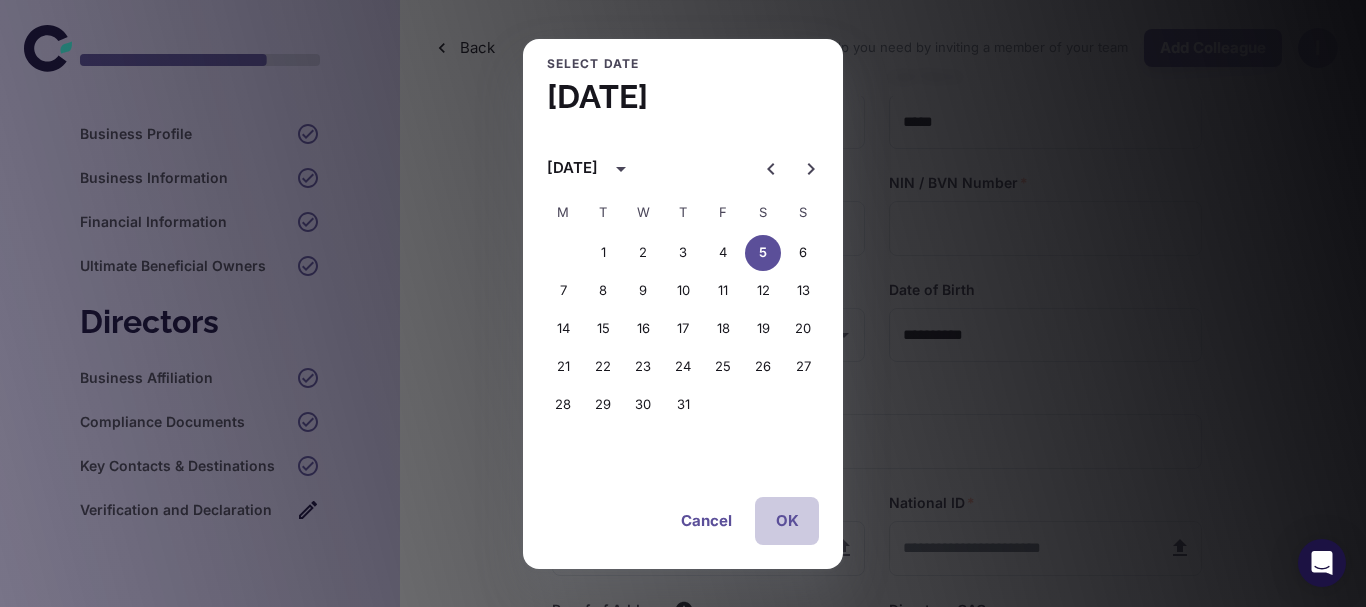 click on "OK" at bounding box center (787, 521) 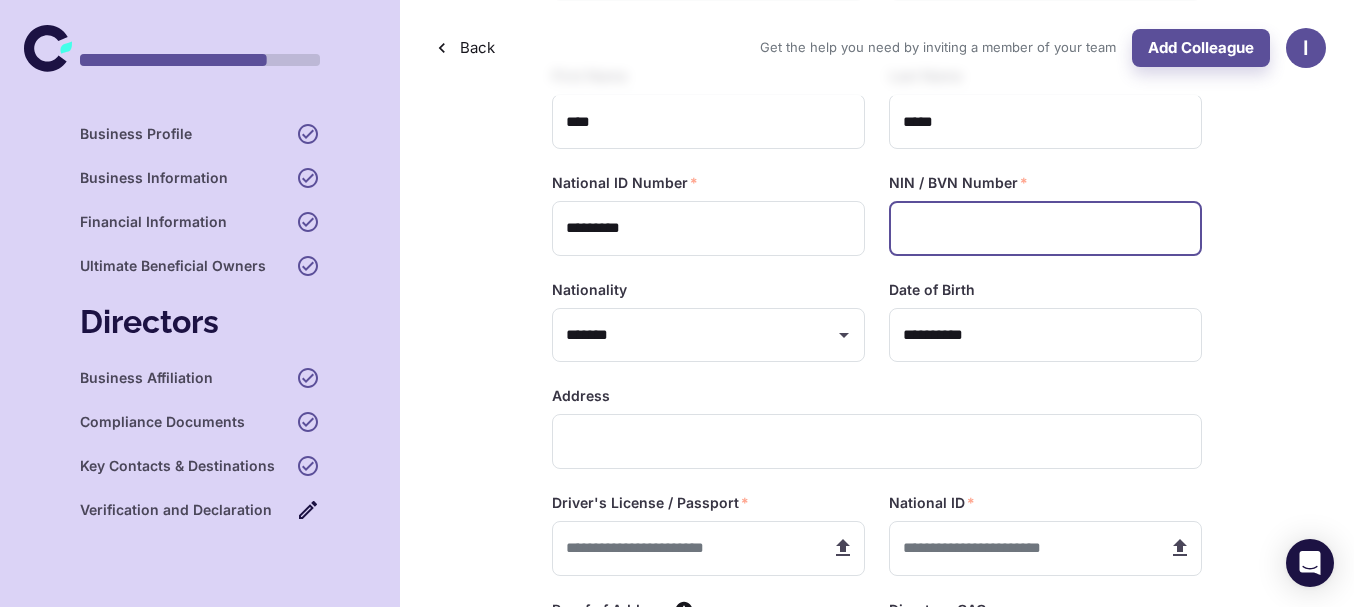 click at bounding box center [1045, 228] 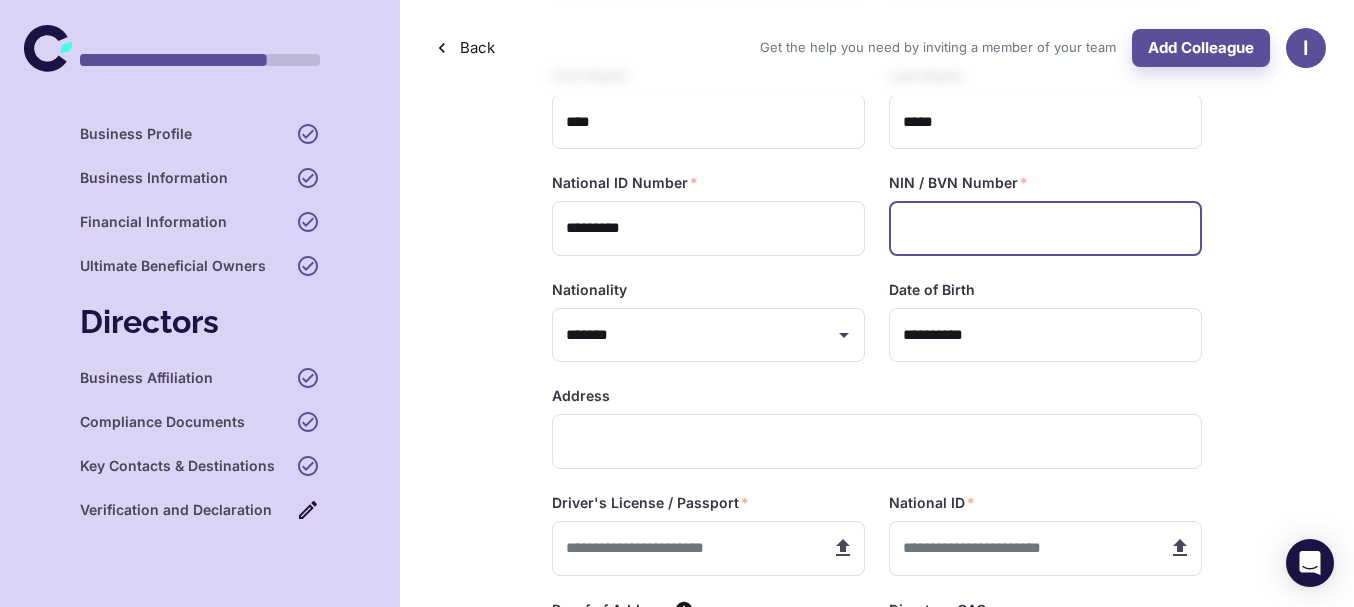 paste on "**********" 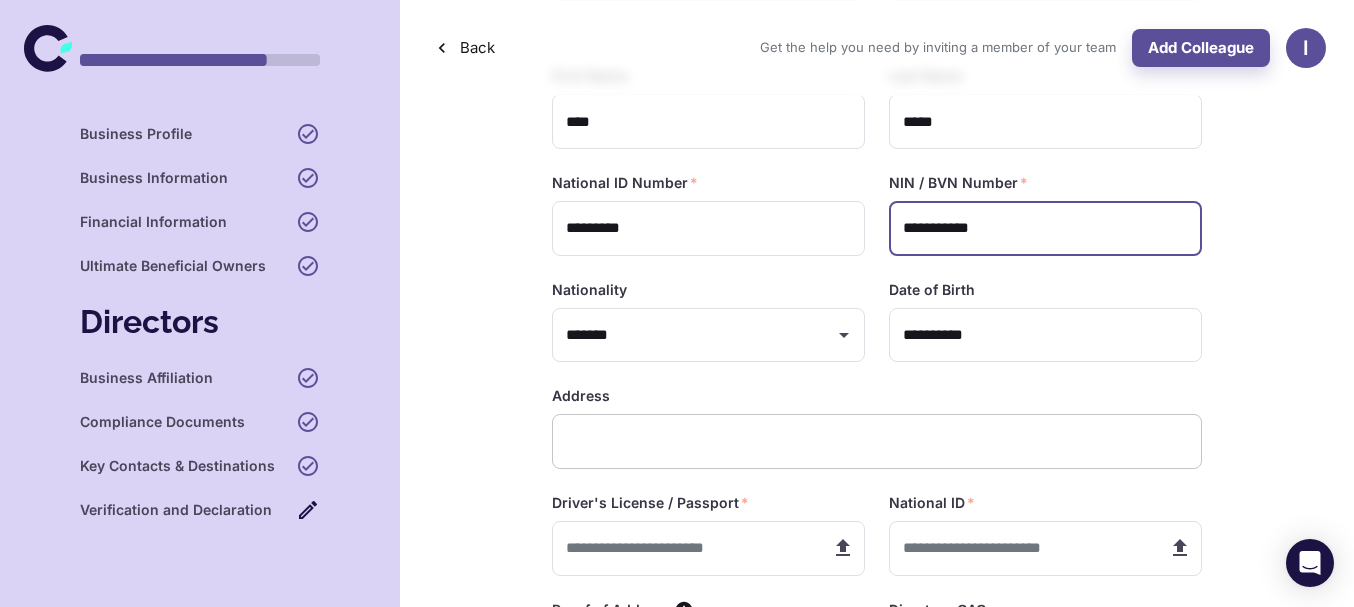 type on "**********" 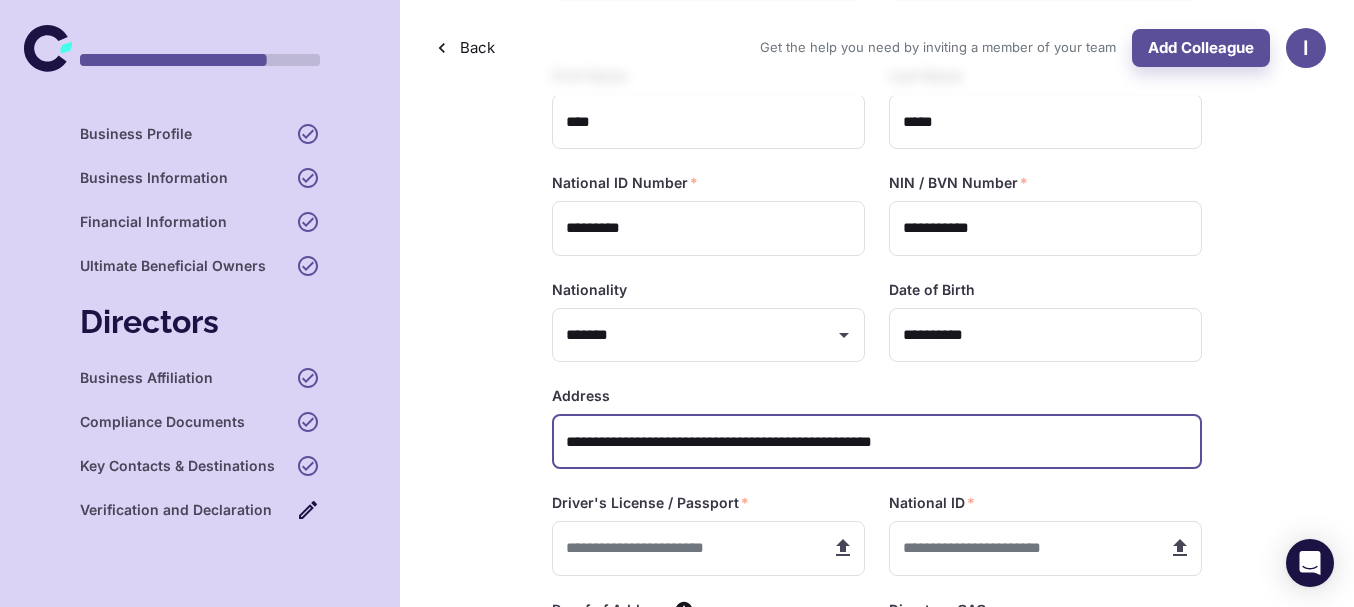 click on "**********" at bounding box center [877, 441] 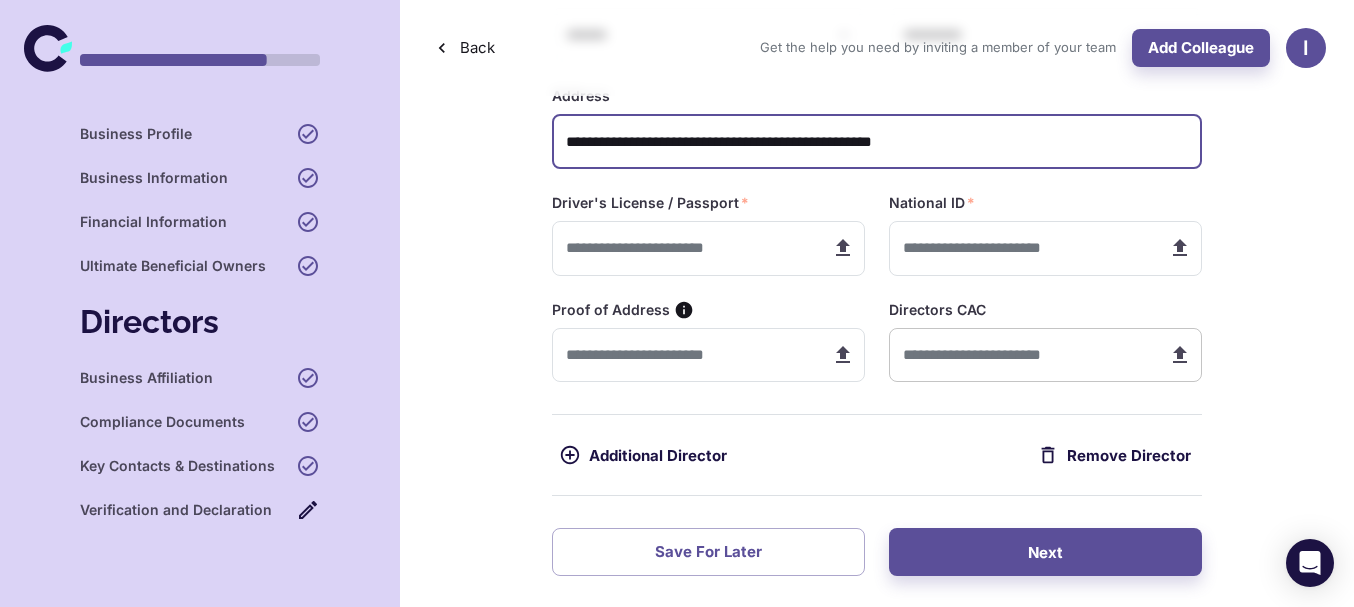 type on "**********" 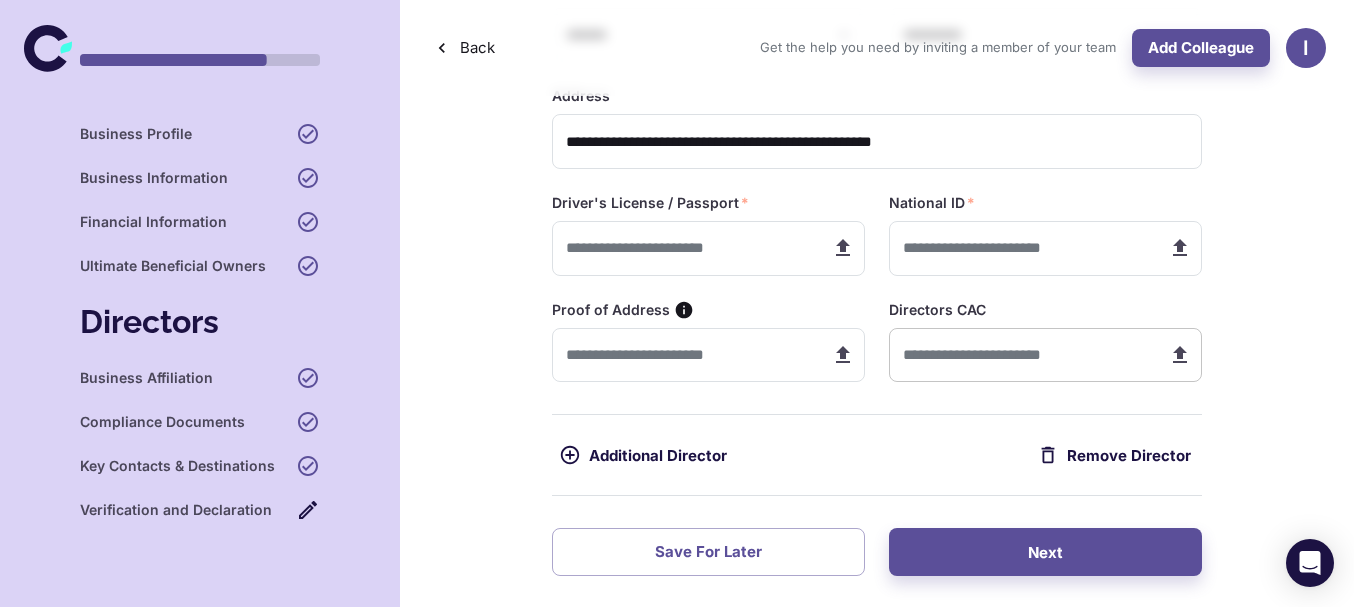 type on "**********" 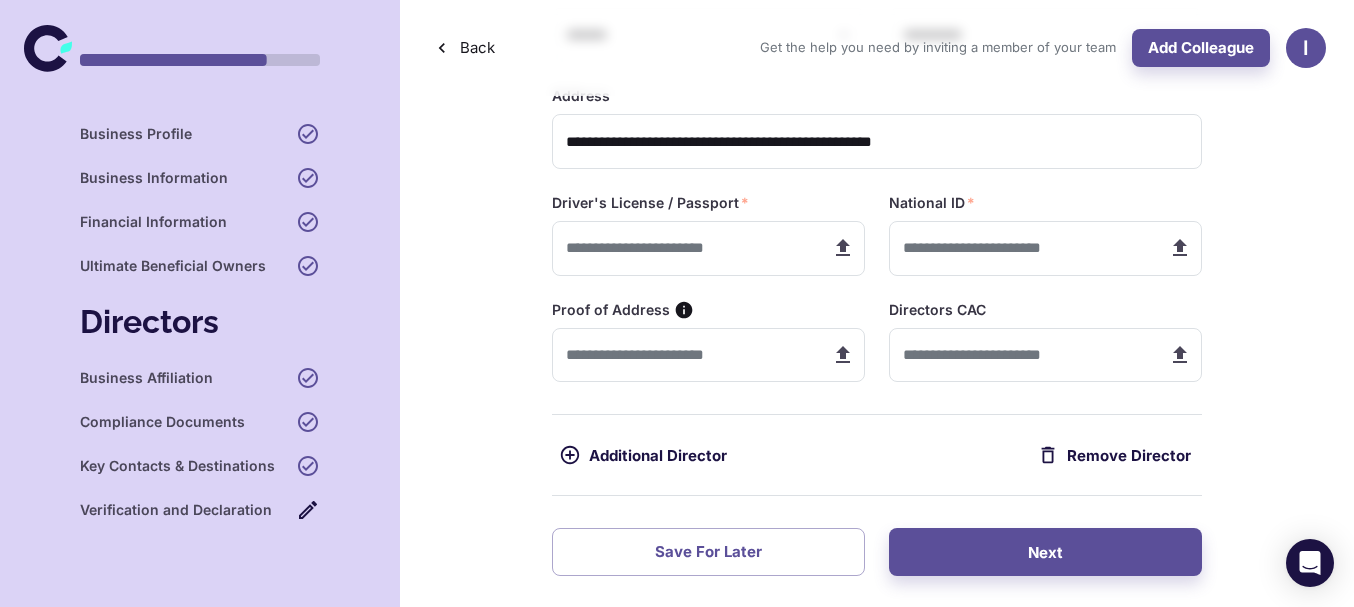 type on "**********" 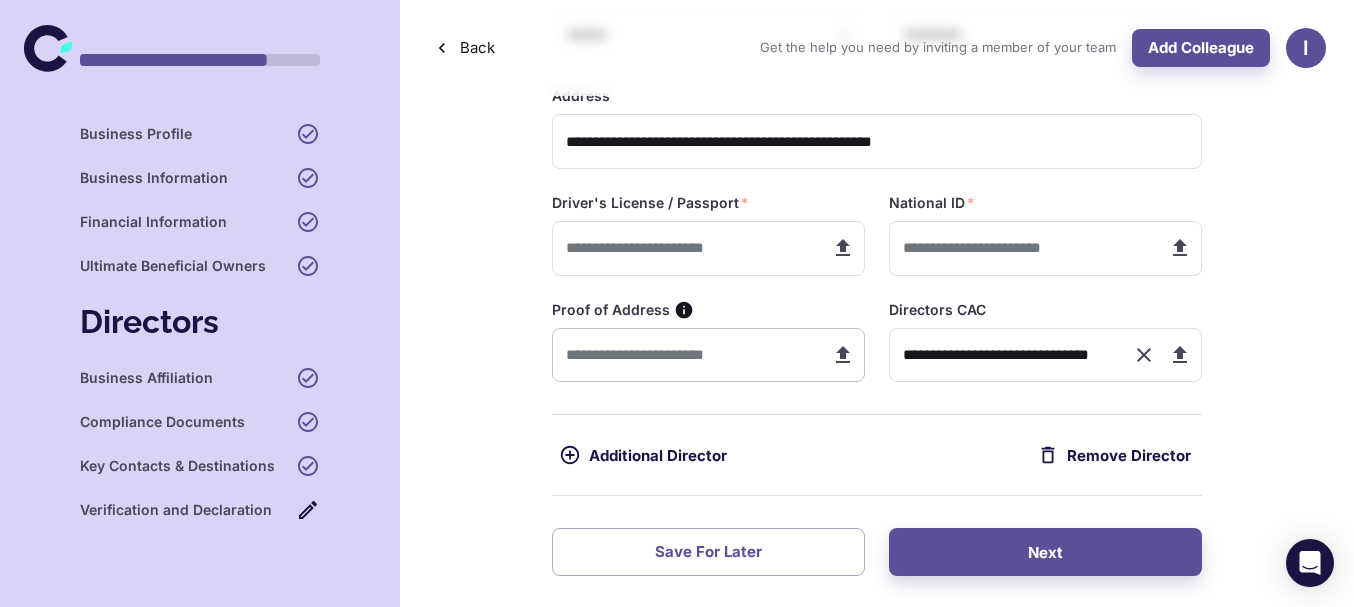 click 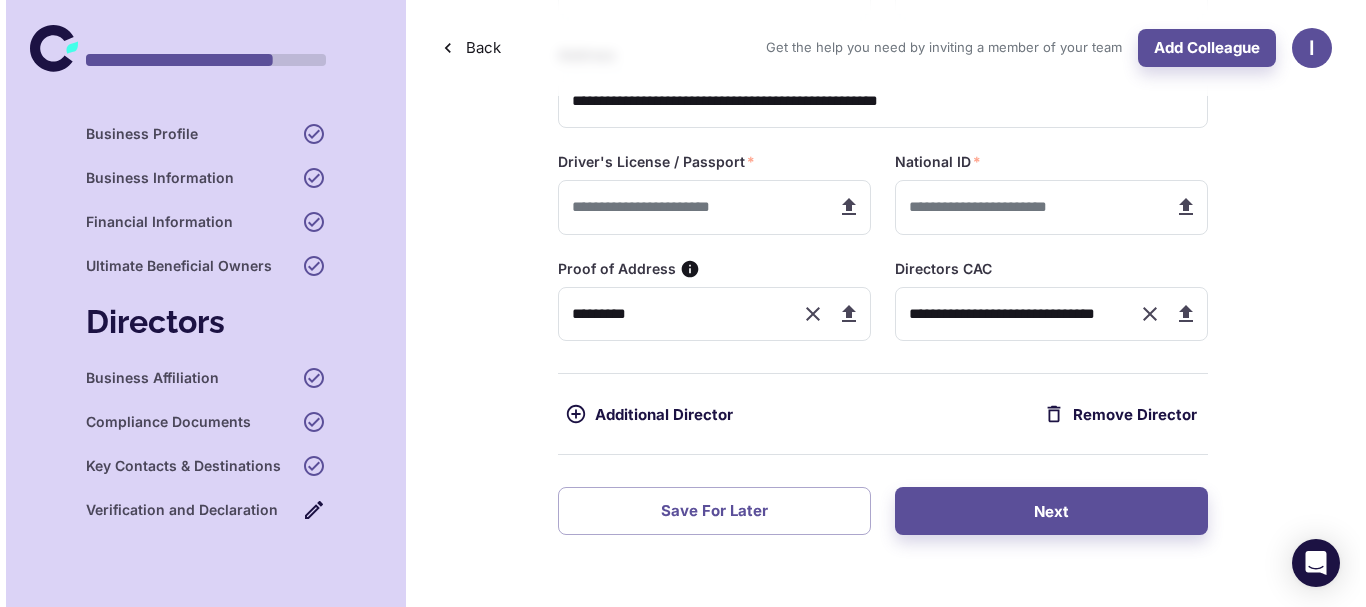 scroll, scrollTop: 1241, scrollLeft: 0, axis: vertical 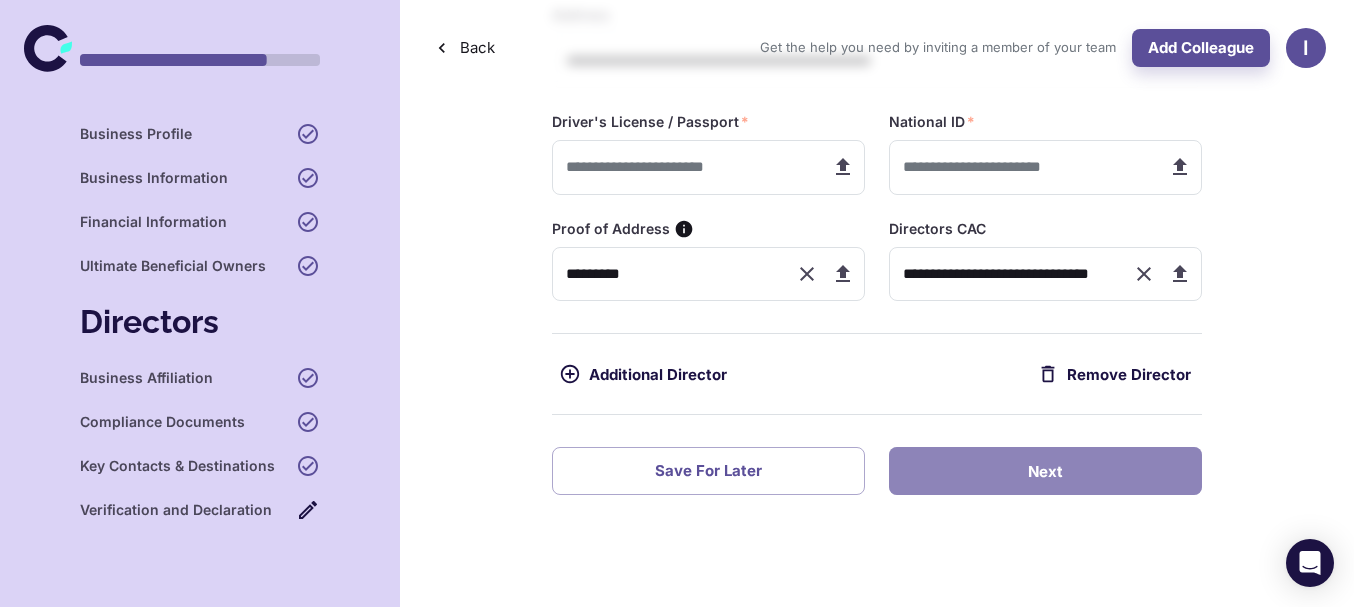 click on "Next" at bounding box center (1045, 471) 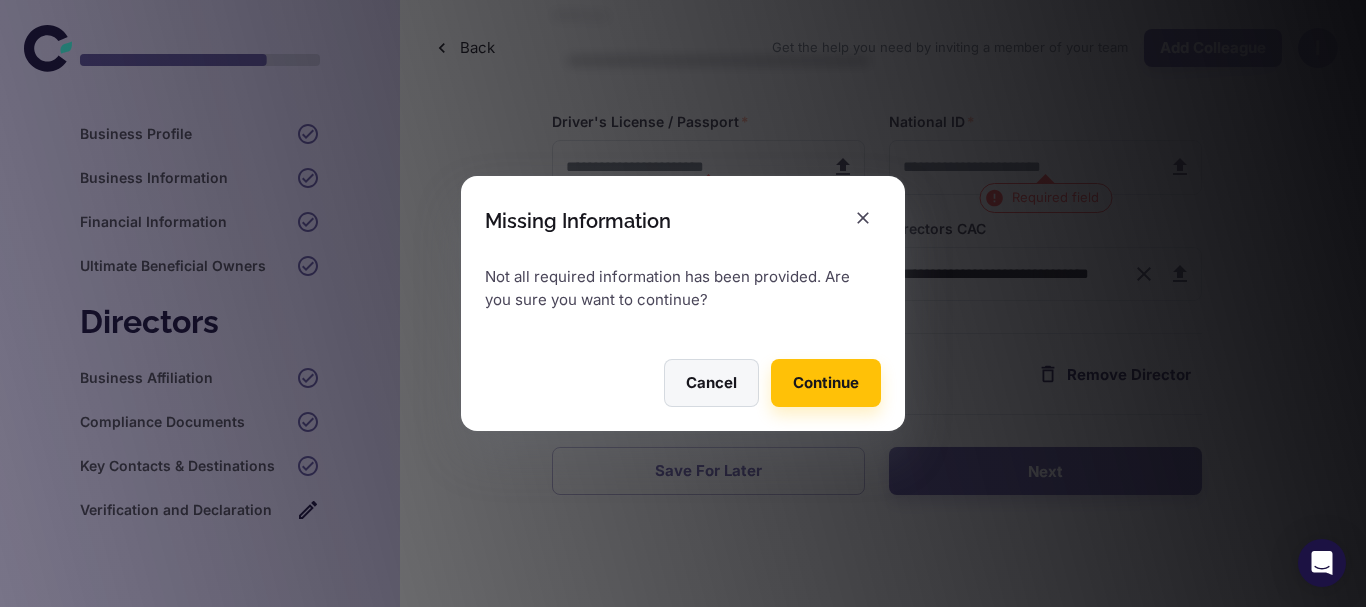 click on "Cancel" at bounding box center (711, 383) 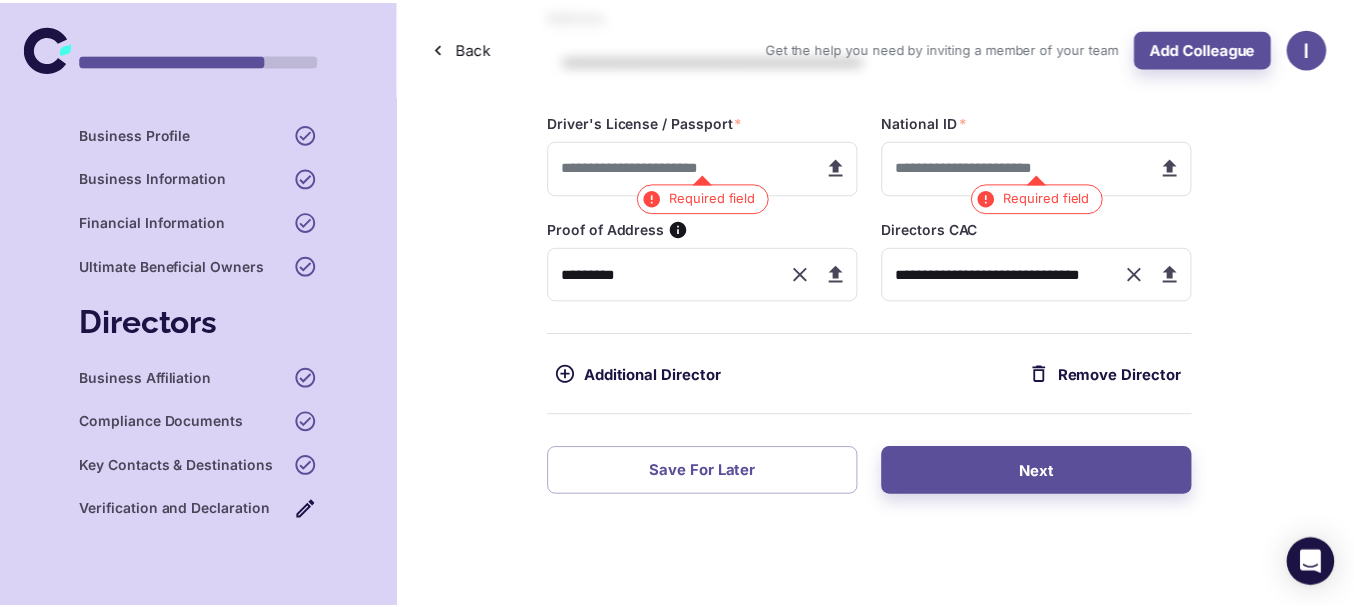 scroll, scrollTop: 424, scrollLeft: 0, axis: vertical 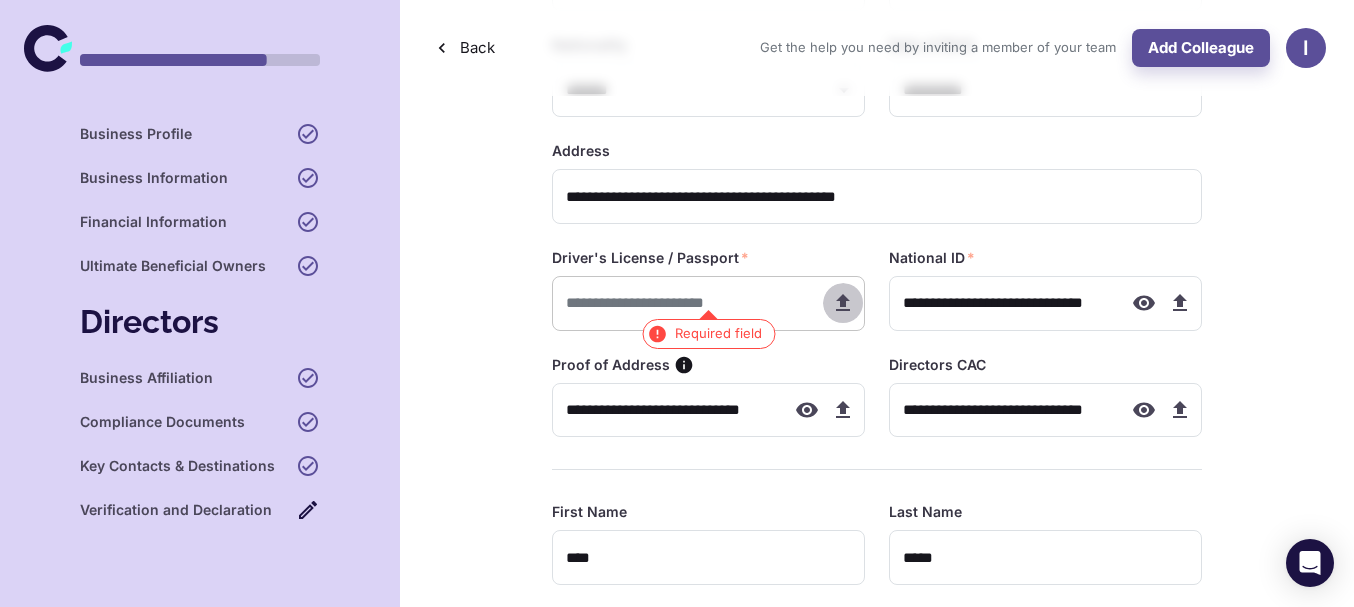 click 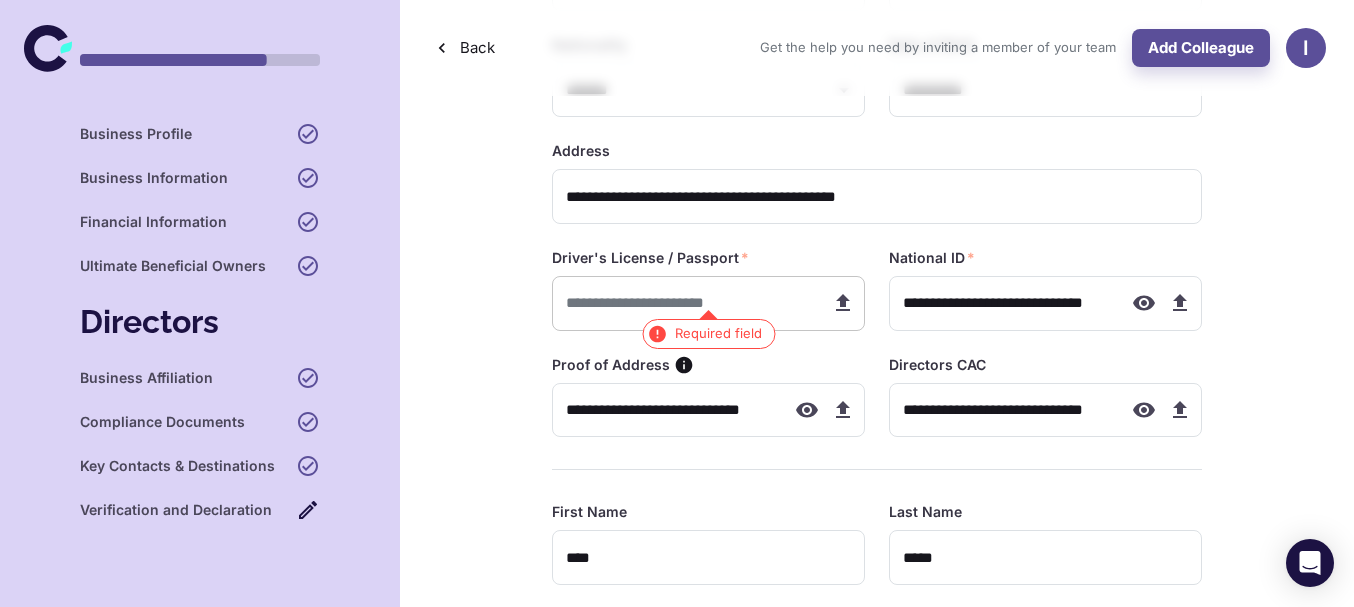 type on "**********" 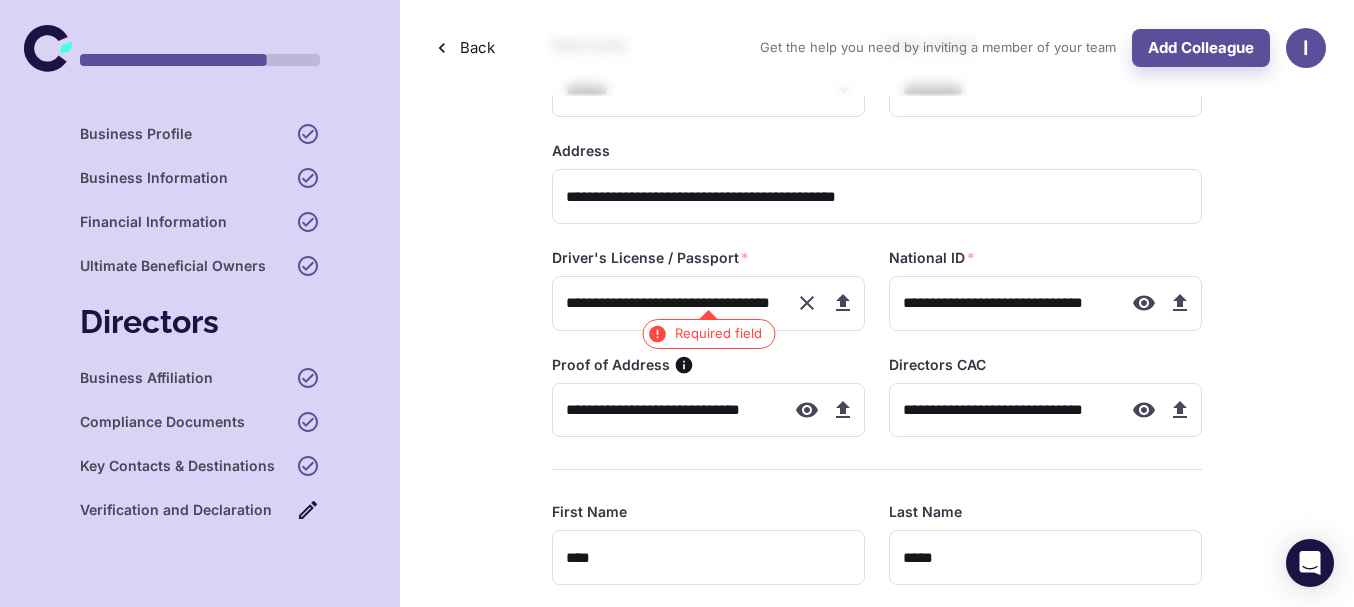 type on "**********" 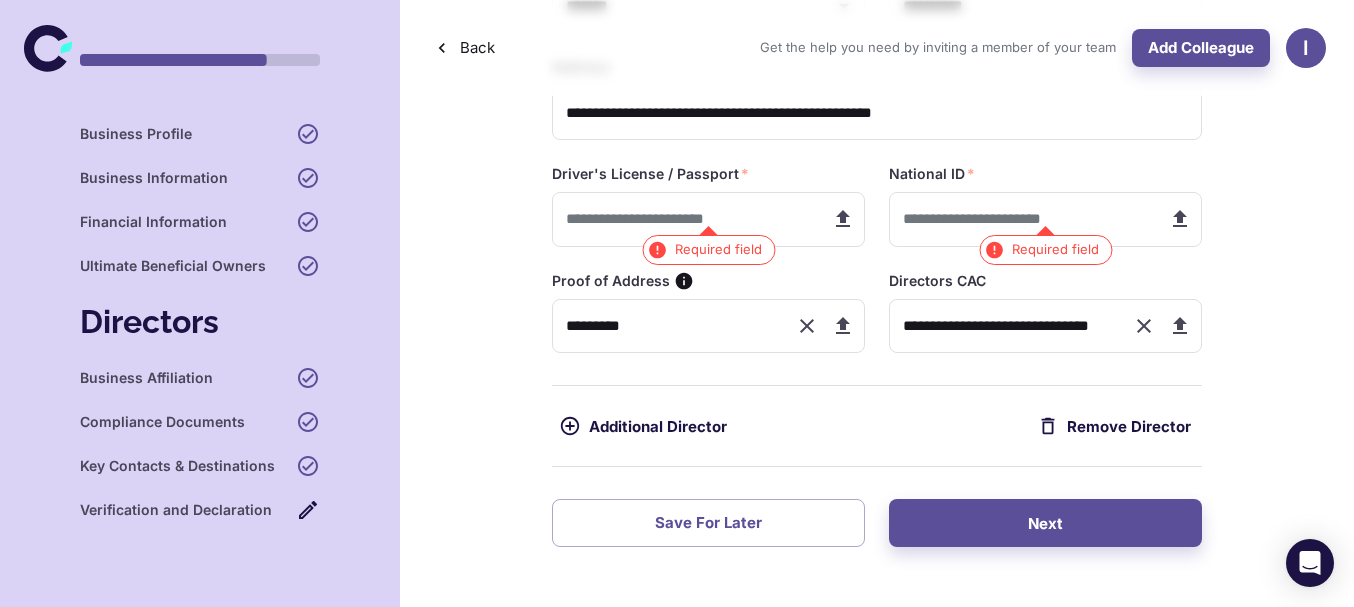 scroll, scrollTop: 1241, scrollLeft: 0, axis: vertical 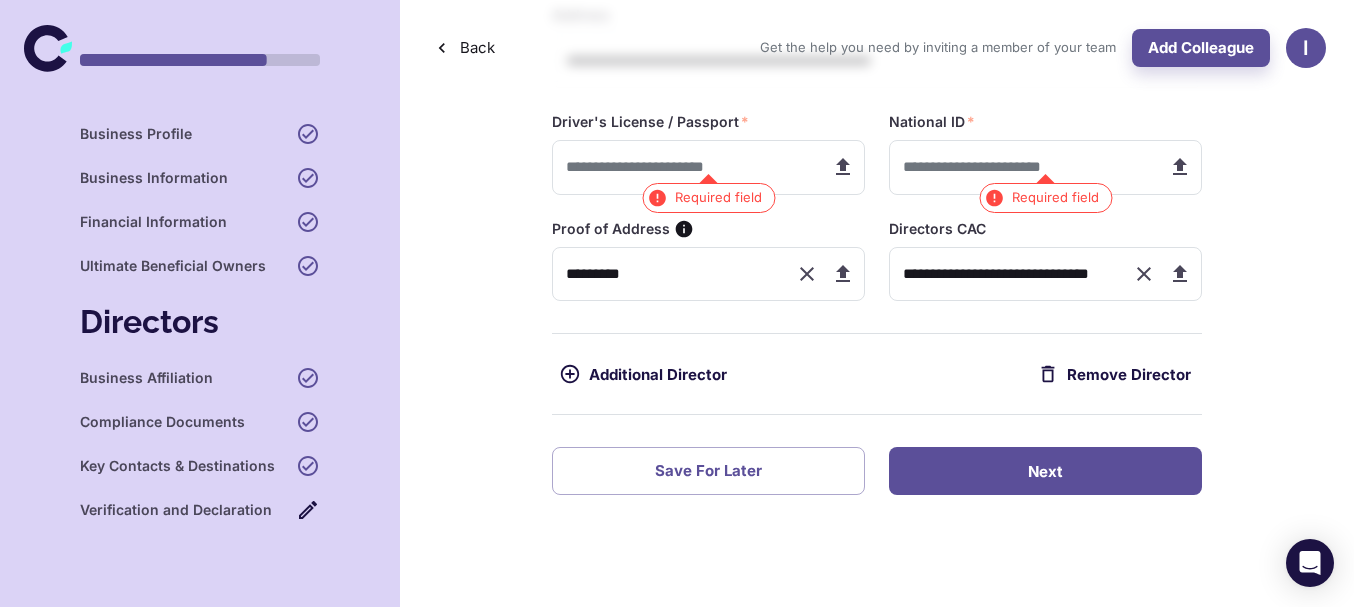 click on "Next" at bounding box center [1045, 471] 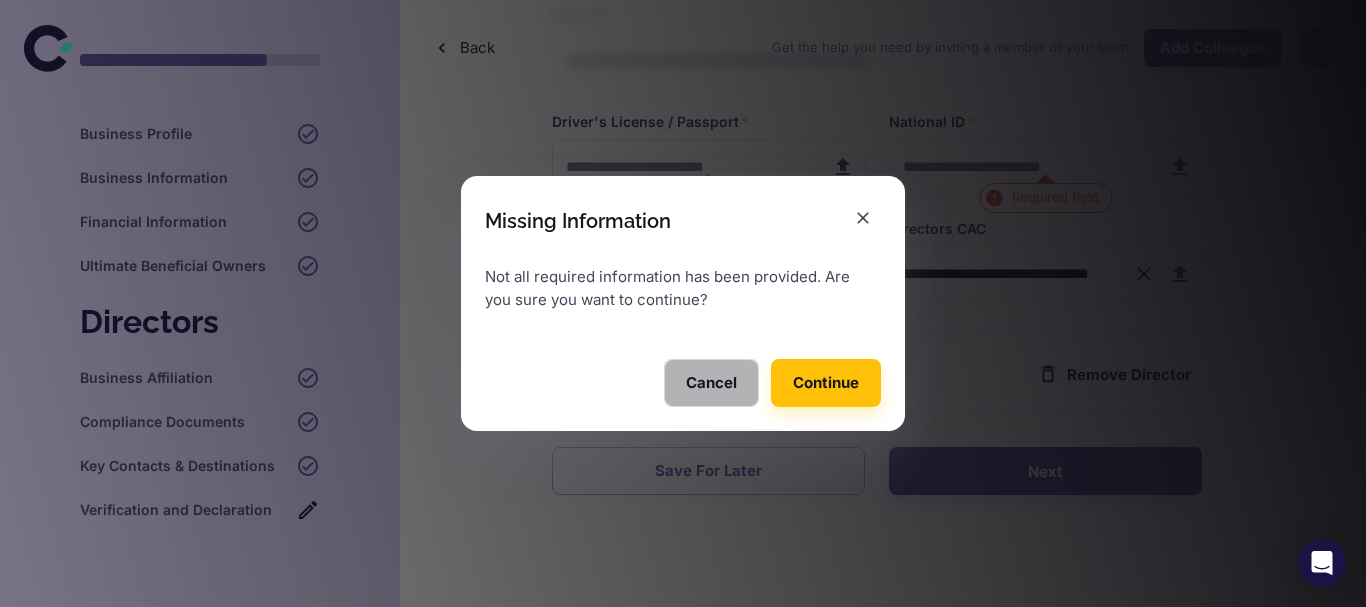 click on "Cancel" at bounding box center (711, 383) 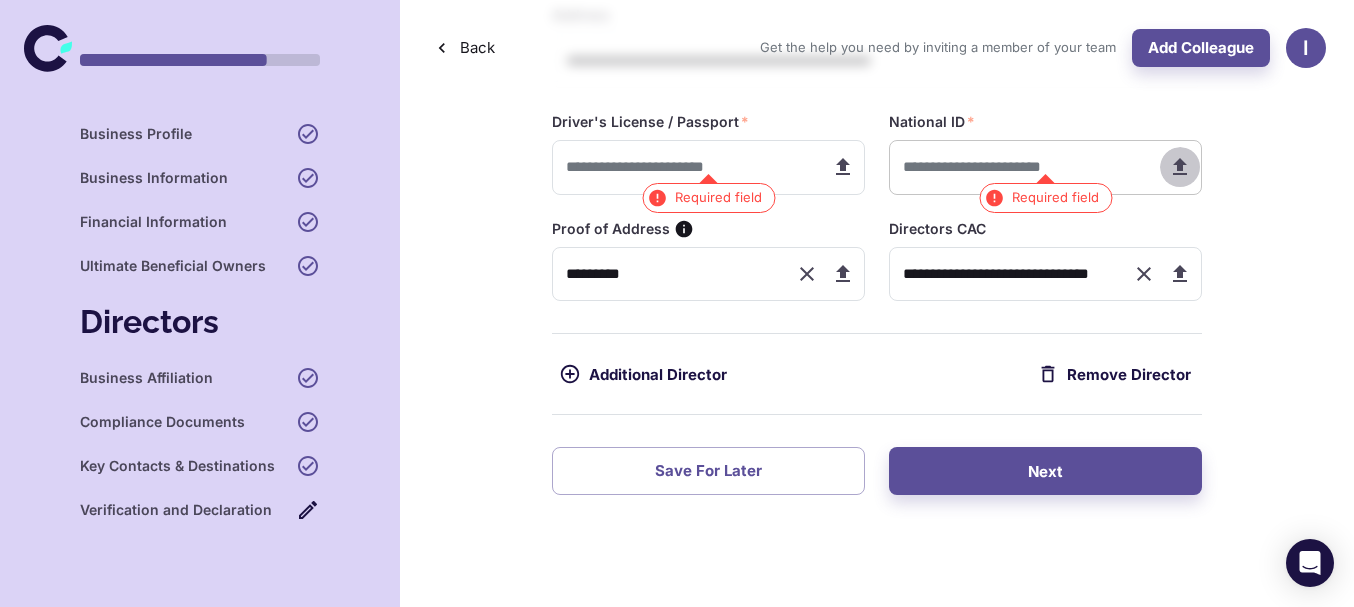 click 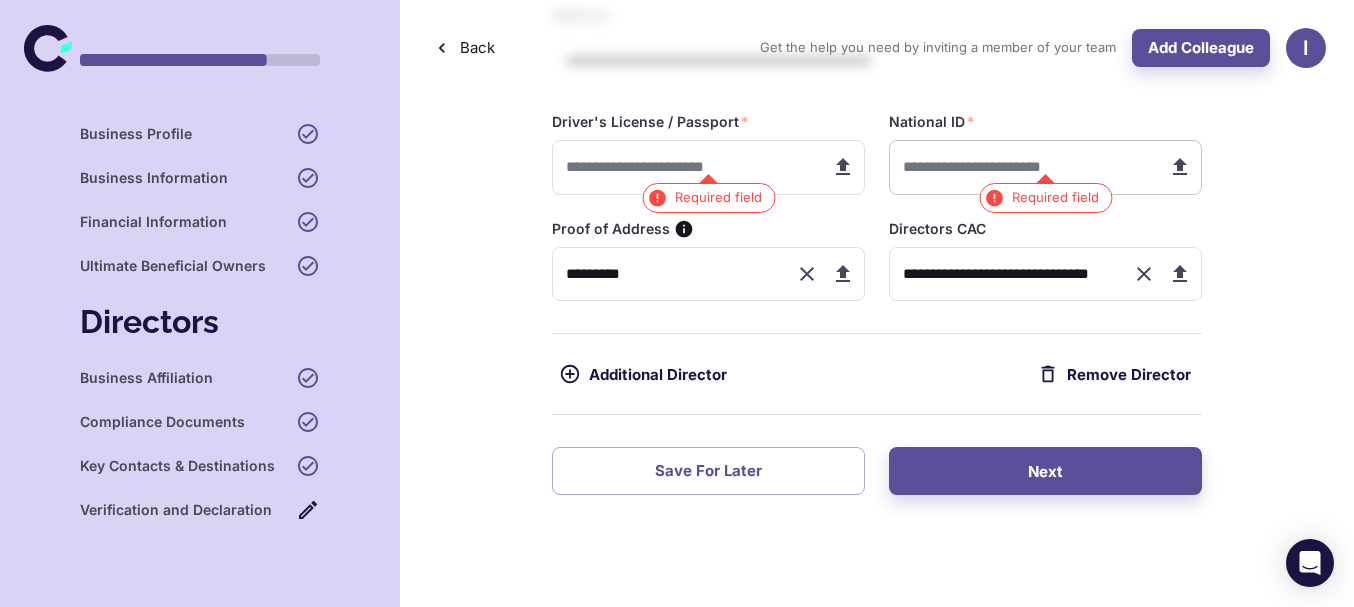 type on "**********" 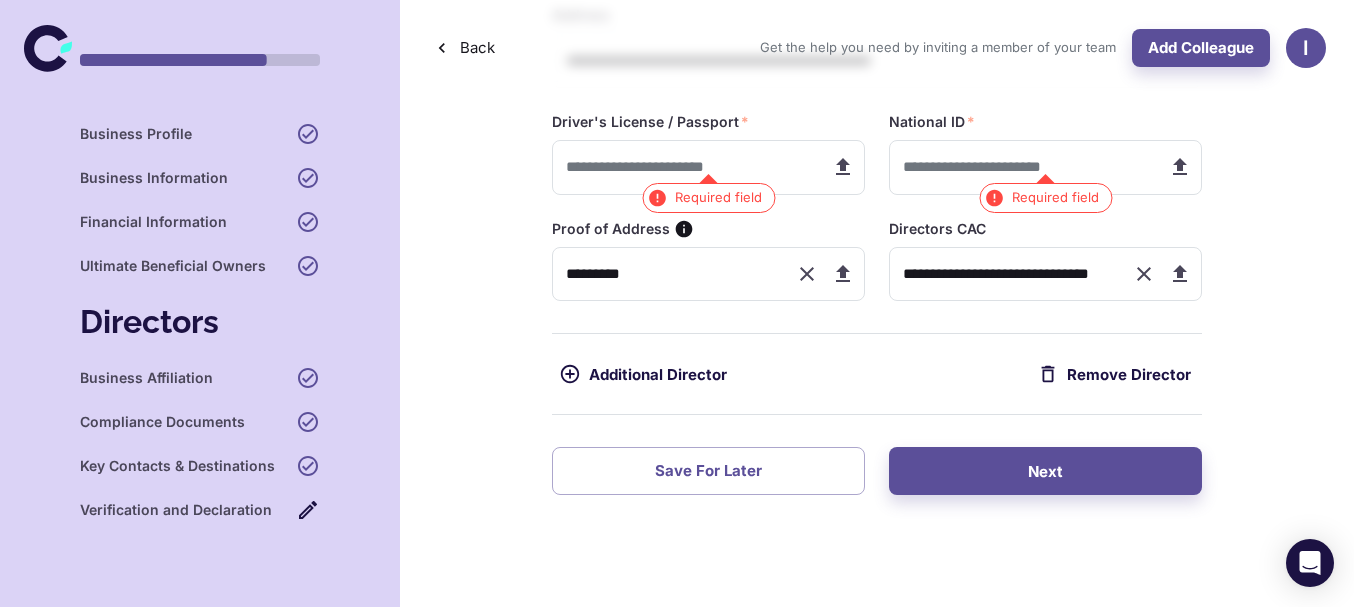 type on "**********" 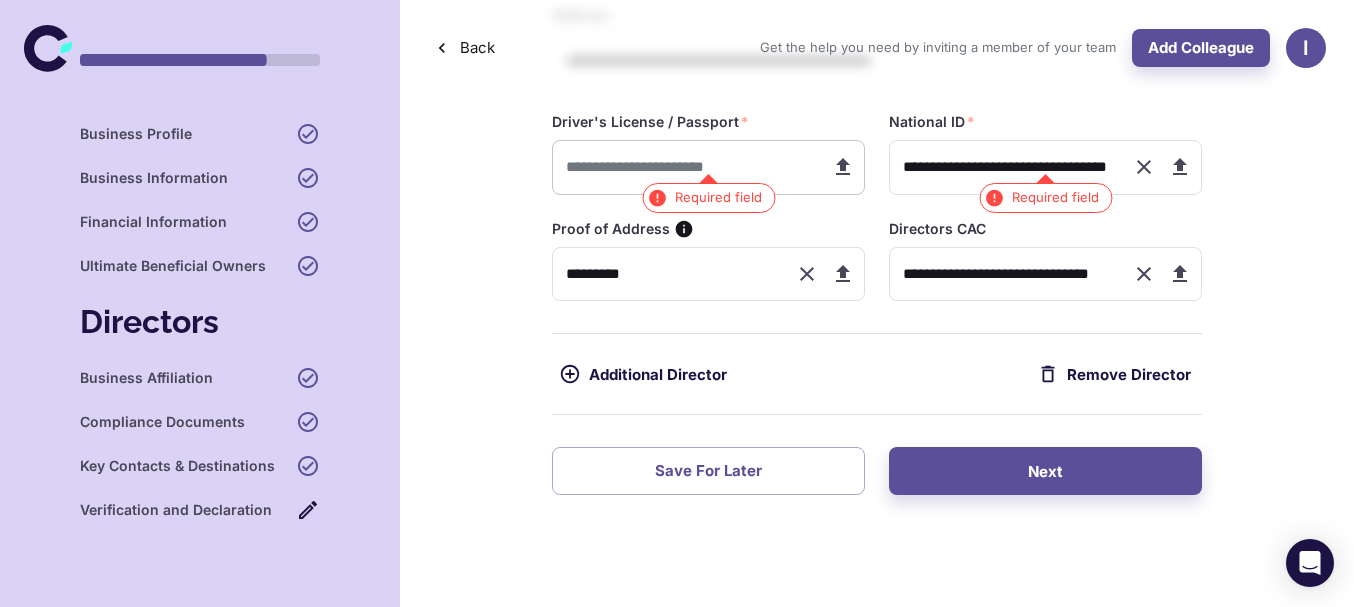 click 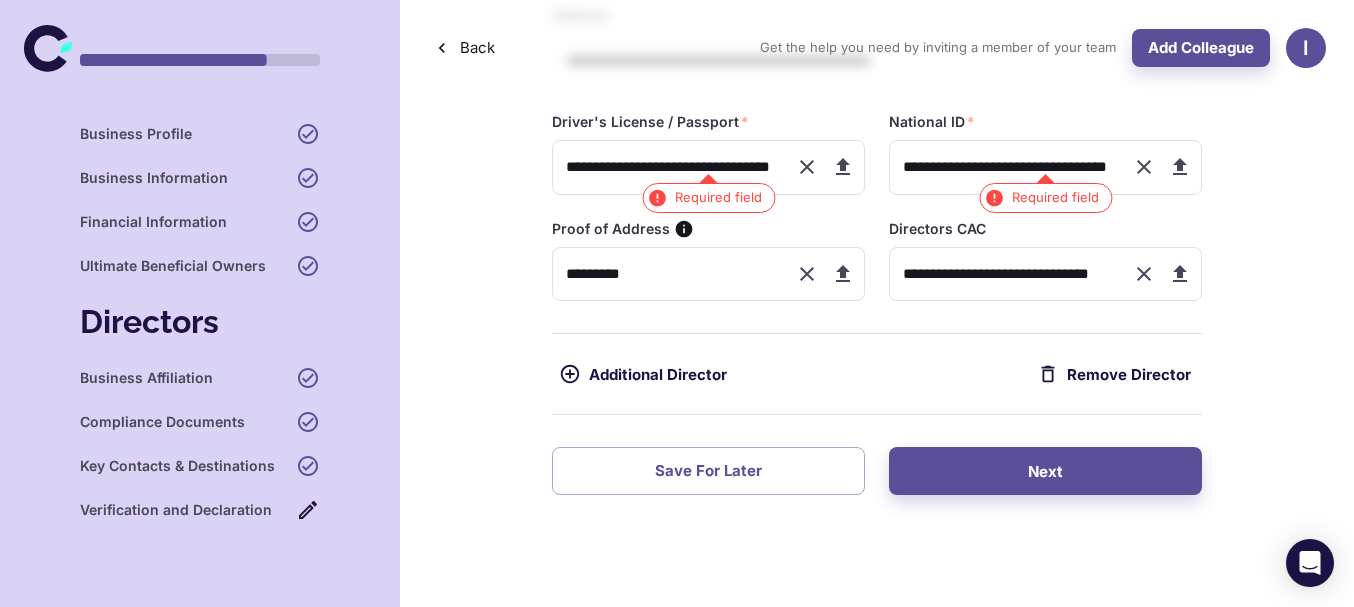 click on "Next" at bounding box center (1045, 471) 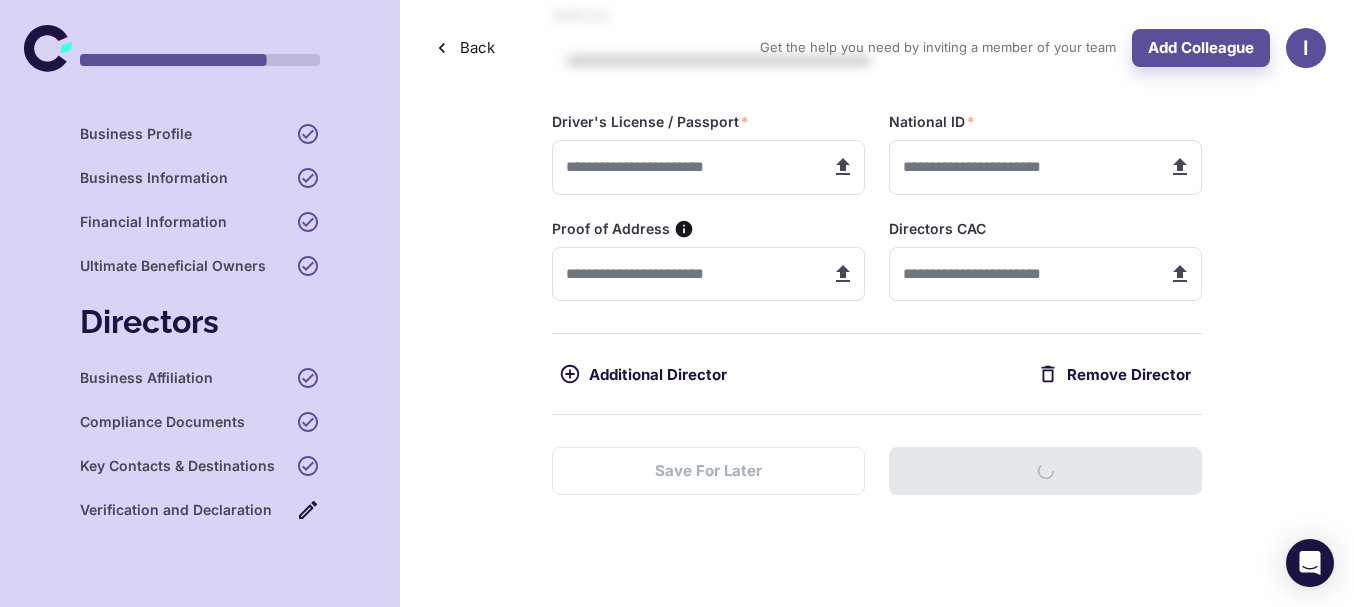 type on "*********" 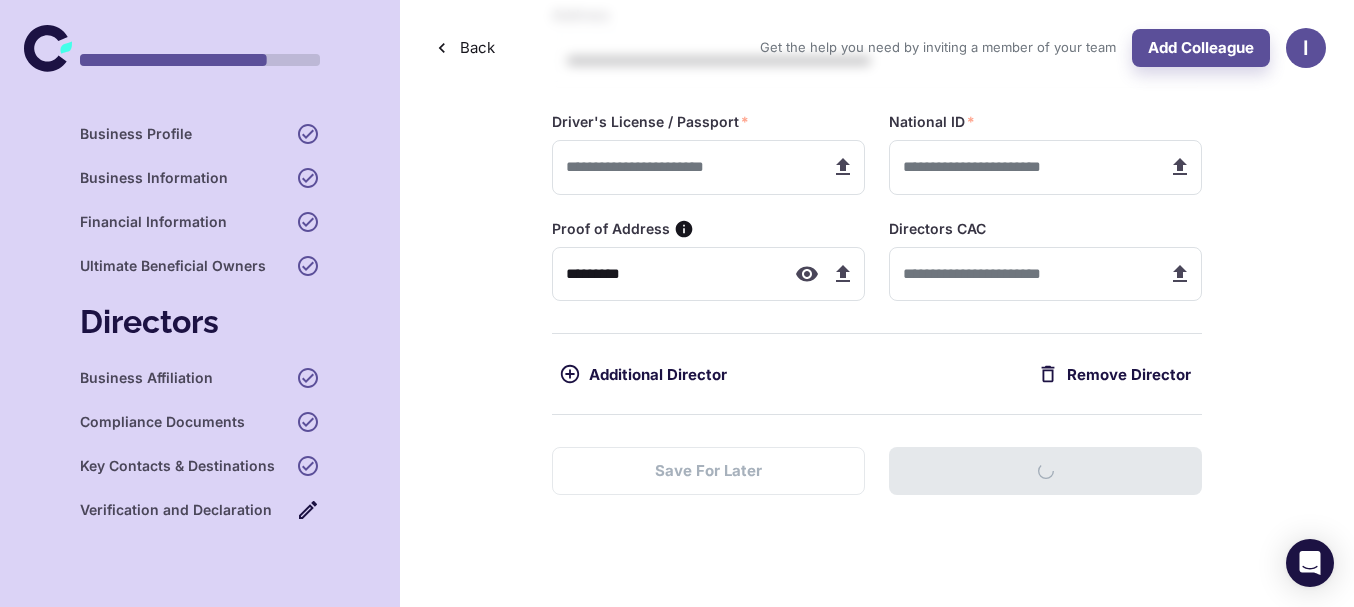 type on "**********" 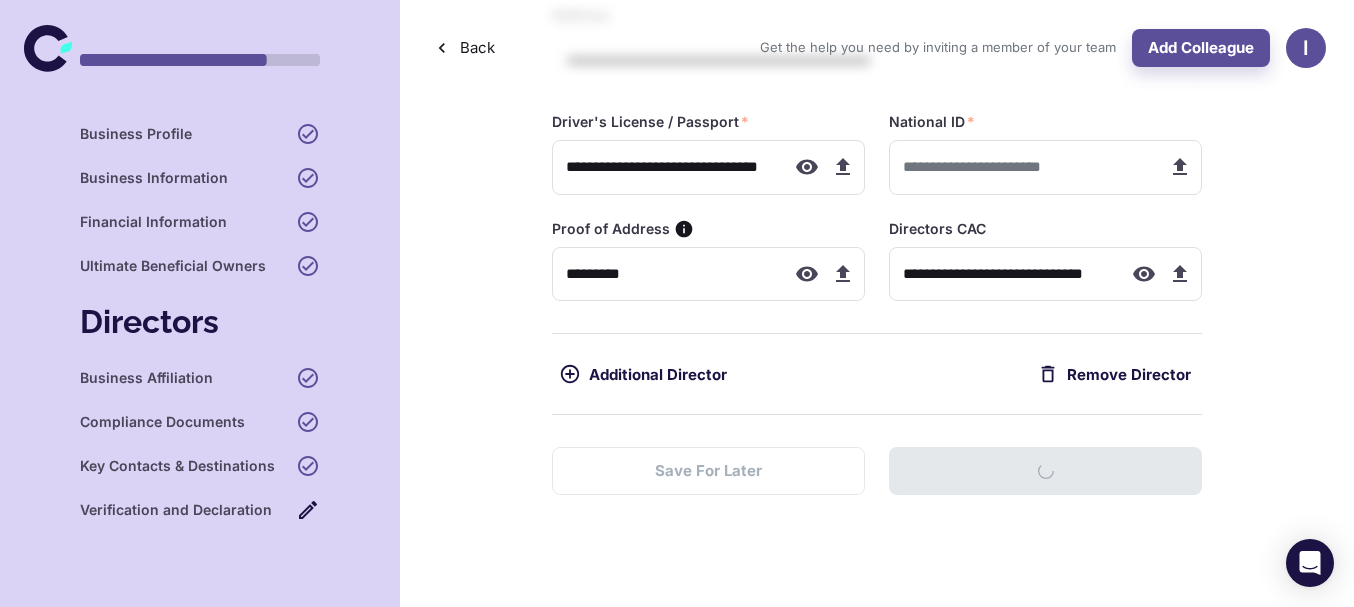 type on "**********" 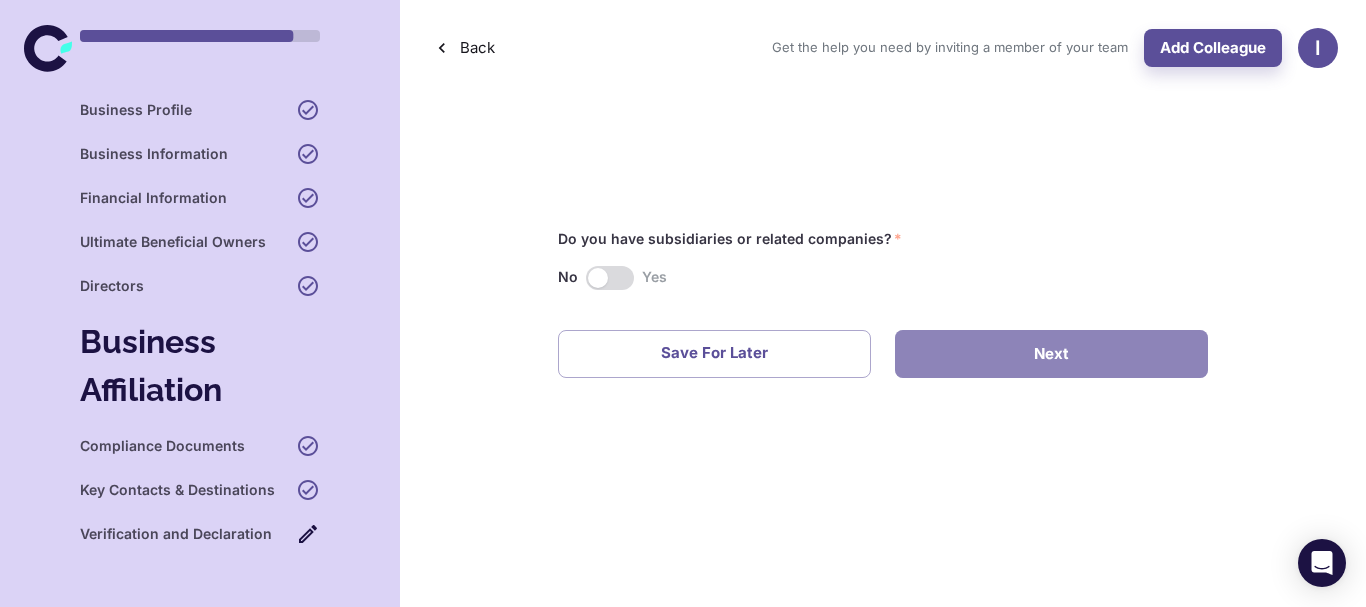 click on "Next" at bounding box center [1051, 354] 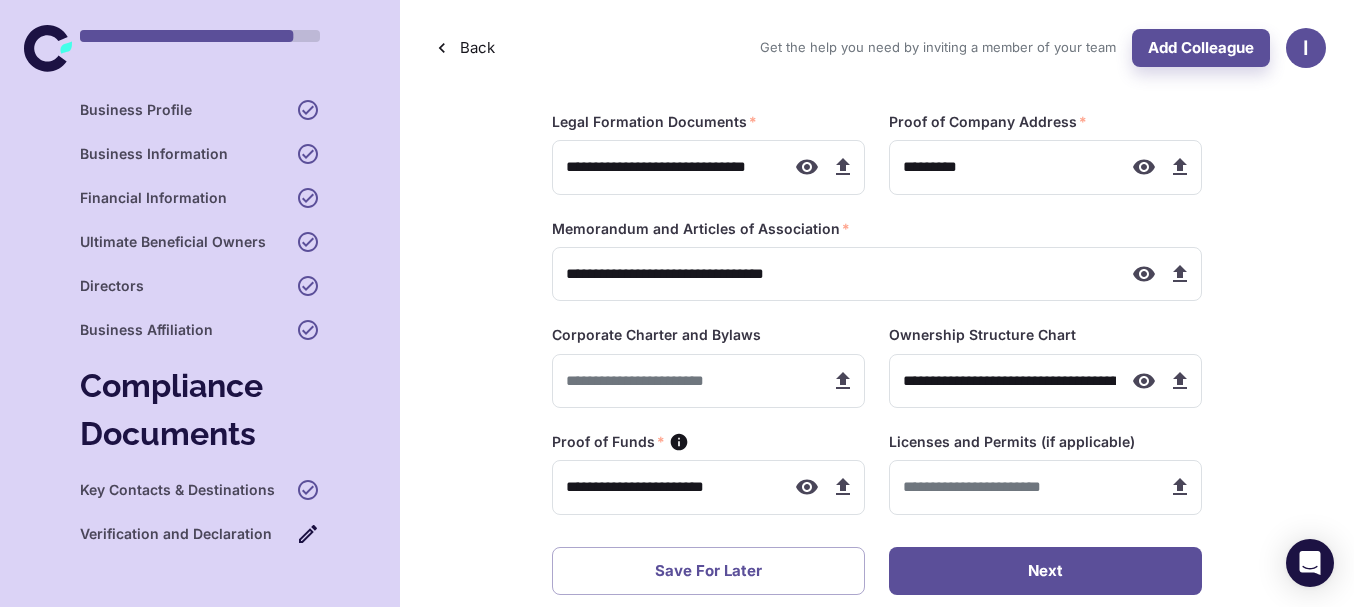 click on "Next" at bounding box center (1045, 571) 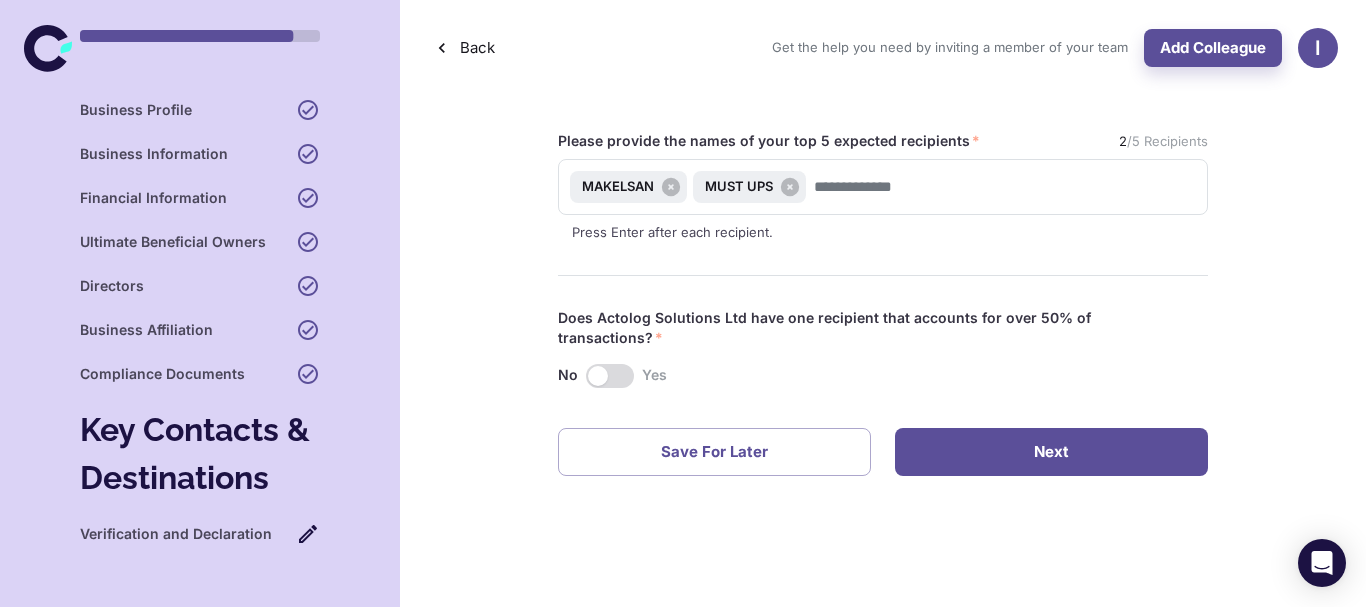 click on "Next" at bounding box center (1051, 452) 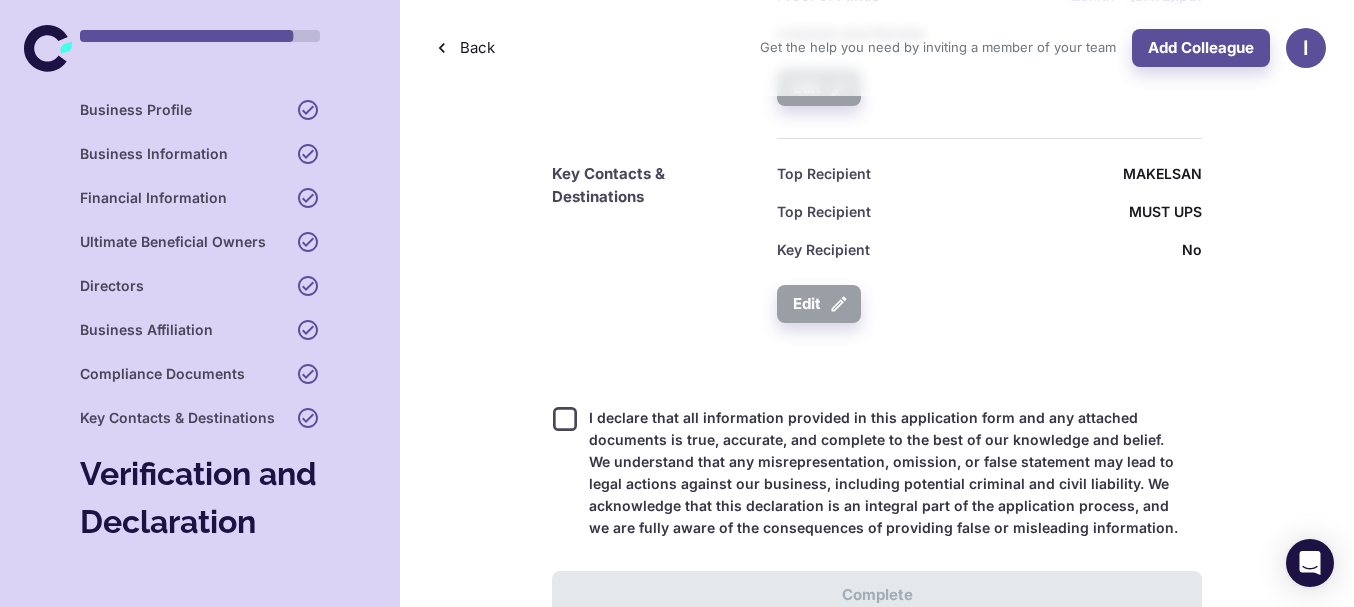 scroll, scrollTop: 3819, scrollLeft: 0, axis: vertical 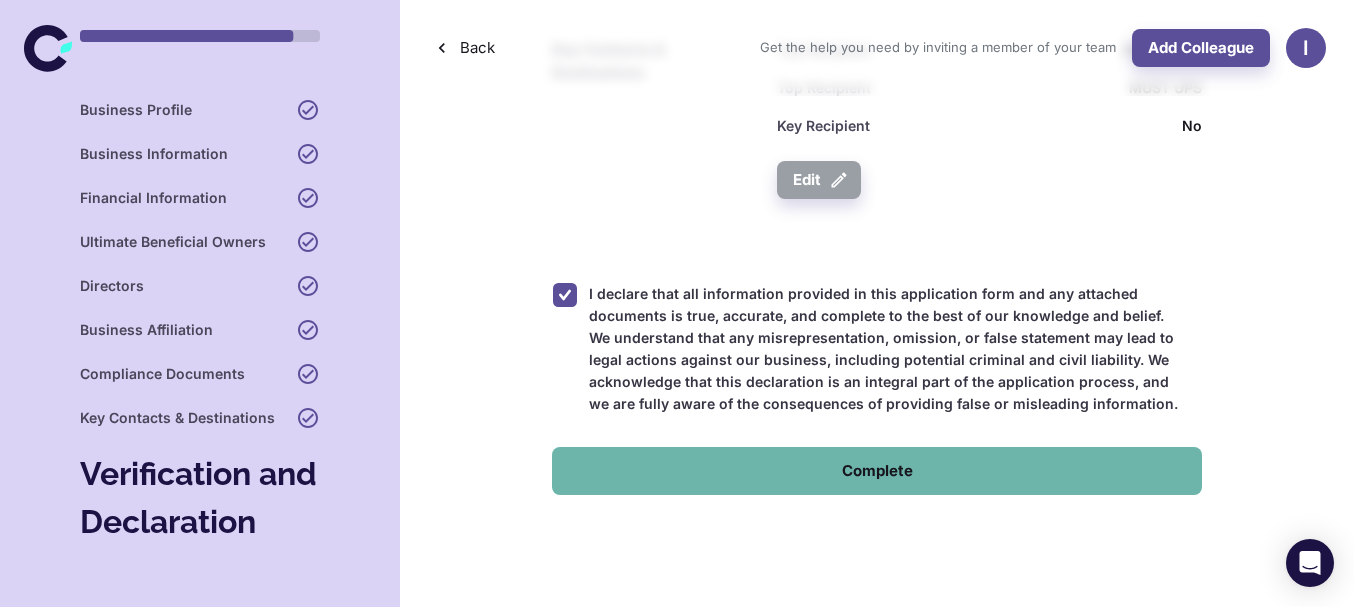click on "Complete" at bounding box center (877, 471) 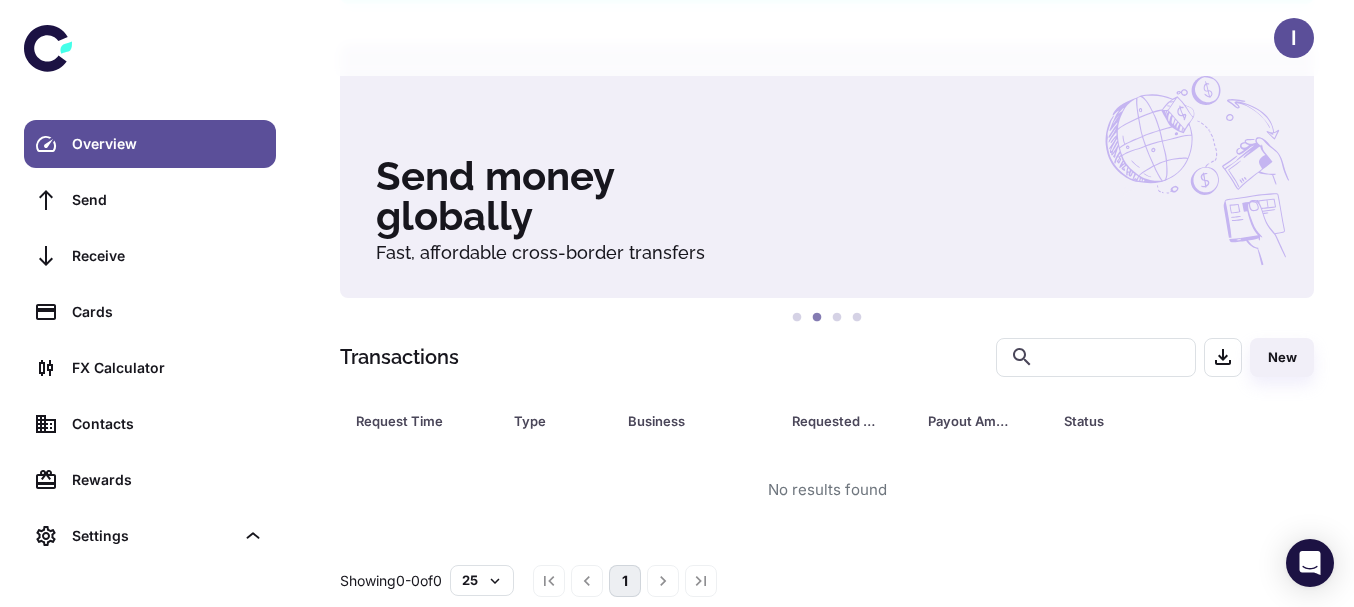scroll, scrollTop: 340, scrollLeft: 0, axis: vertical 